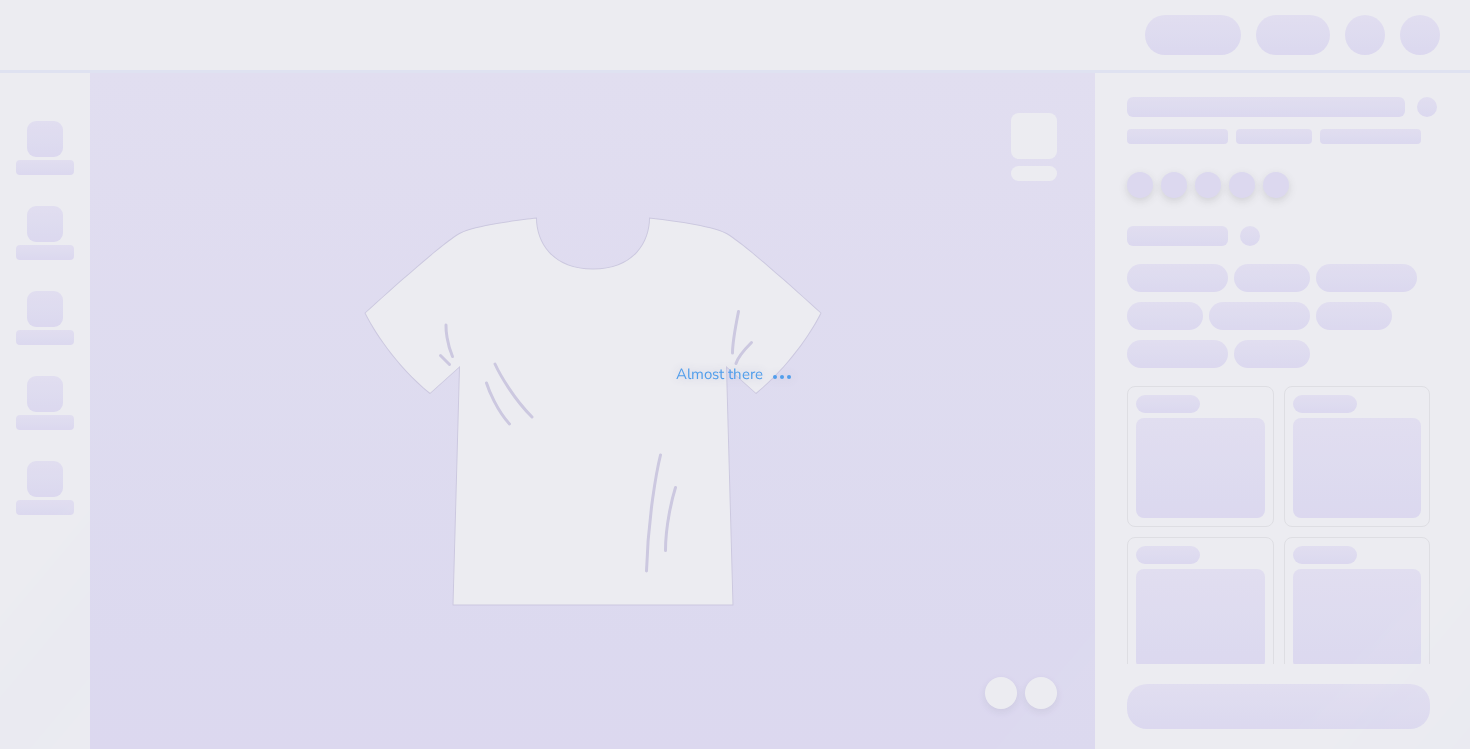 scroll, scrollTop: 0, scrollLeft: 0, axis: both 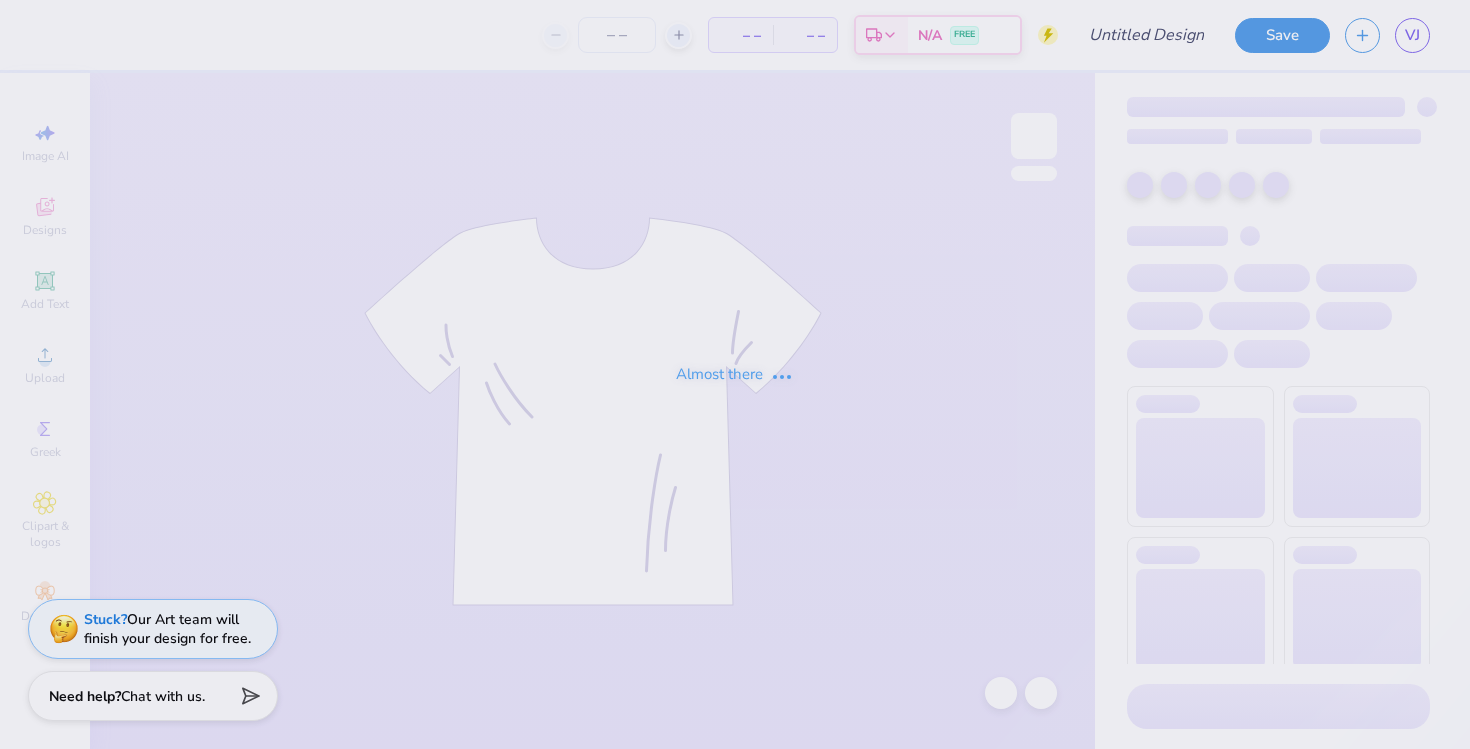 type on "Version 5" 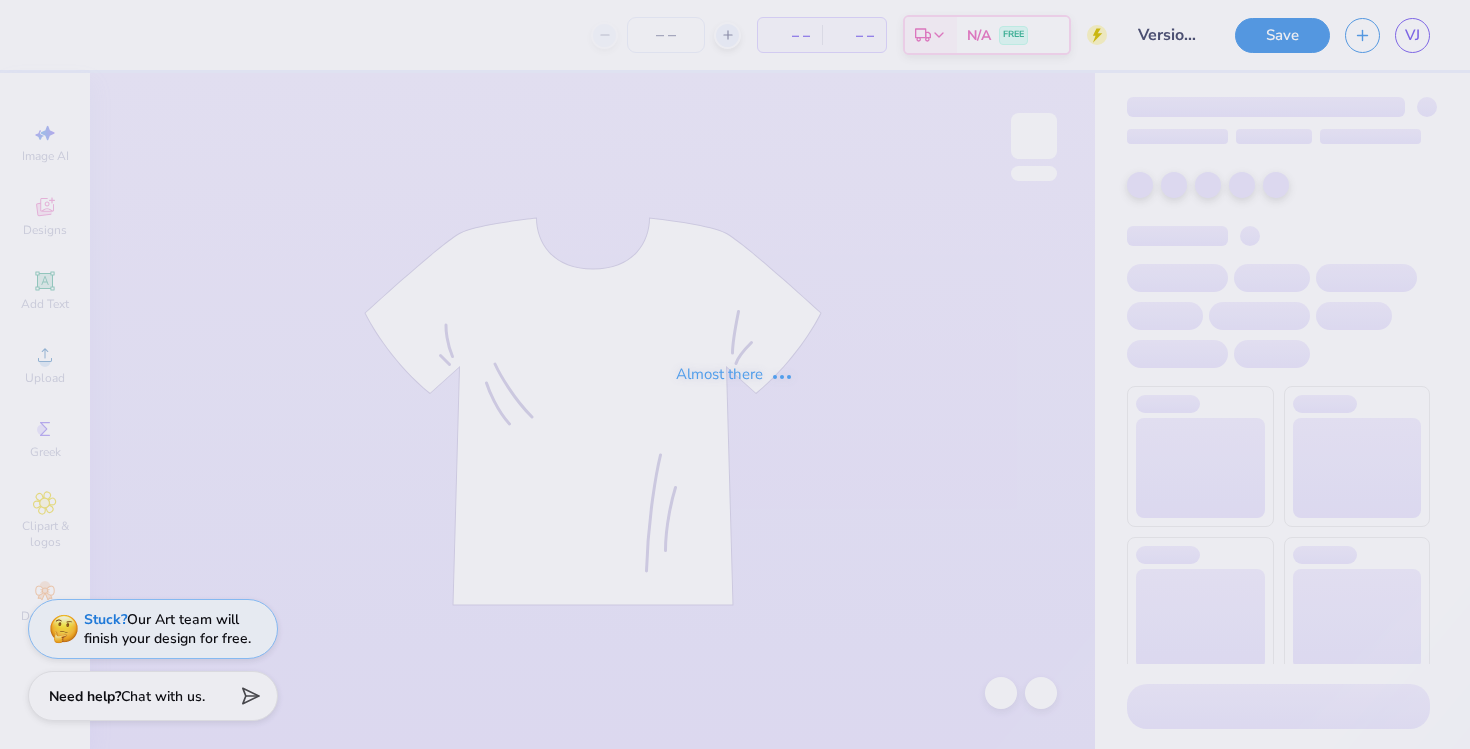type on "12" 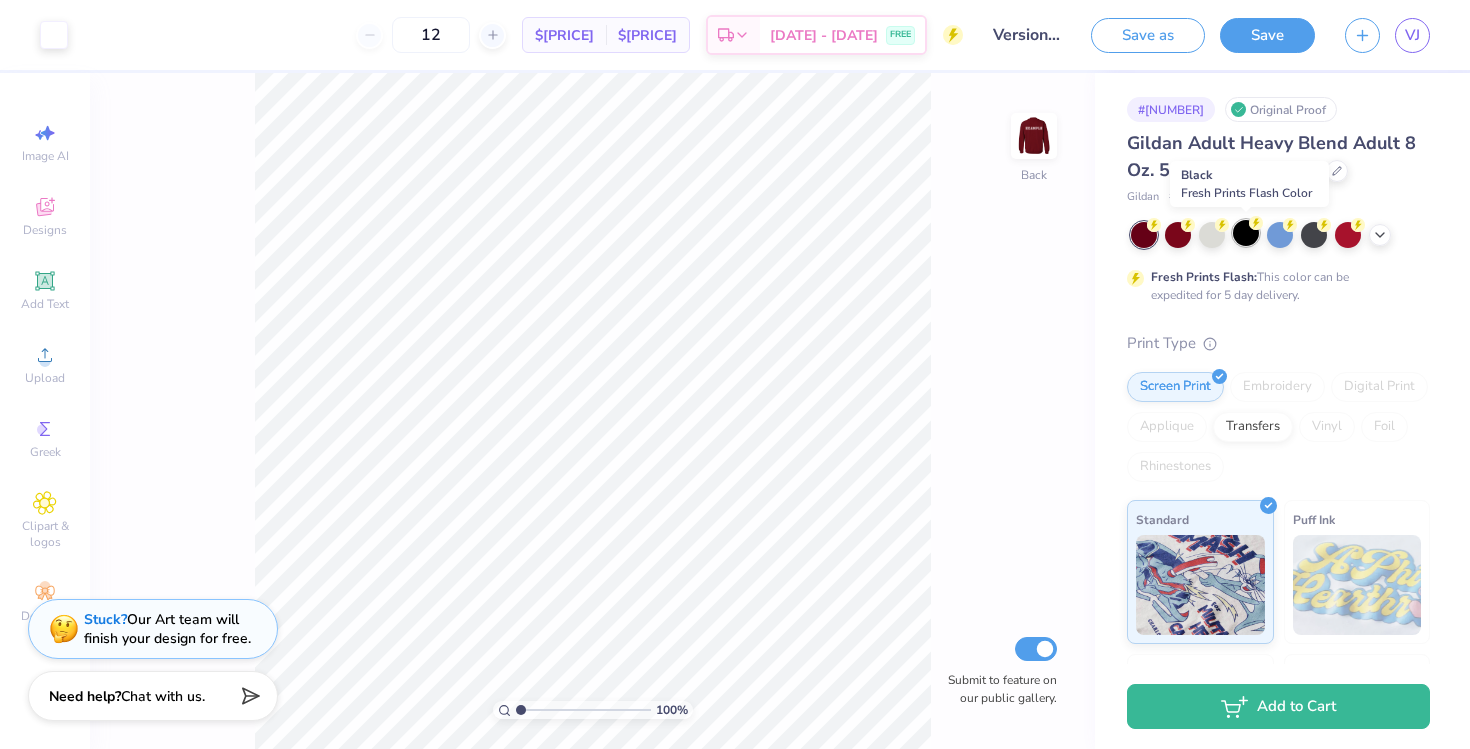 click at bounding box center [1246, 233] 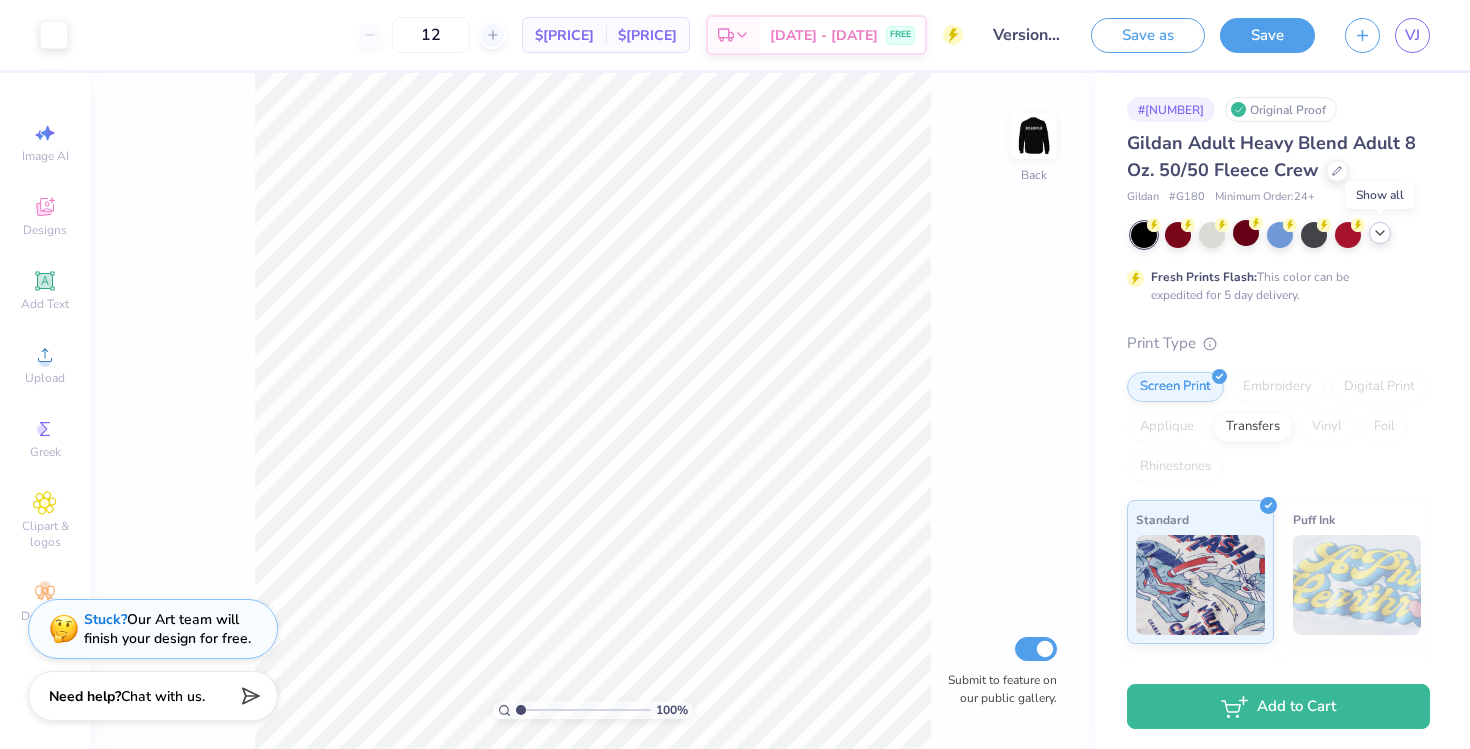 click at bounding box center (1380, 233) 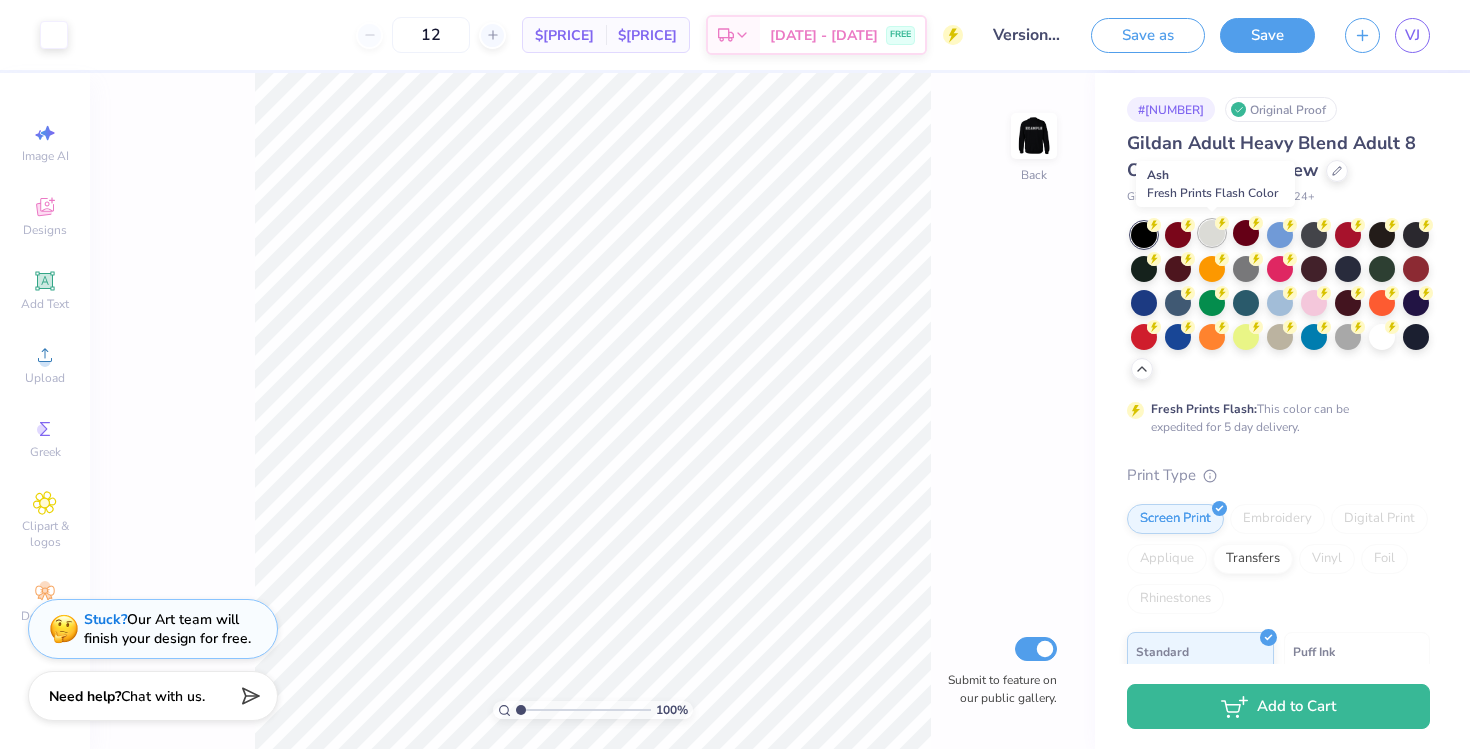 click at bounding box center (1212, 233) 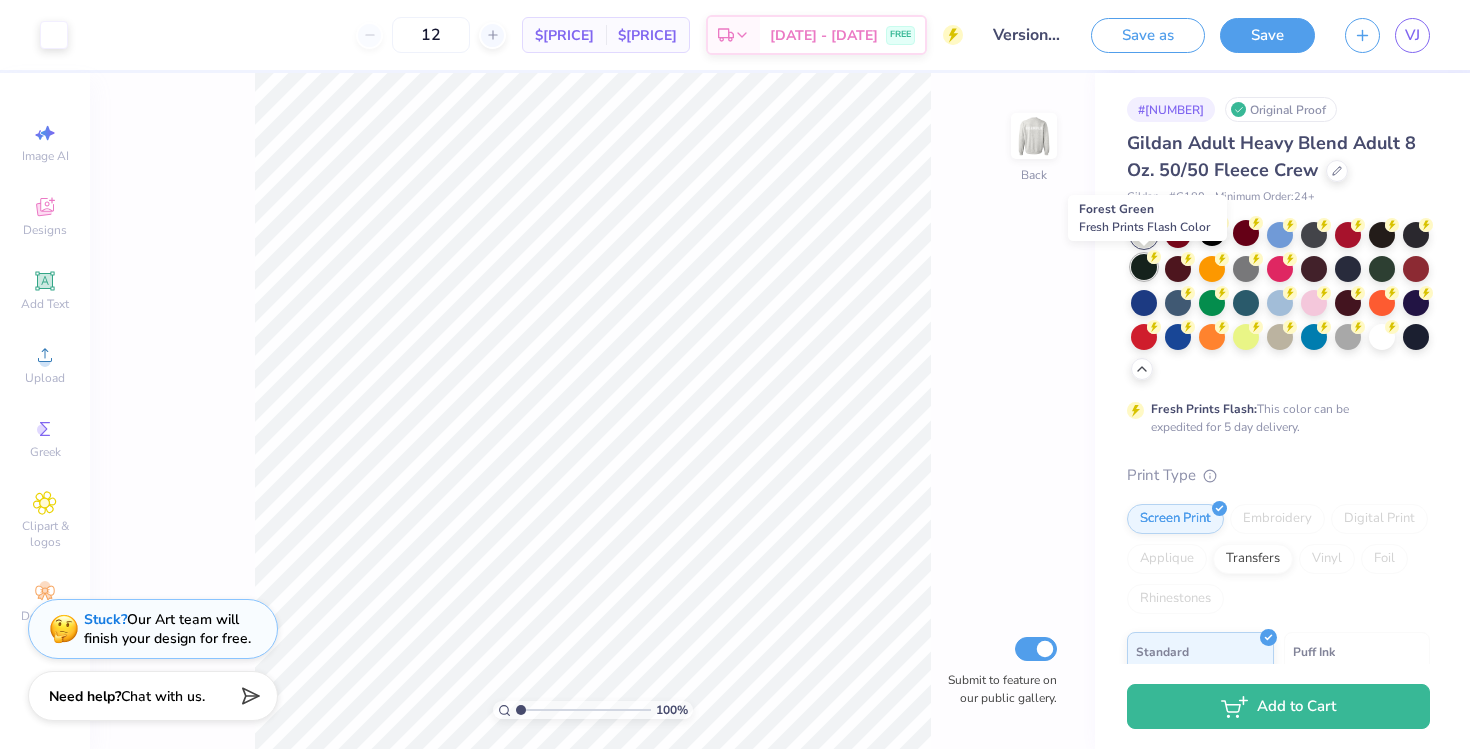 click at bounding box center [1144, 267] 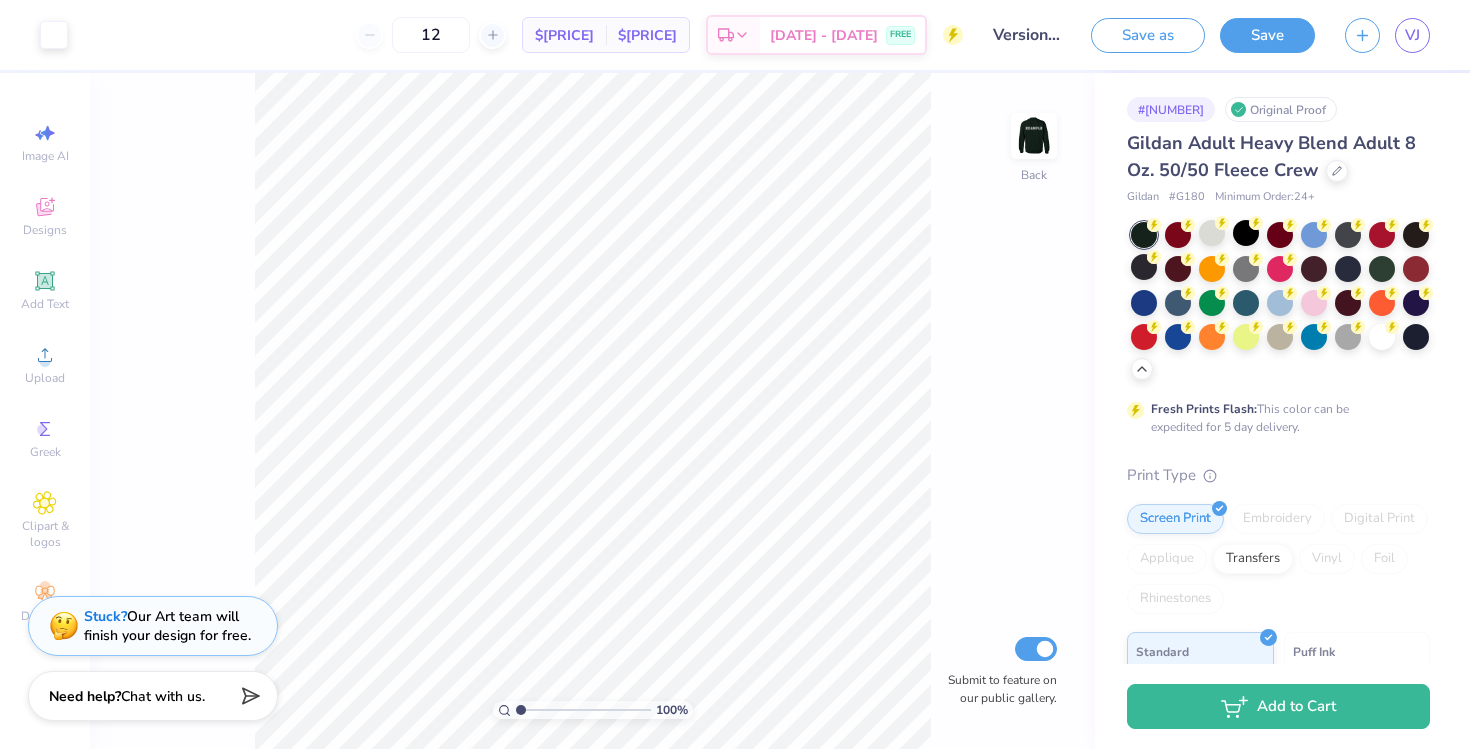 click on "Stuck?  Our Art team will finish your design for free." at bounding box center [167, 626] 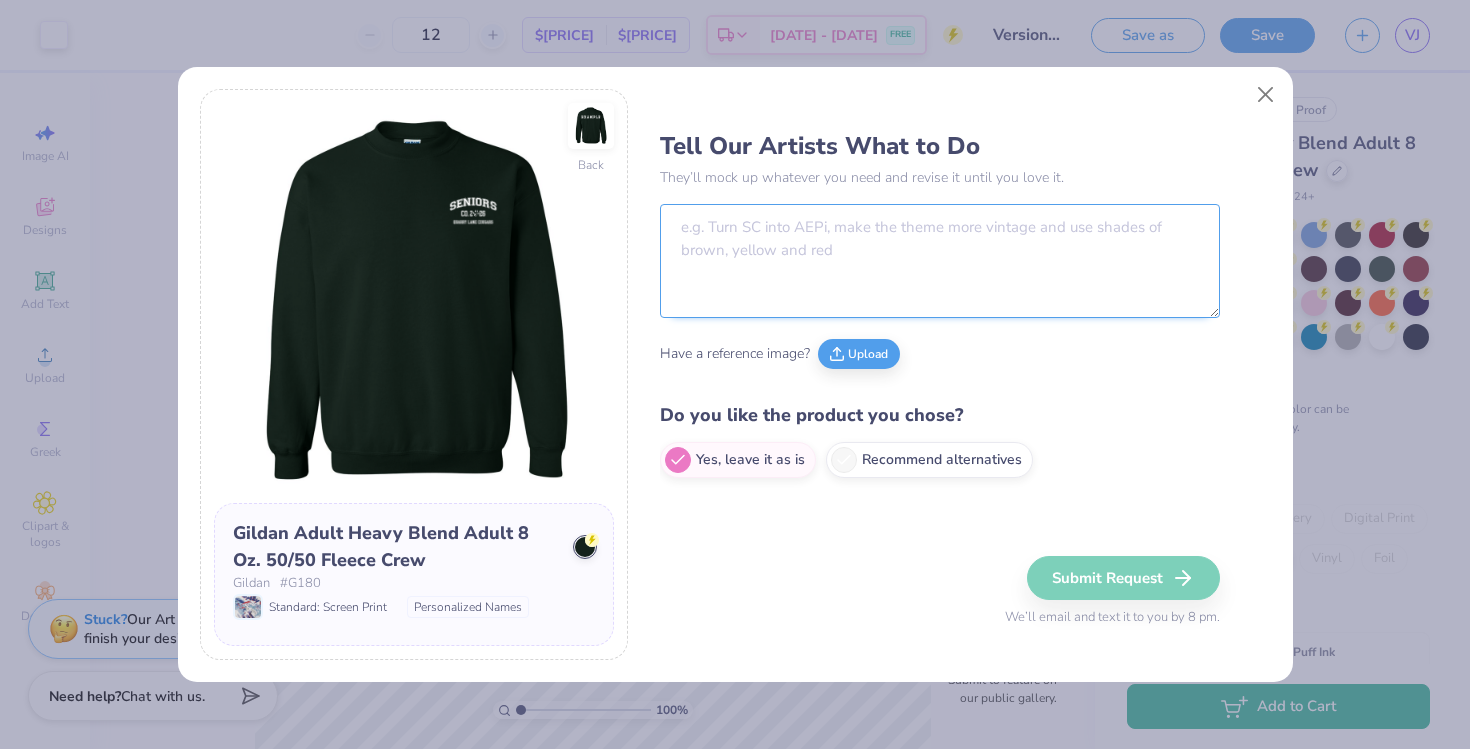 click at bounding box center [940, 261] 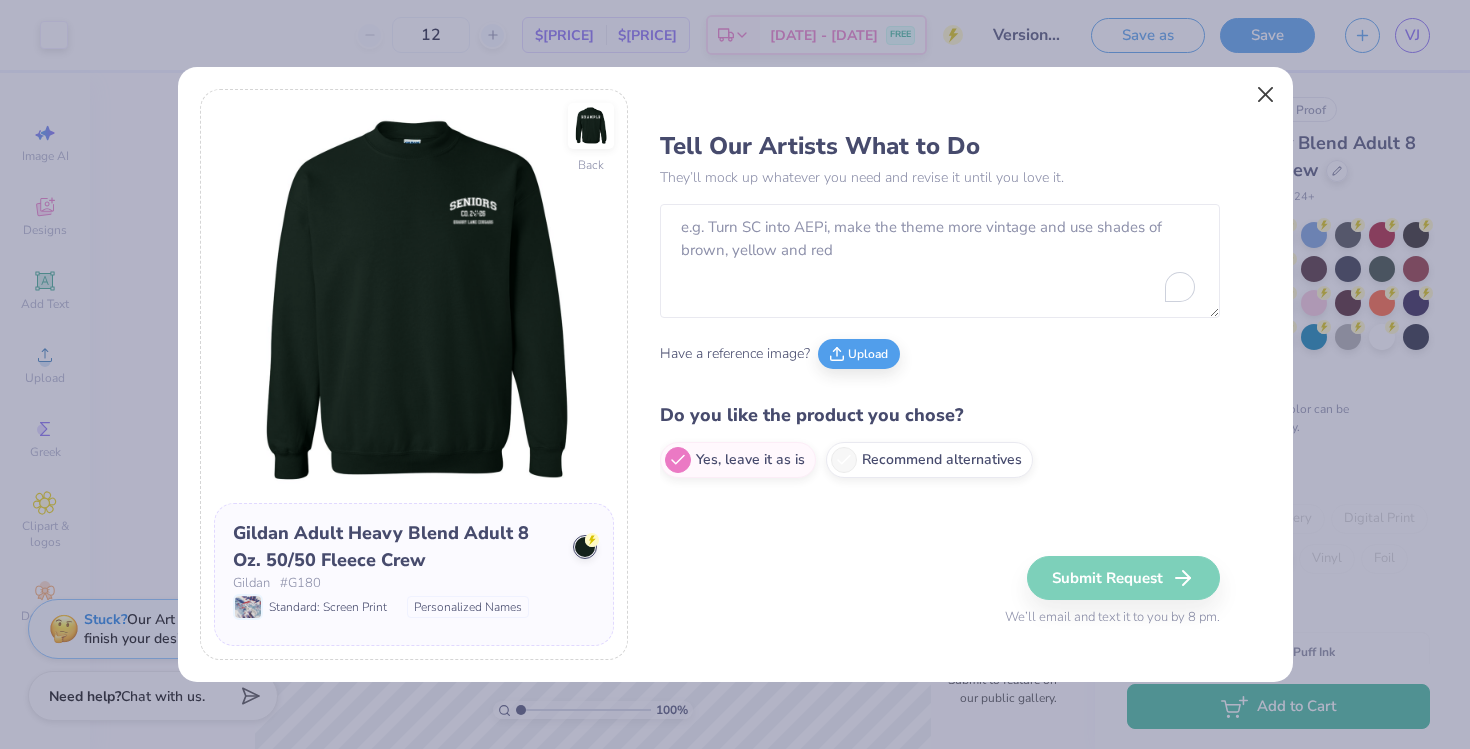 click at bounding box center (1265, 94) 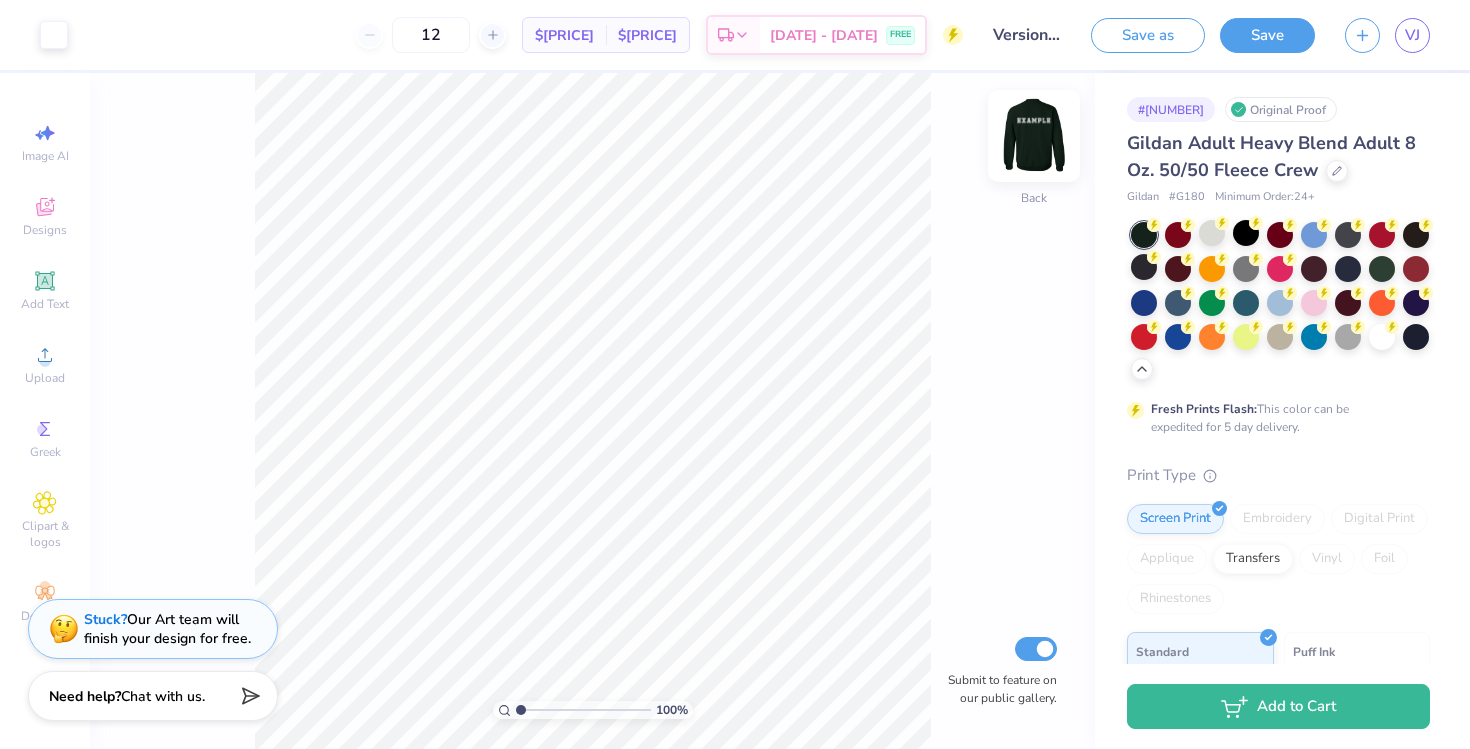 click at bounding box center [1034, 136] 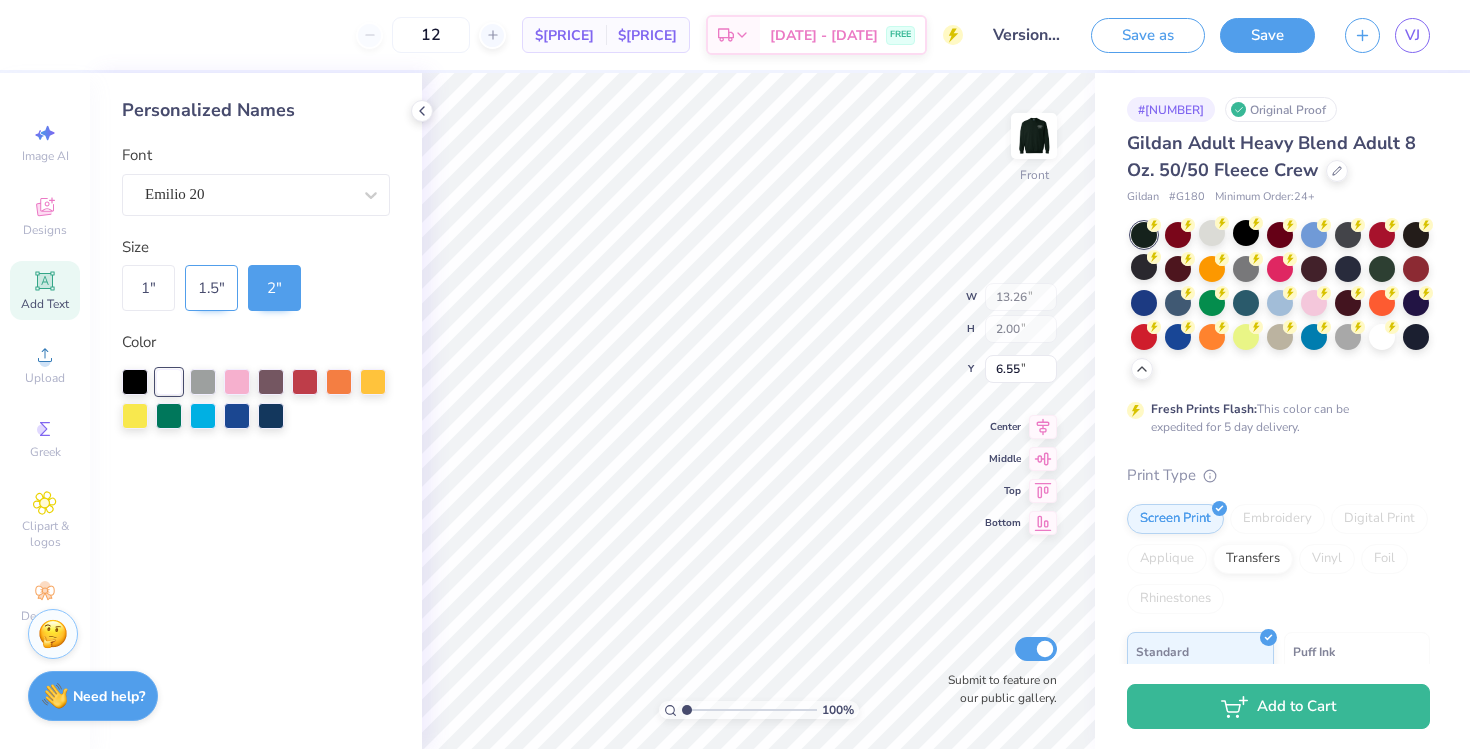 click on "1.5 "" at bounding box center [211, 288] 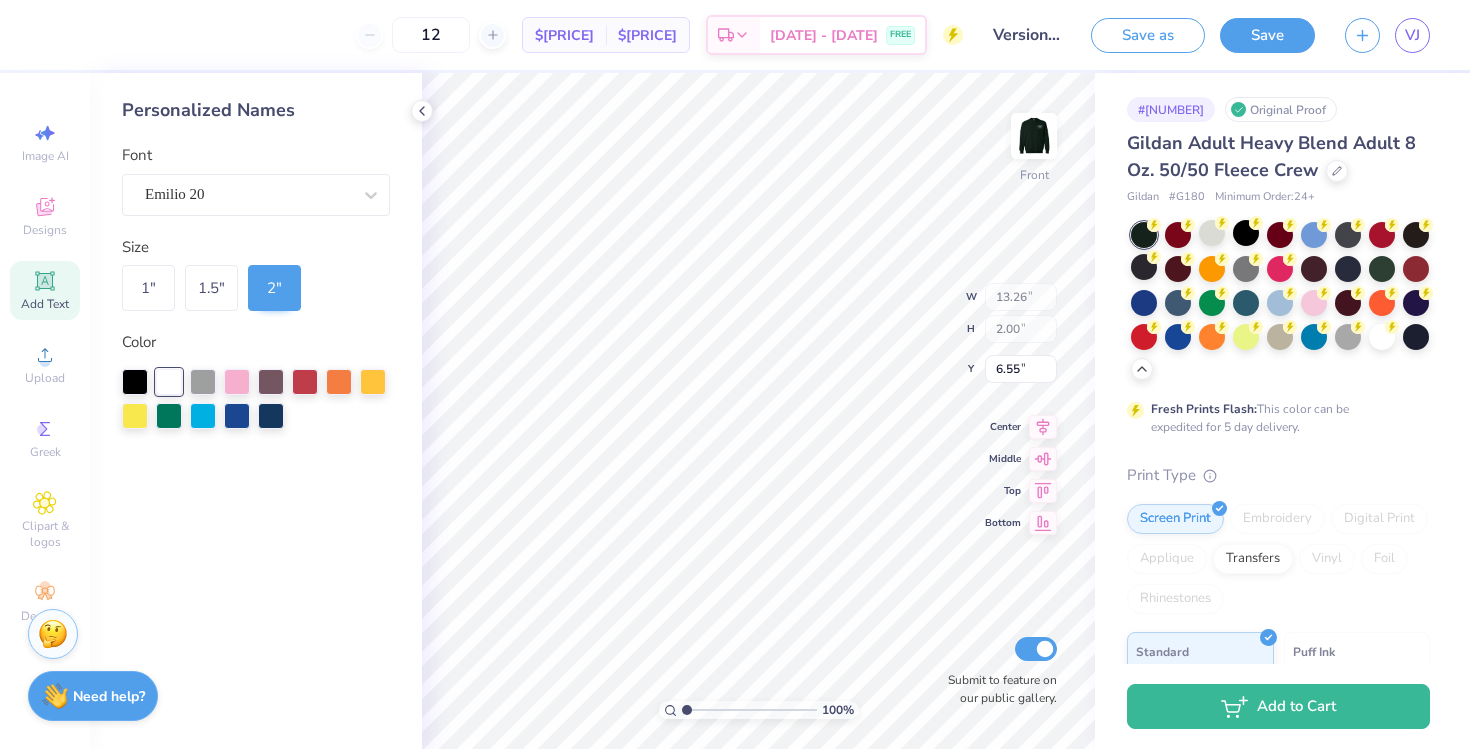 type on "9.94" 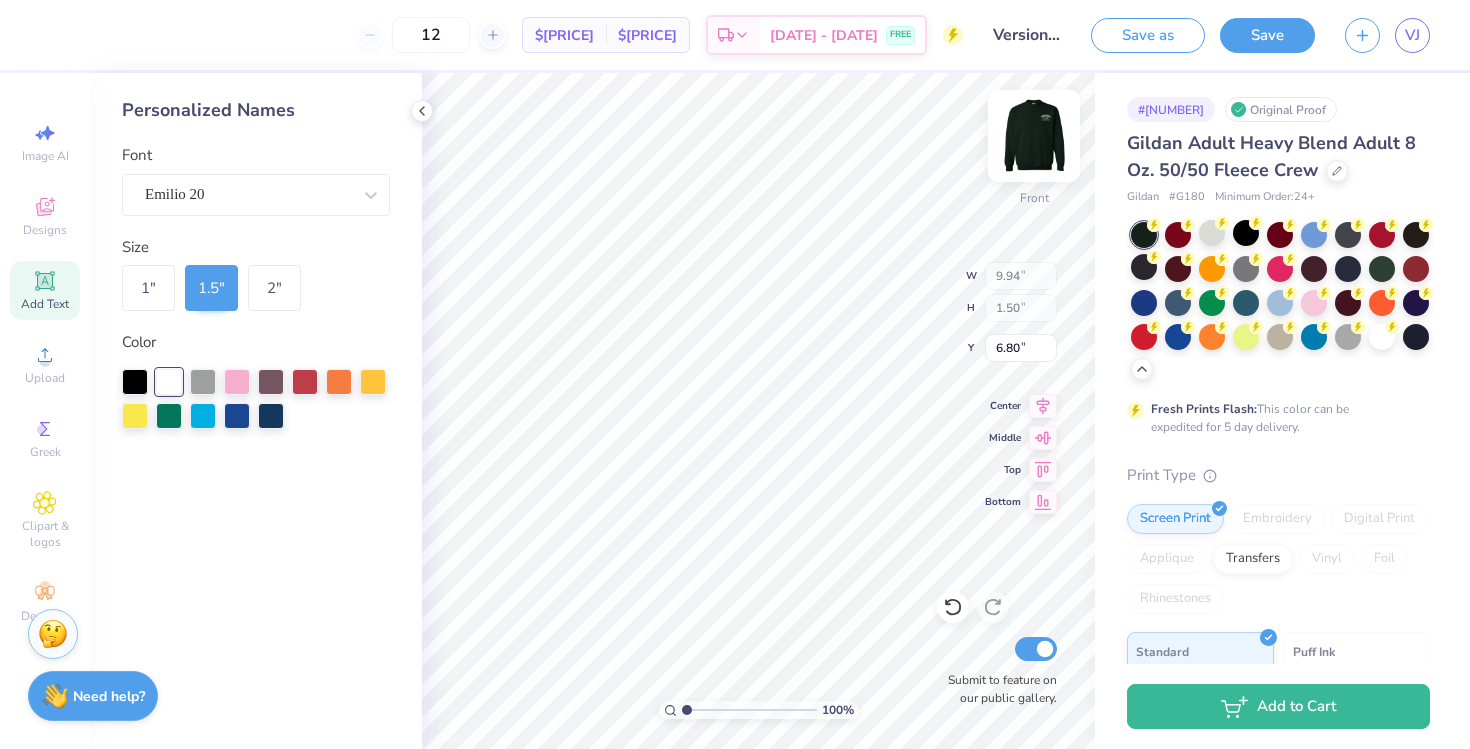 click at bounding box center [1034, 136] 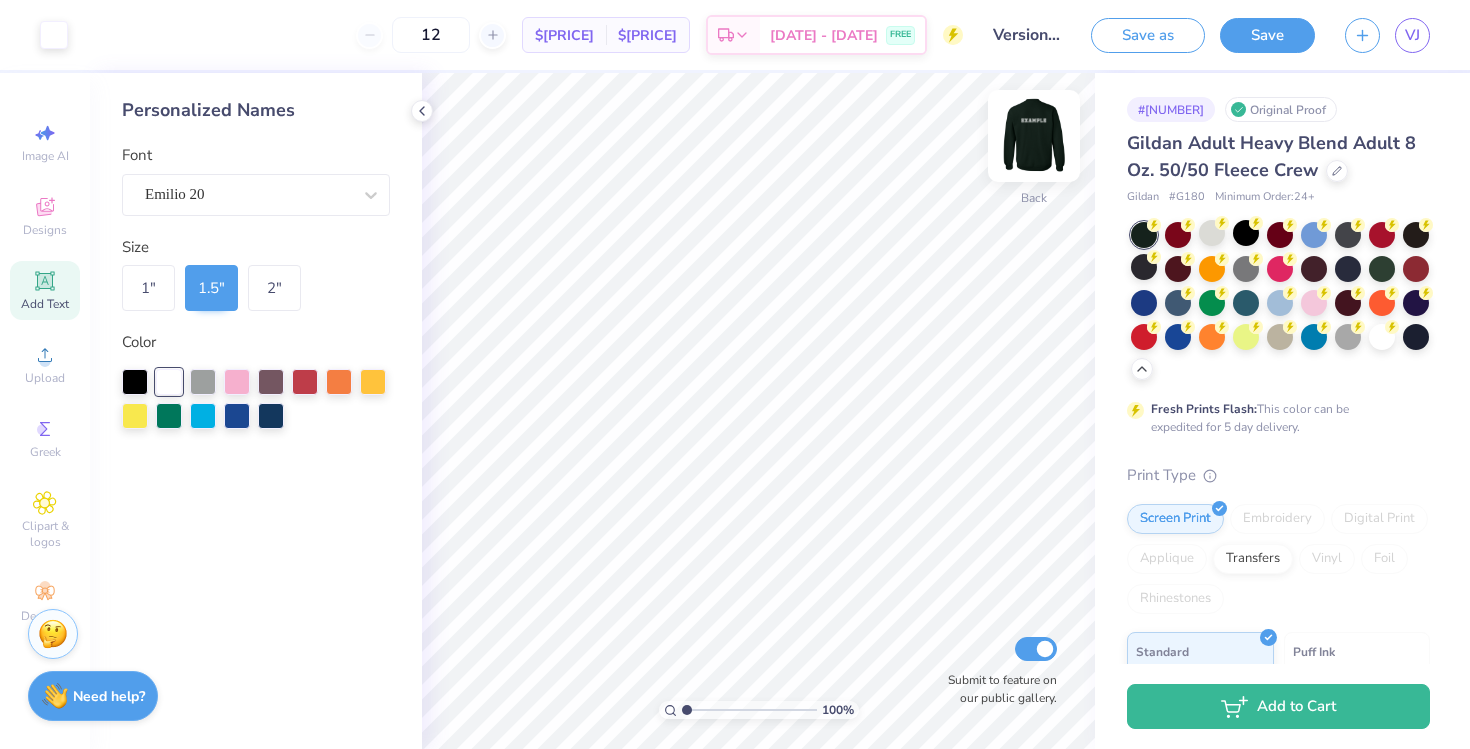 click at bounding box center [1034, 136] 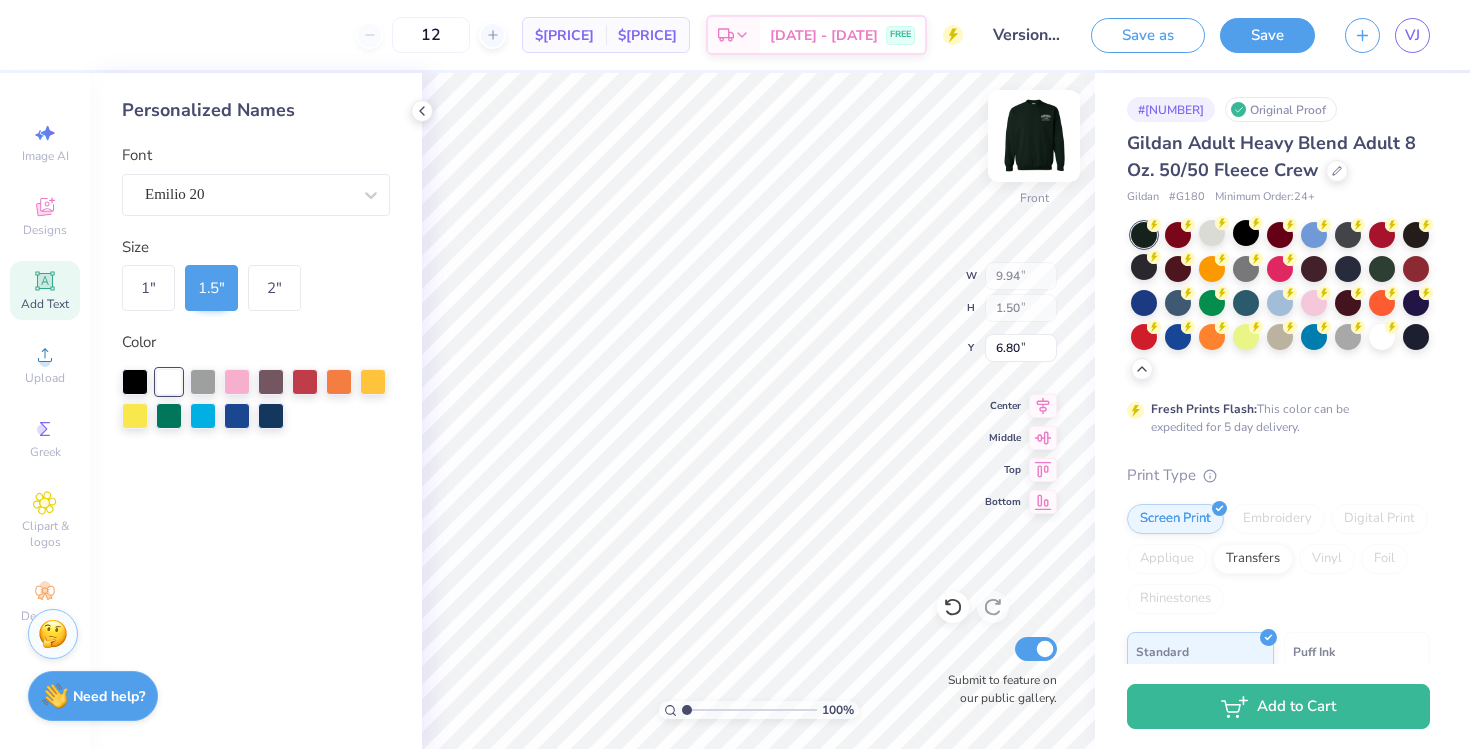 type on "15.49" 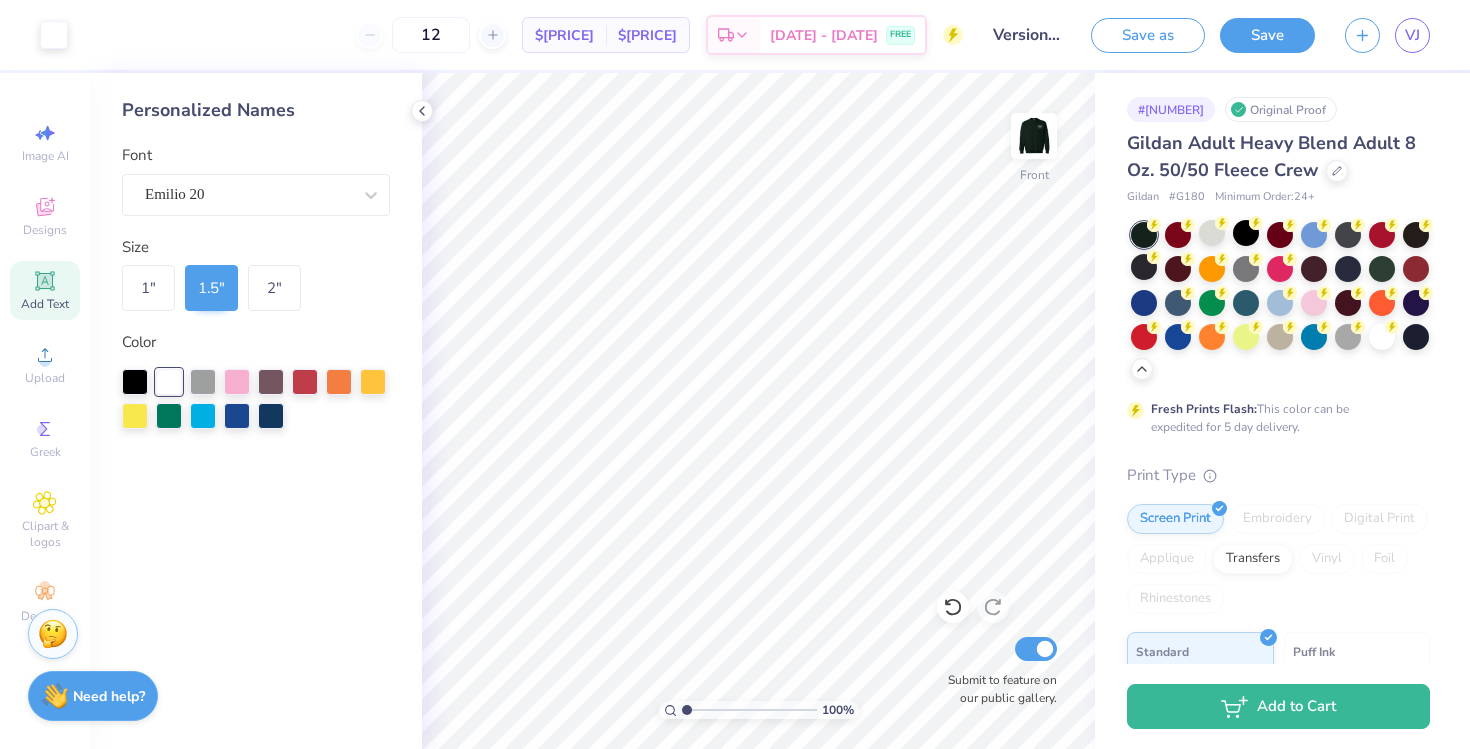 click 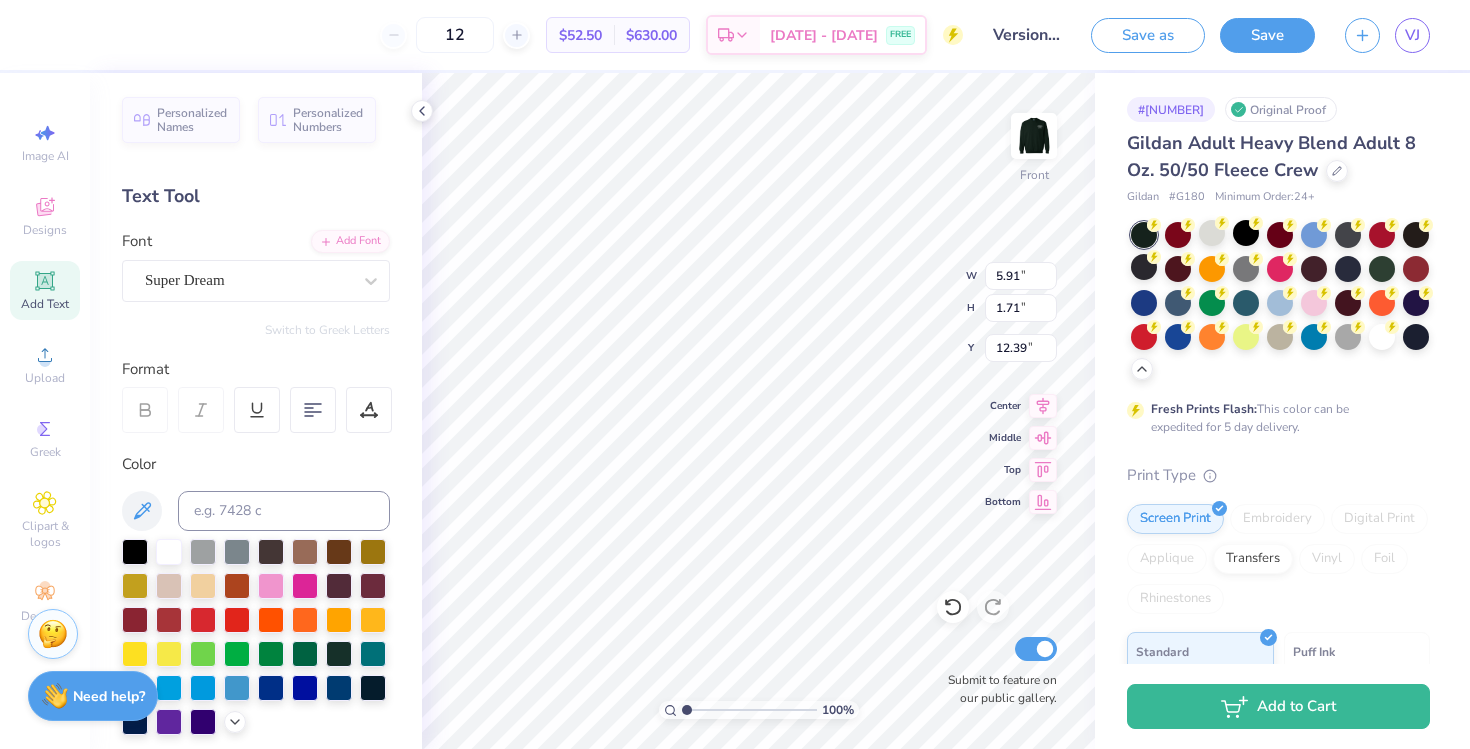 type on "@" 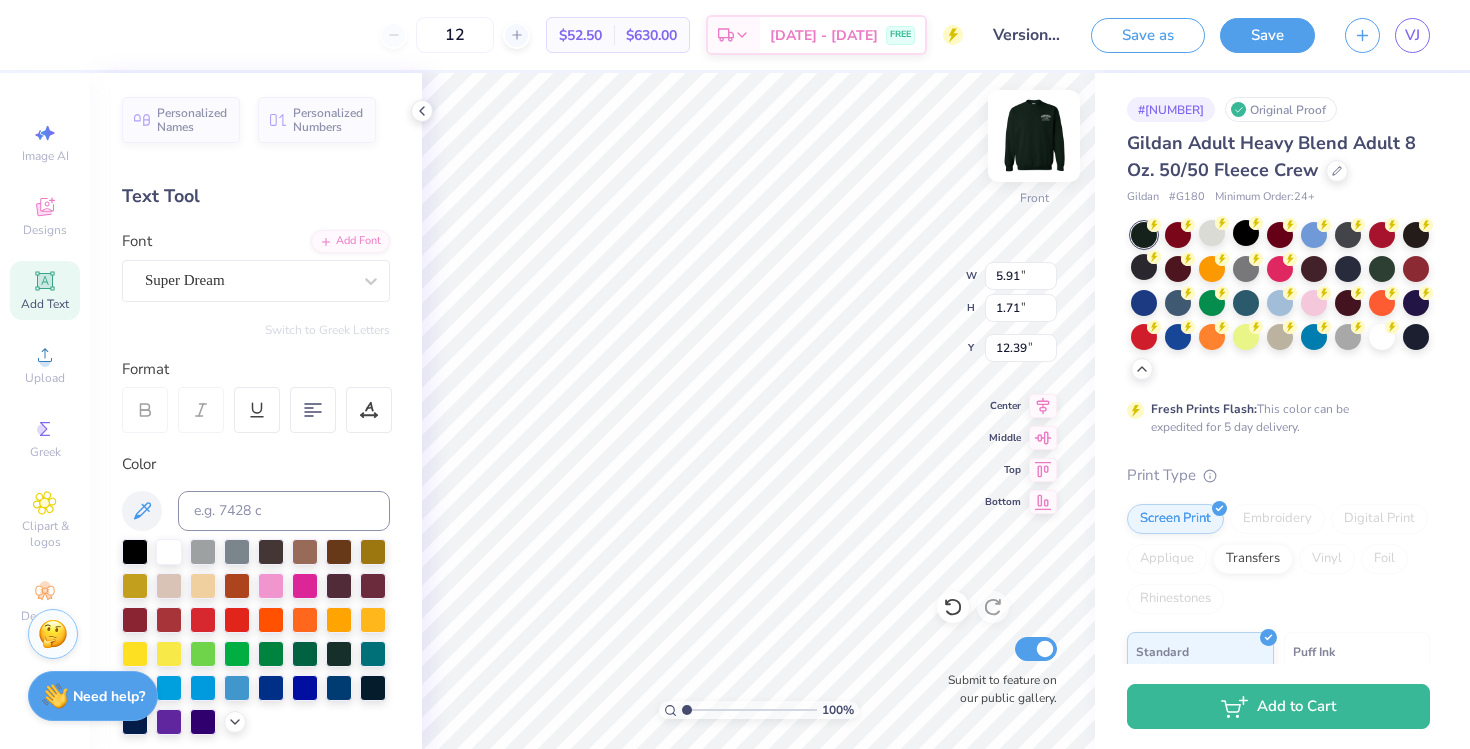 type on "26" 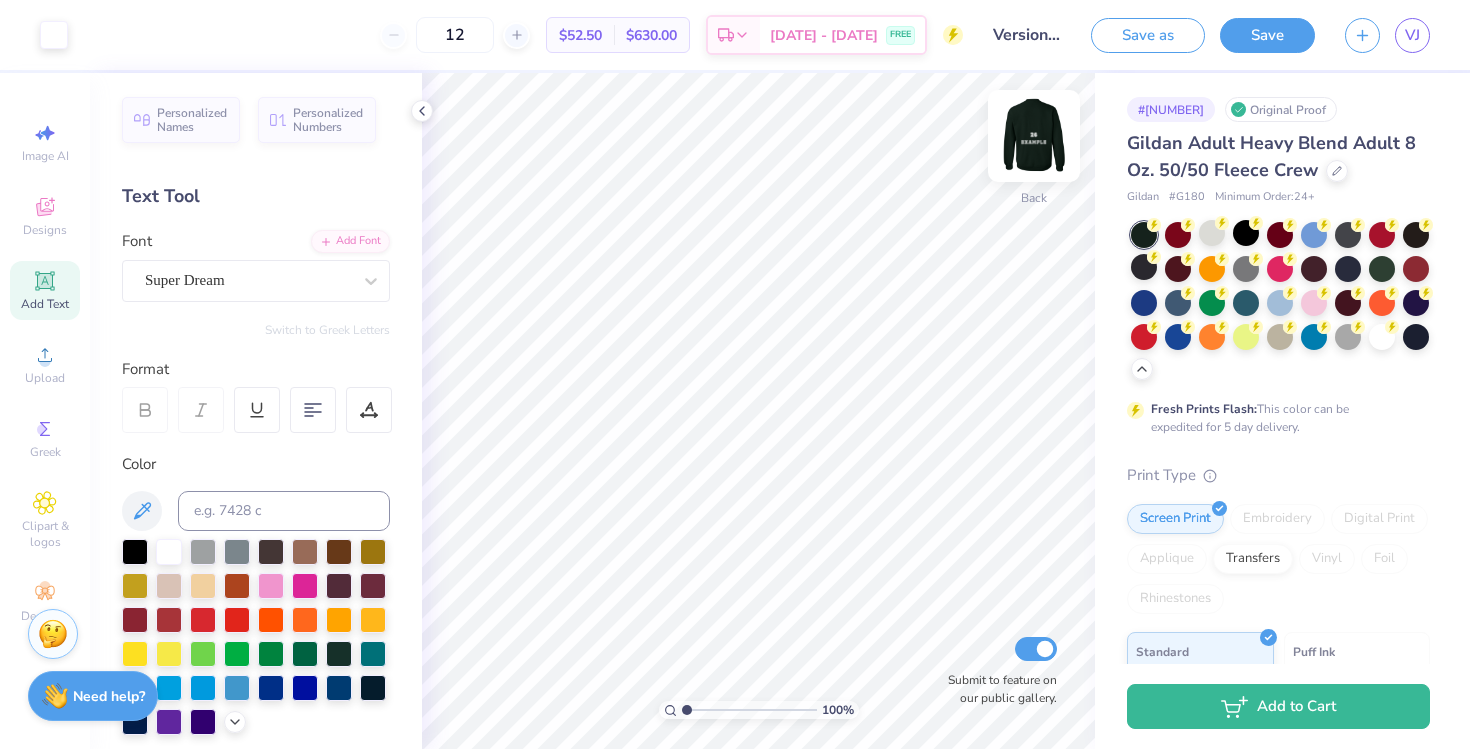 click at bounding box center (1034, 136) 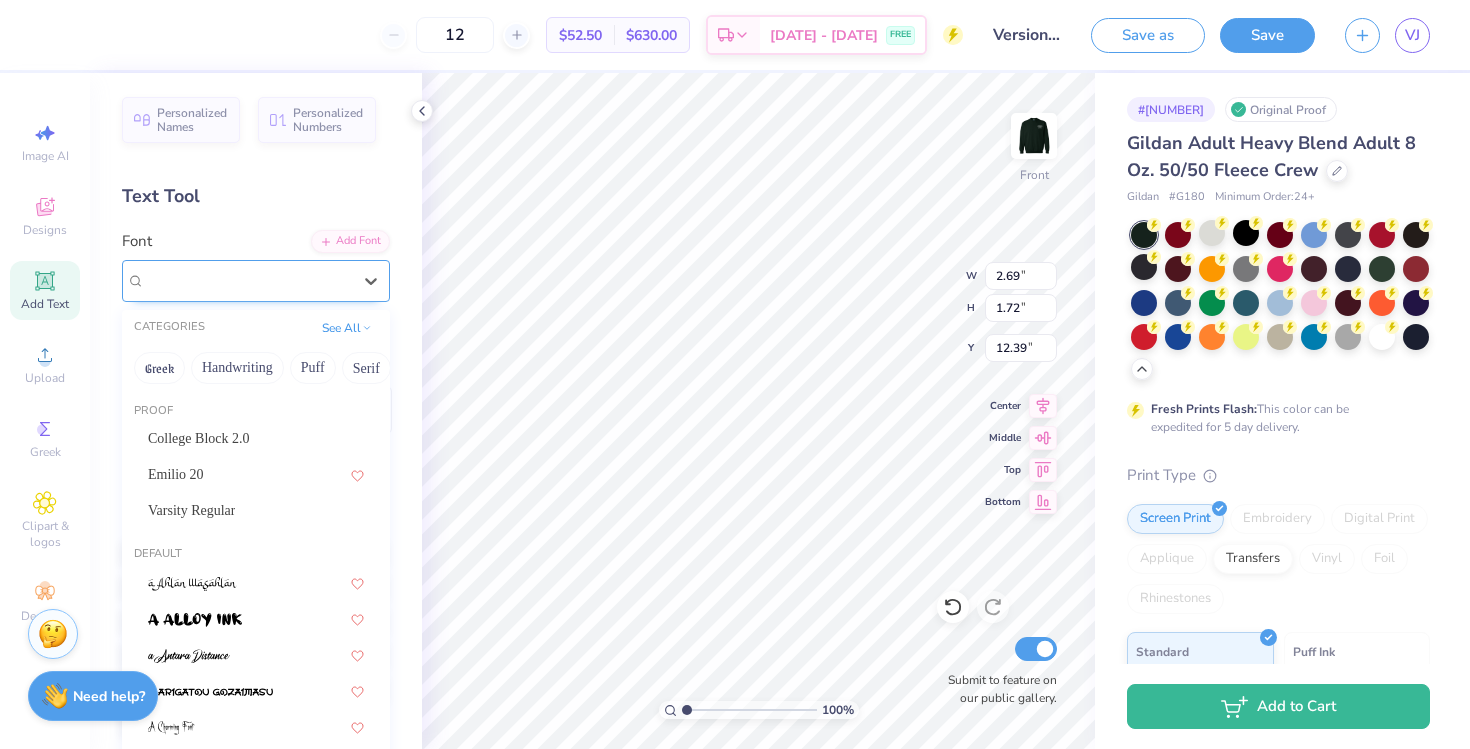 click on "Super Dream" at bounding box center (185, 280) 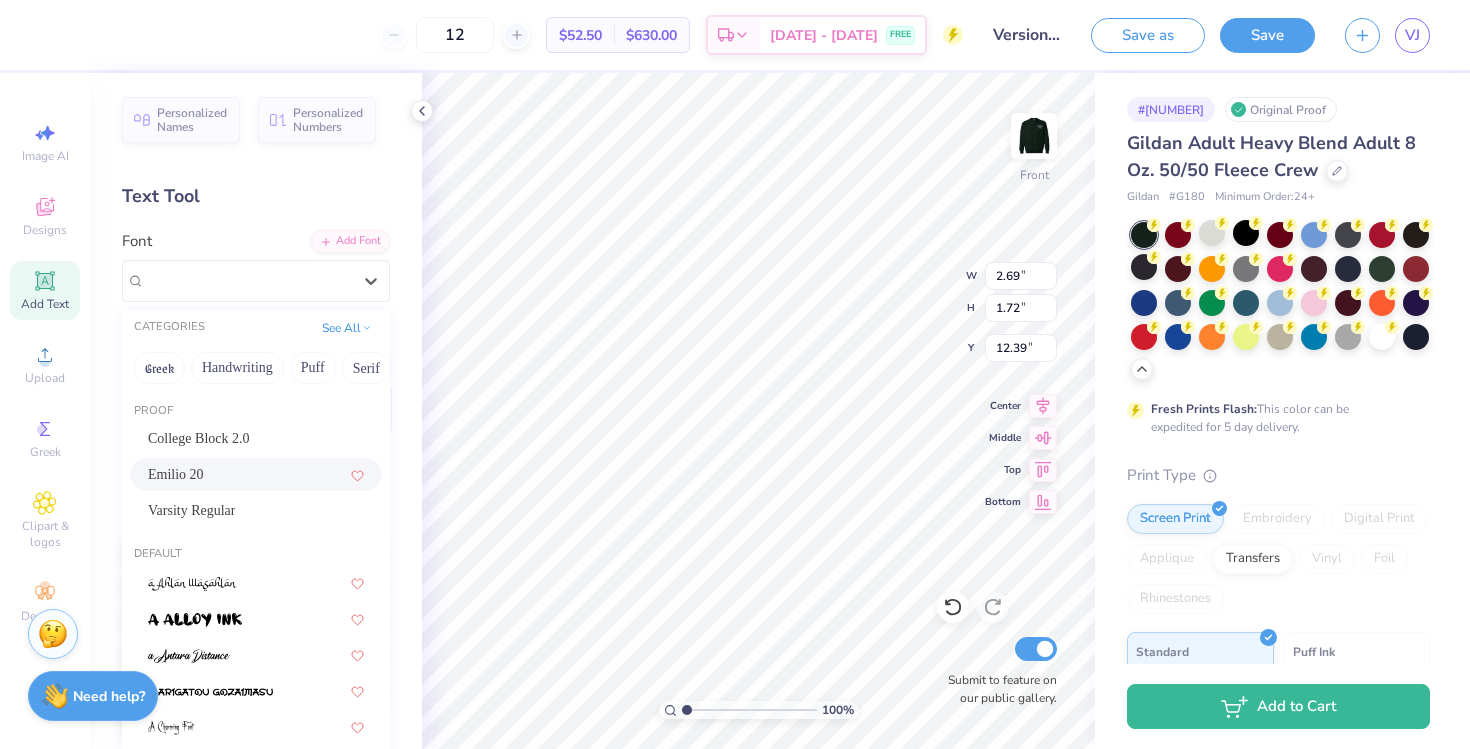 click on "Emilio 20" at bounding box center [256, 474] 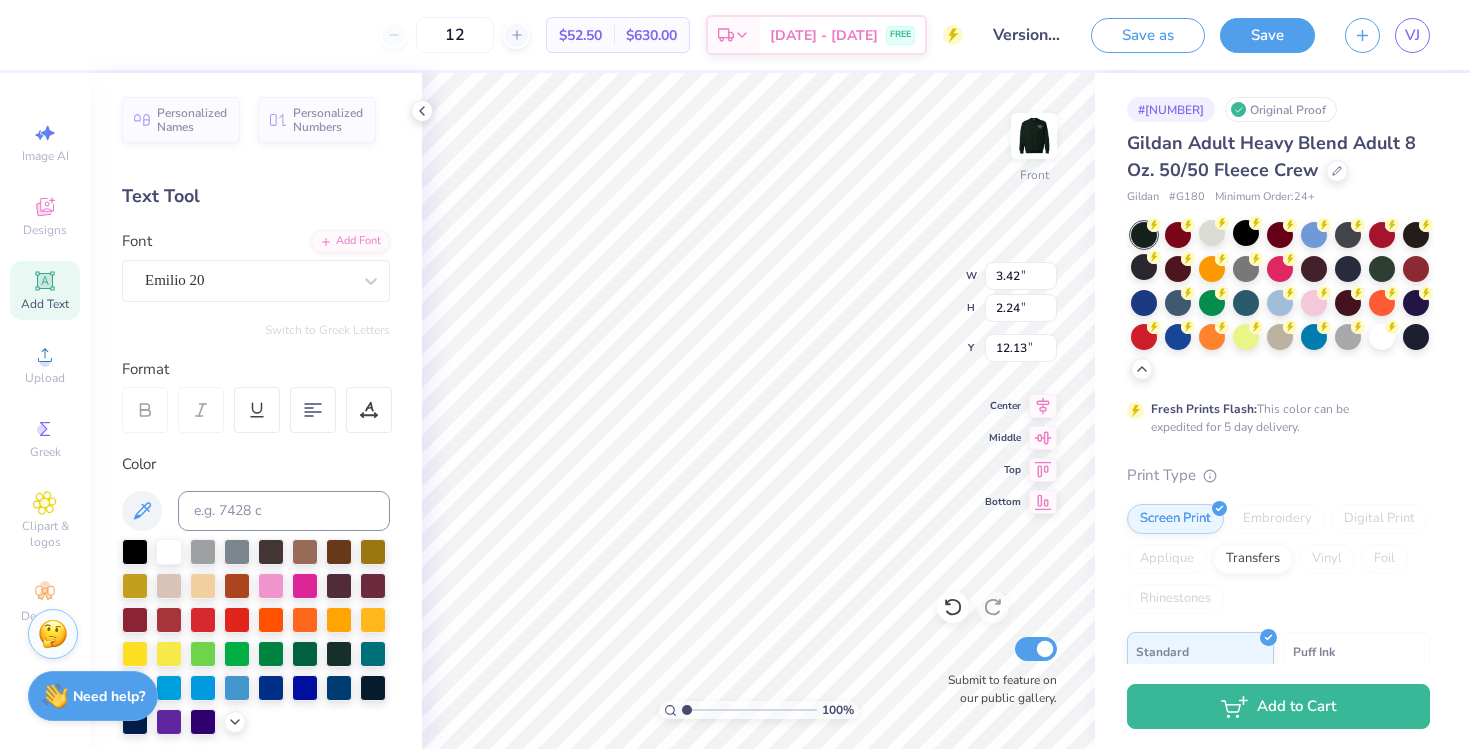 type on "3.42" 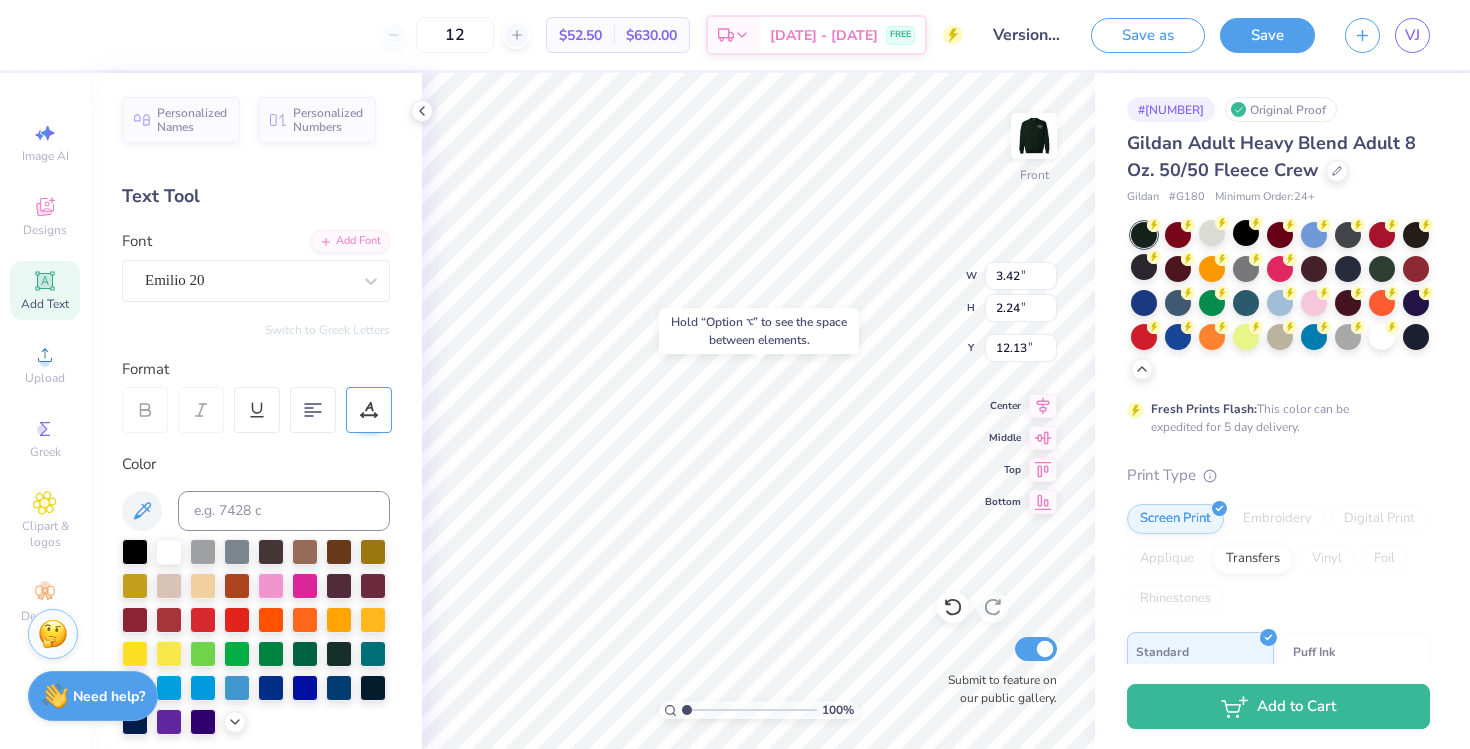 click 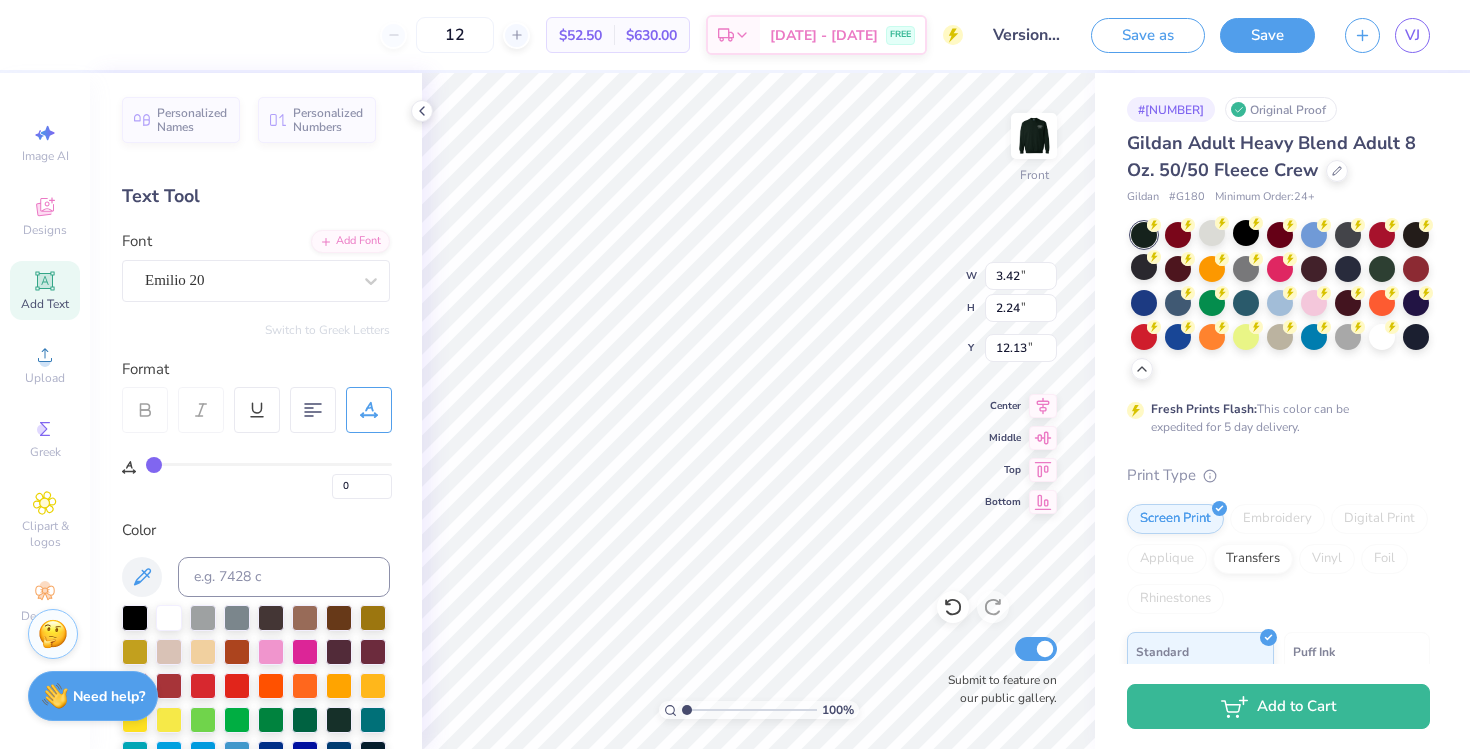type on "11.14" 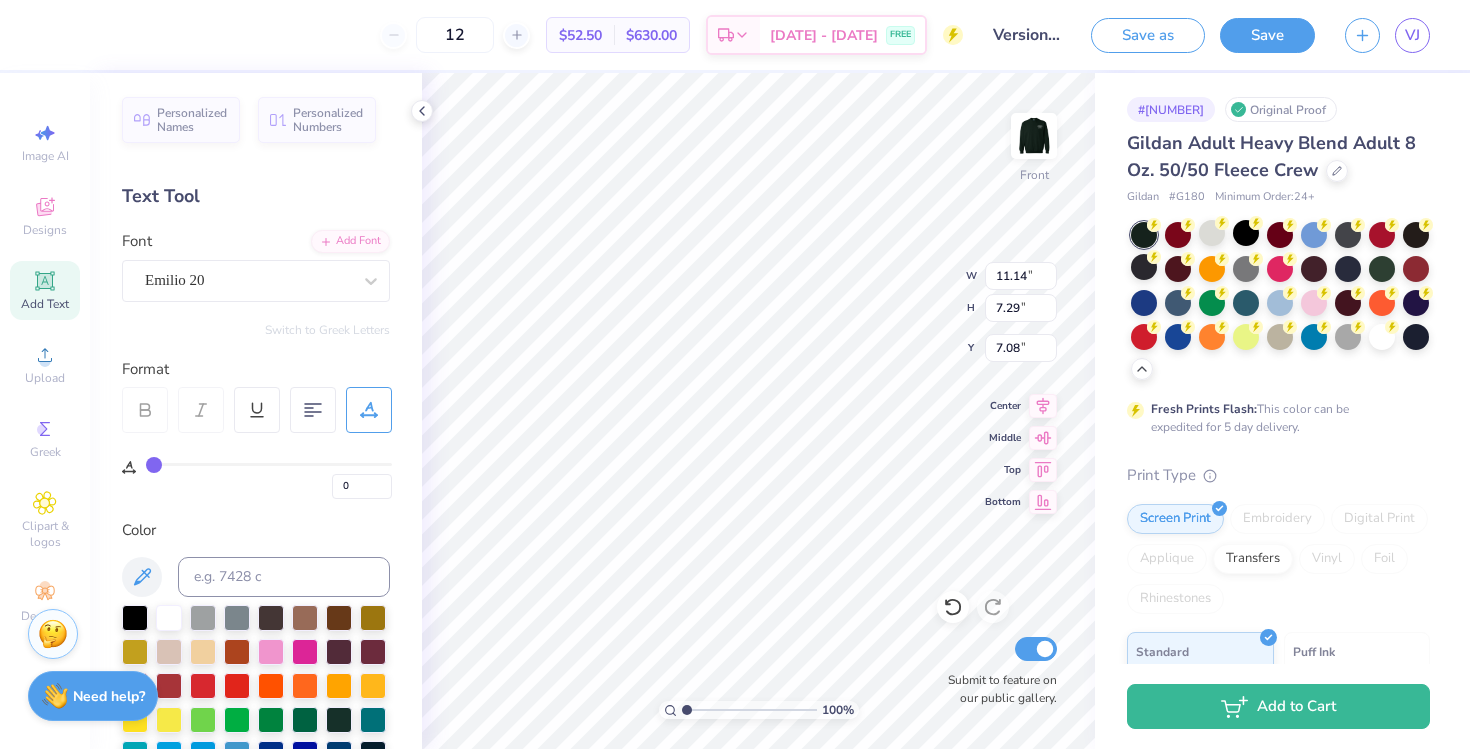 type on "6.56" 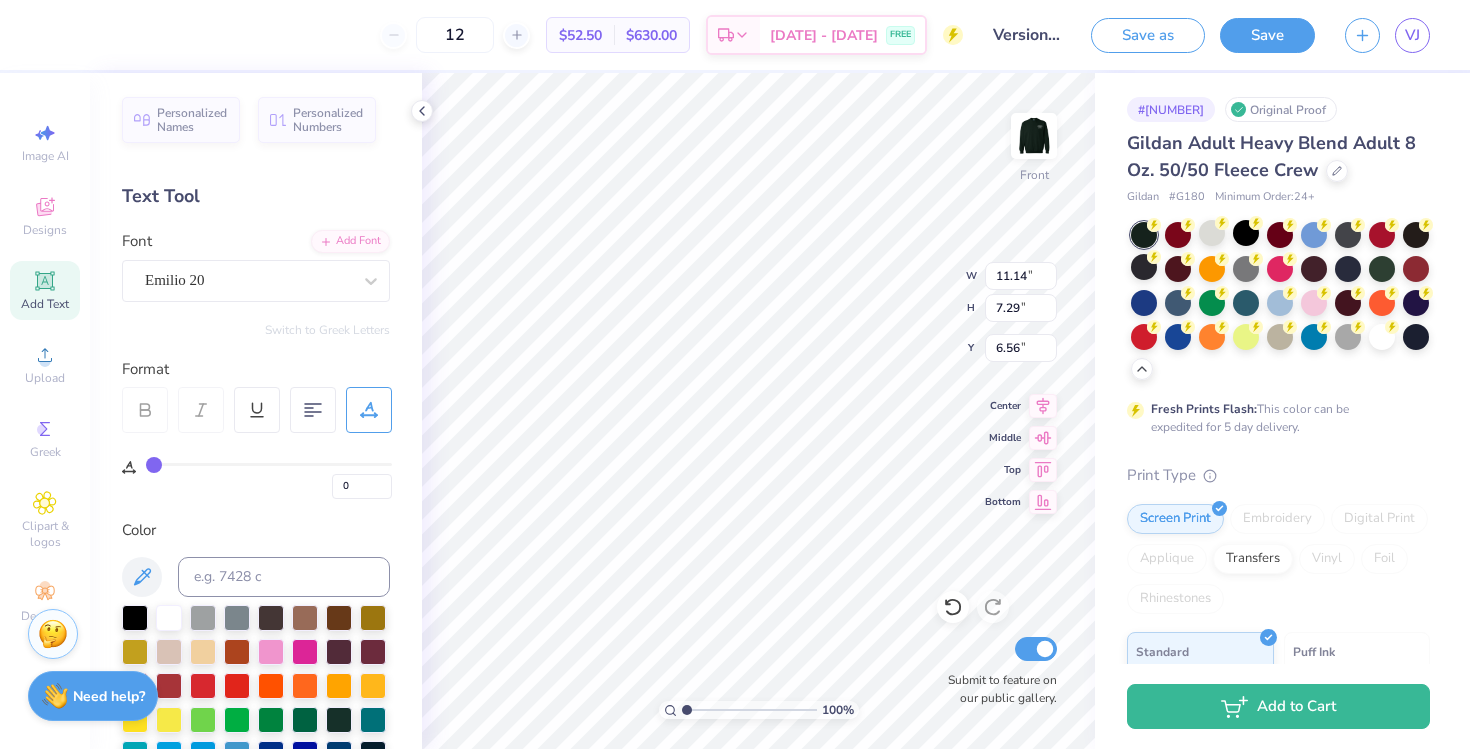 type on "12.83" 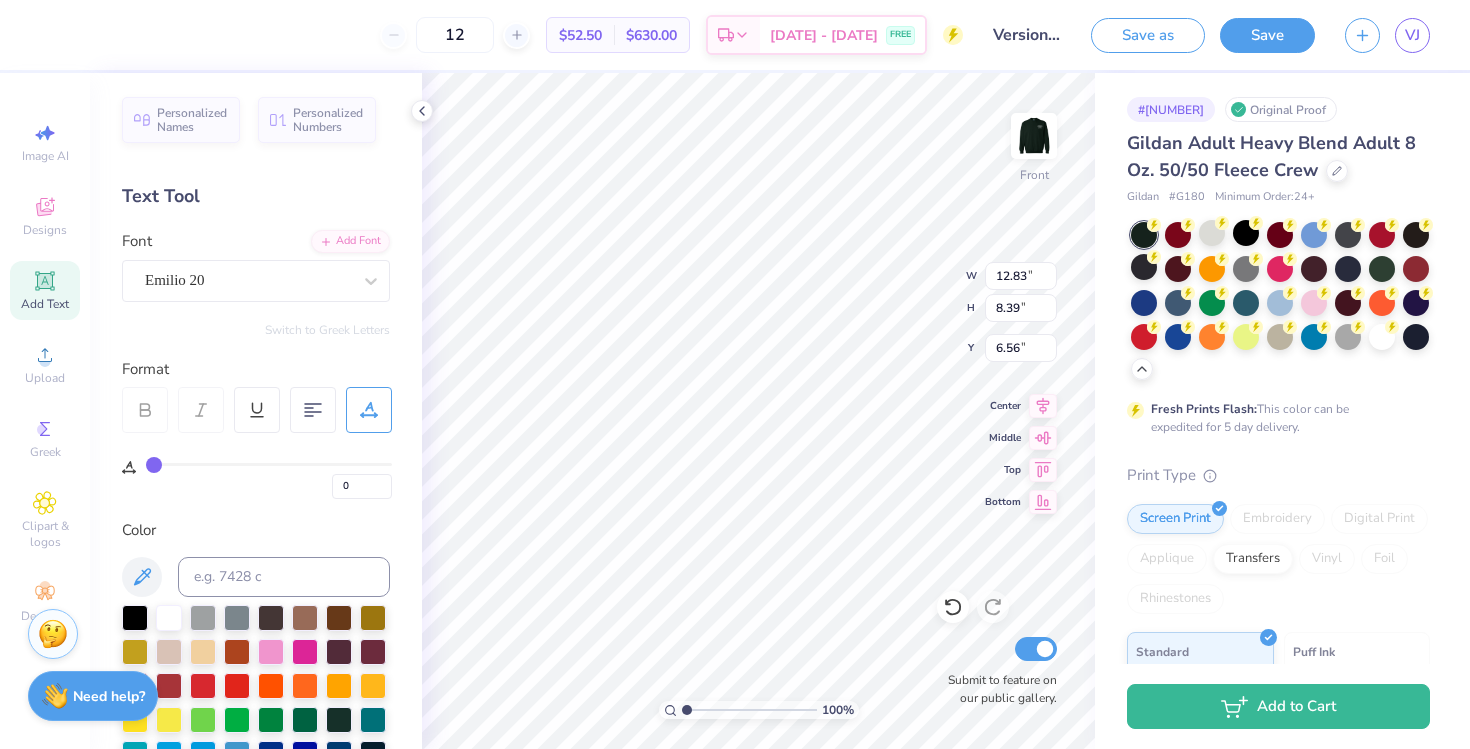 type on "6.42" 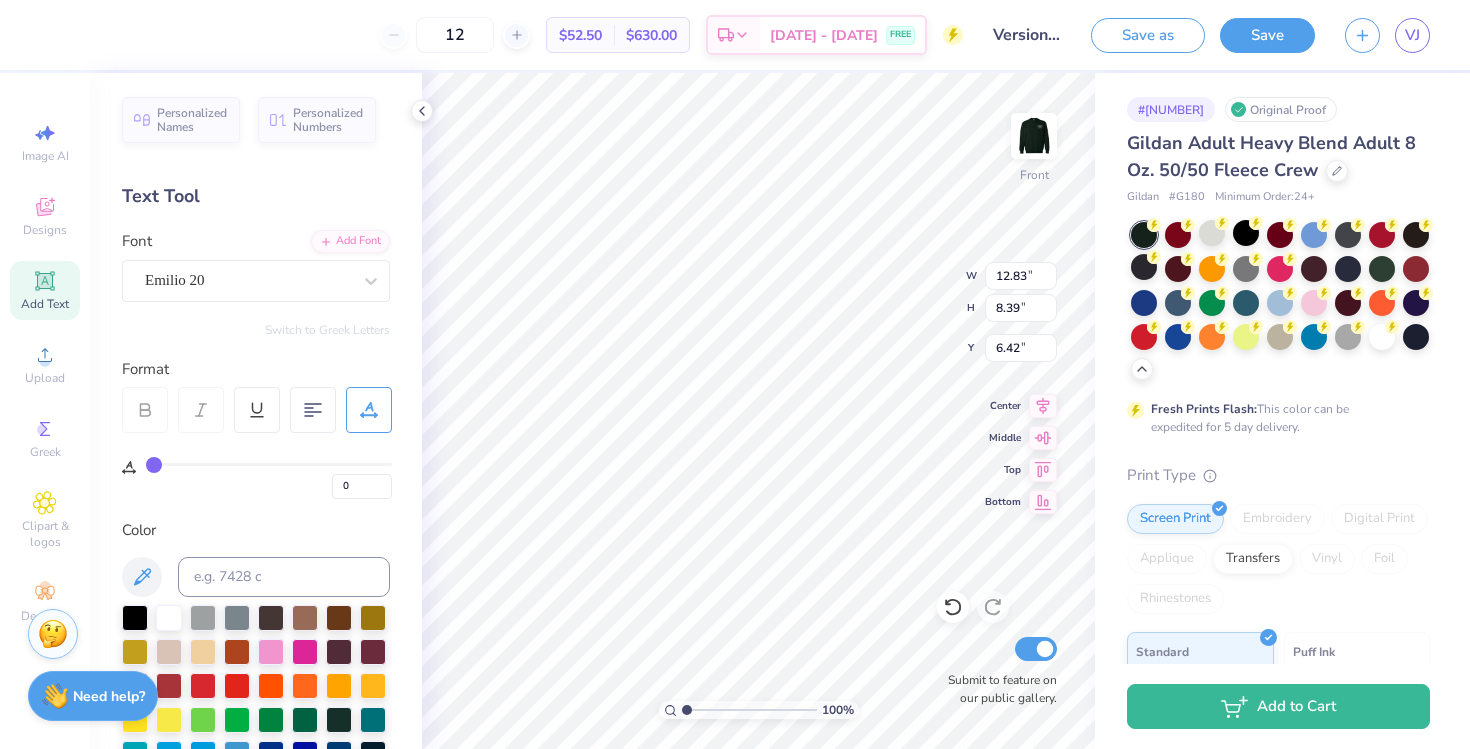 type on "11.45" 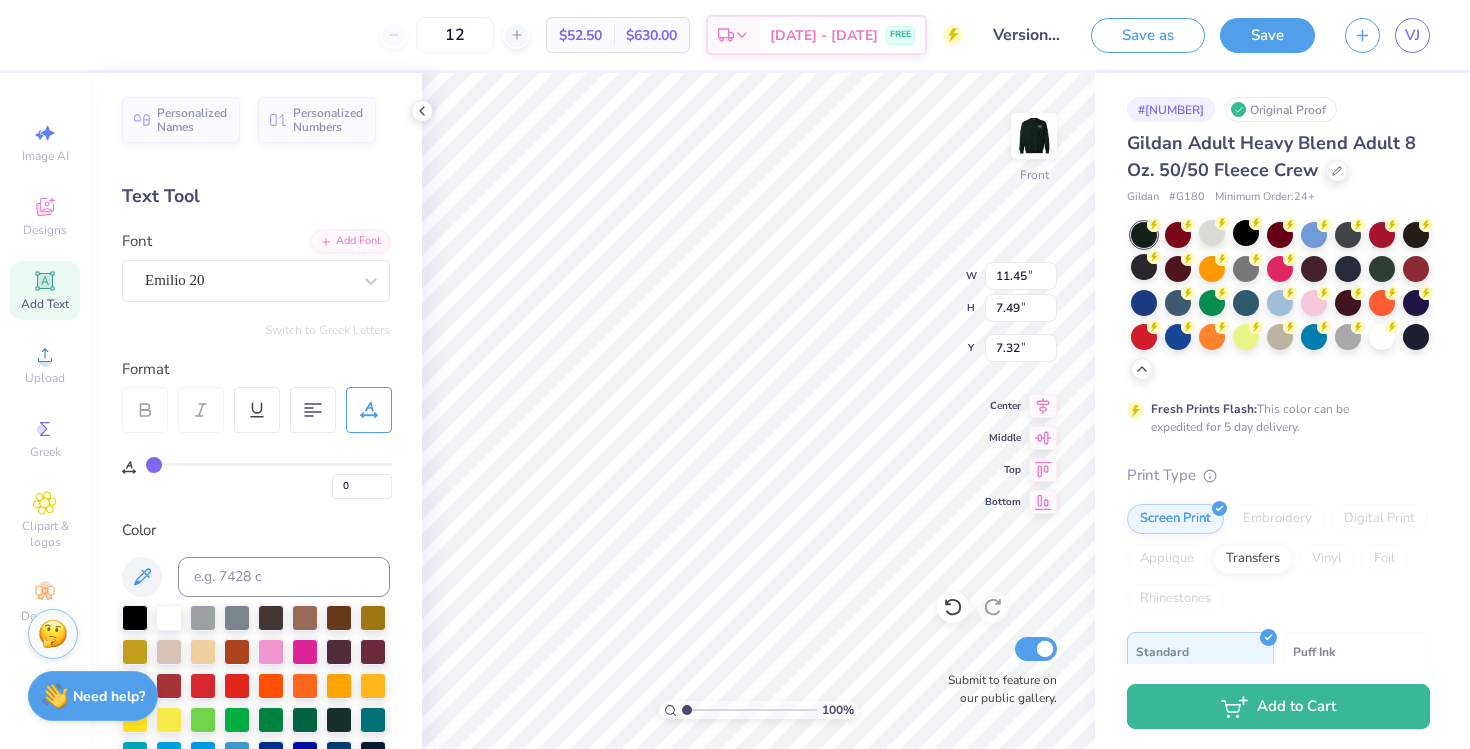 type on "7.23" 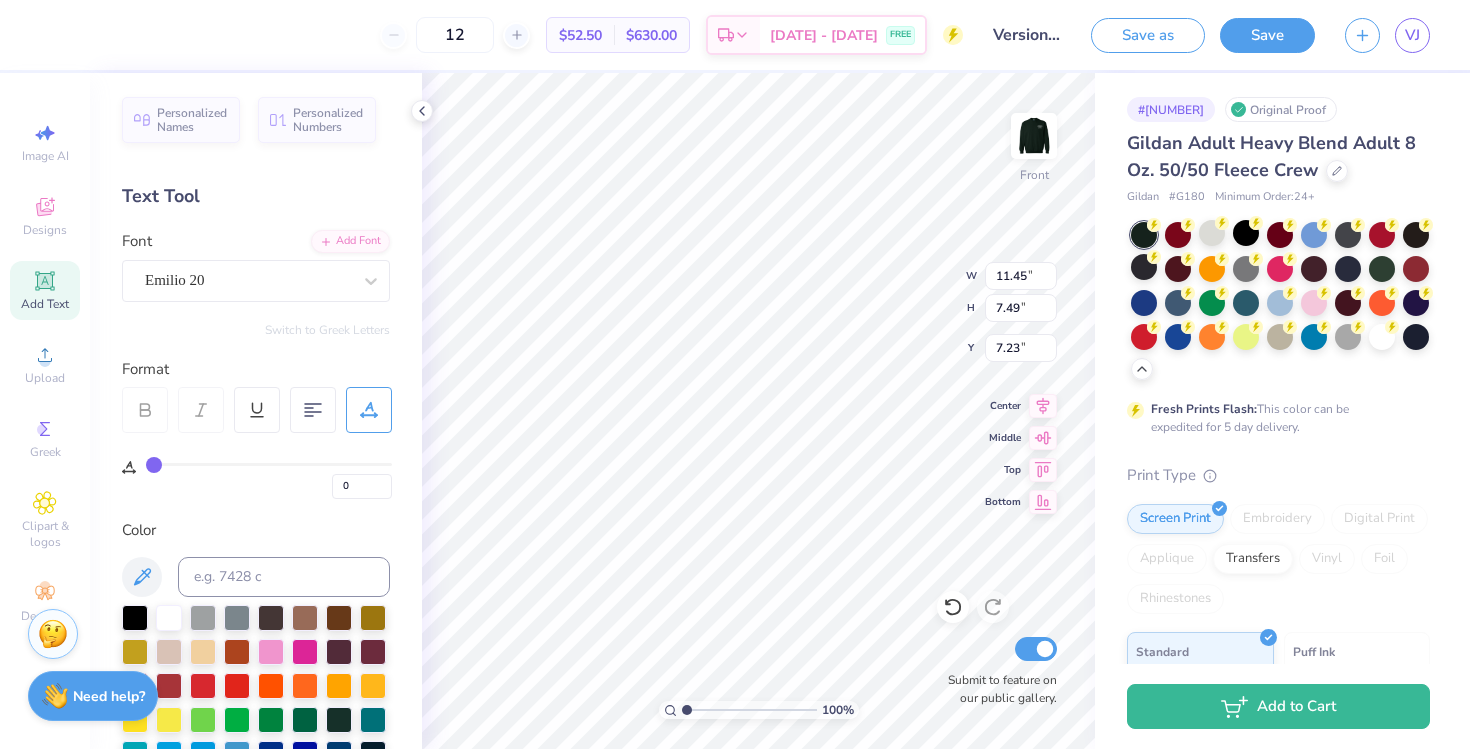 type on "6" 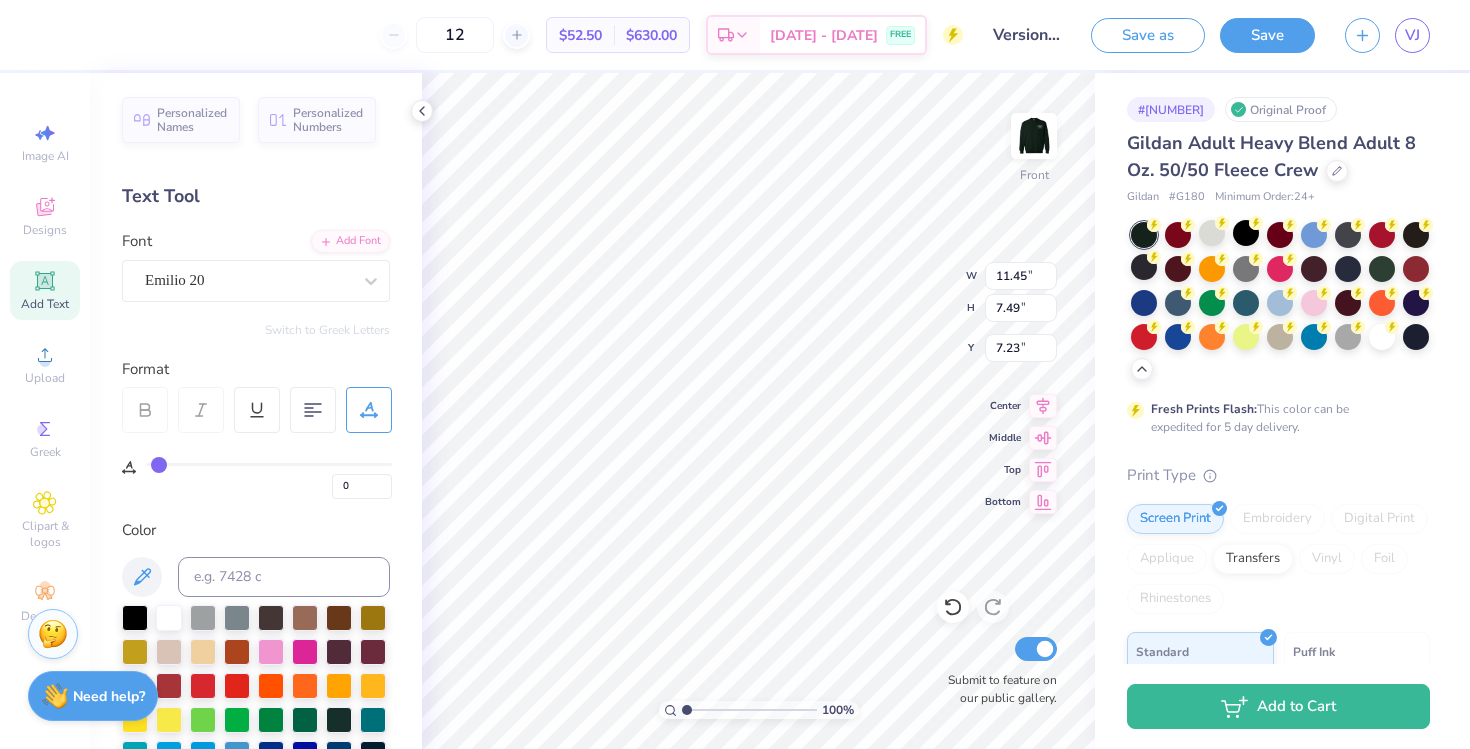 type on "2" 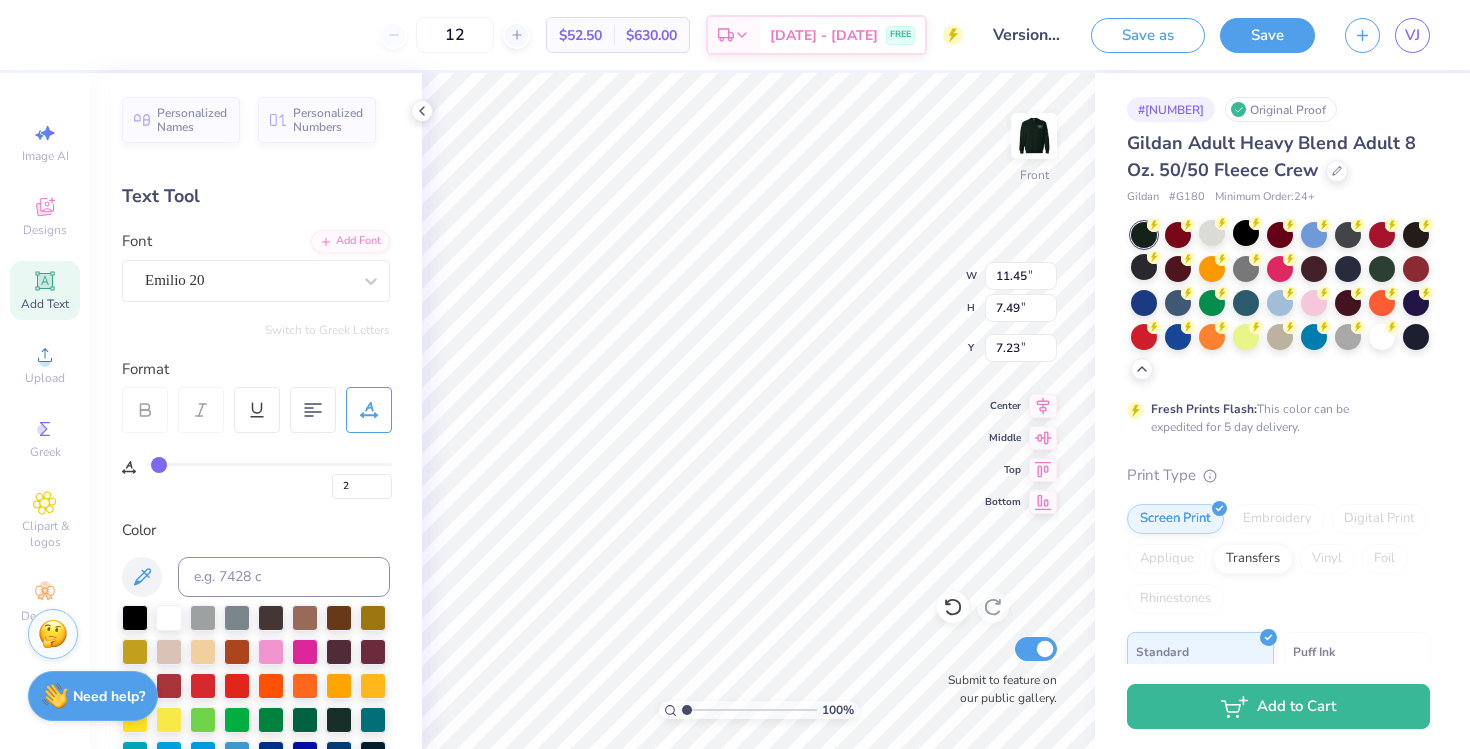 type on "3" 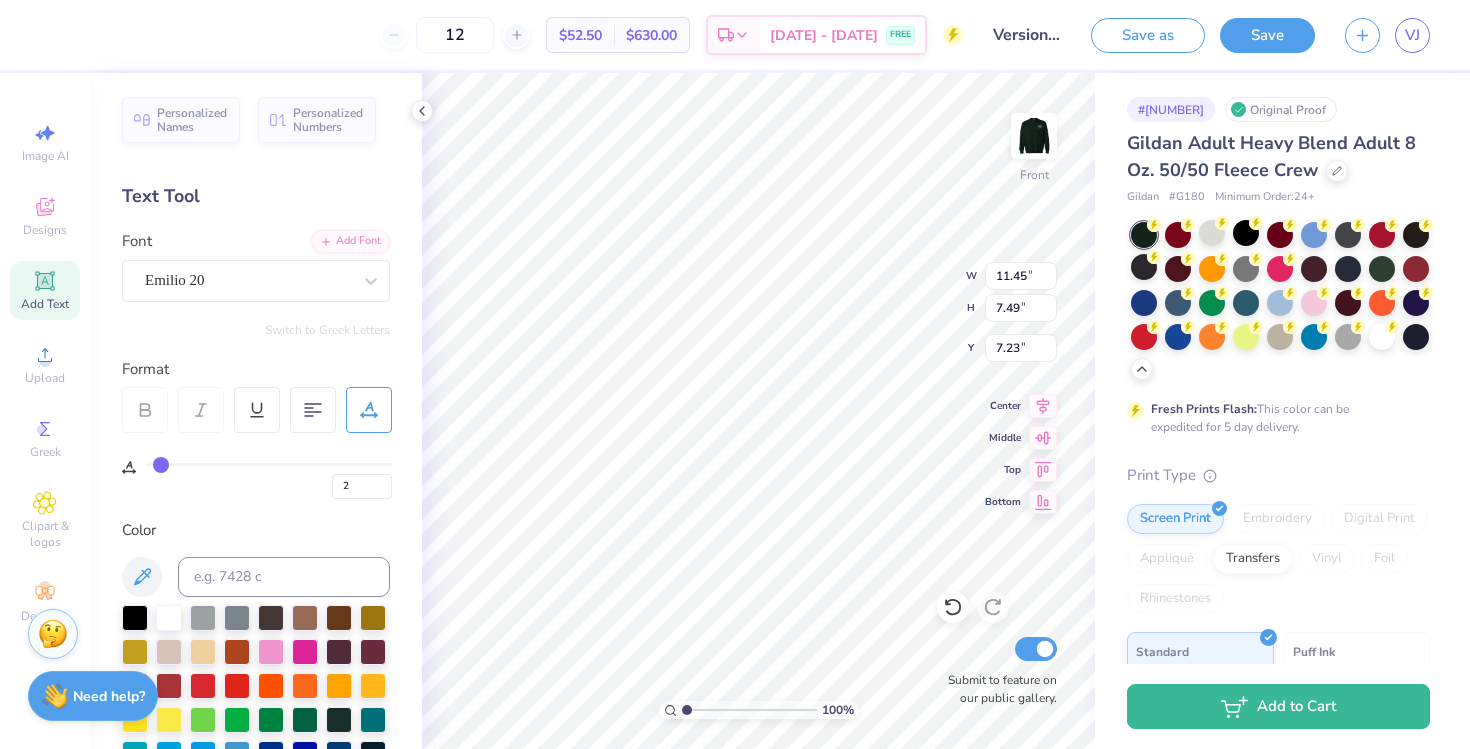 type on "3" 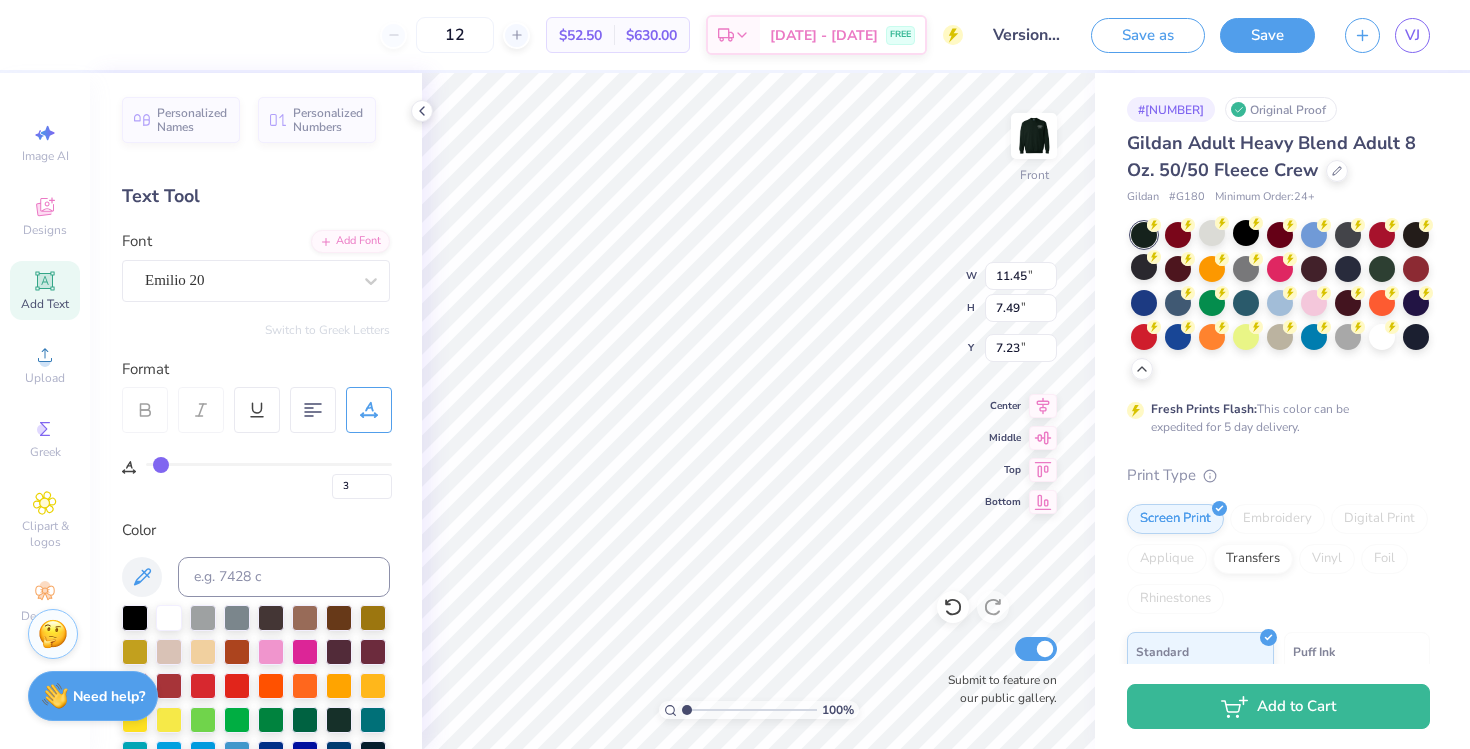 type on "6" 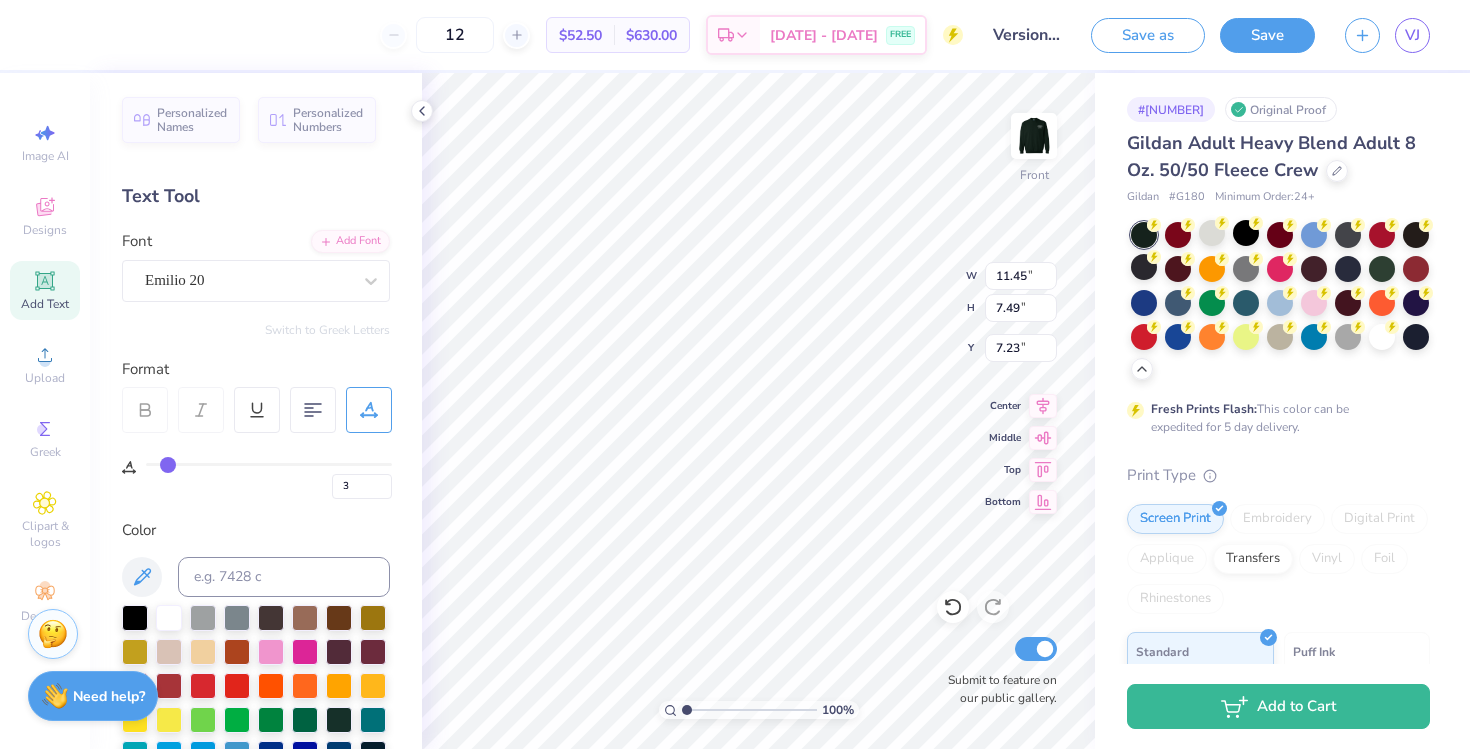 type on "6" 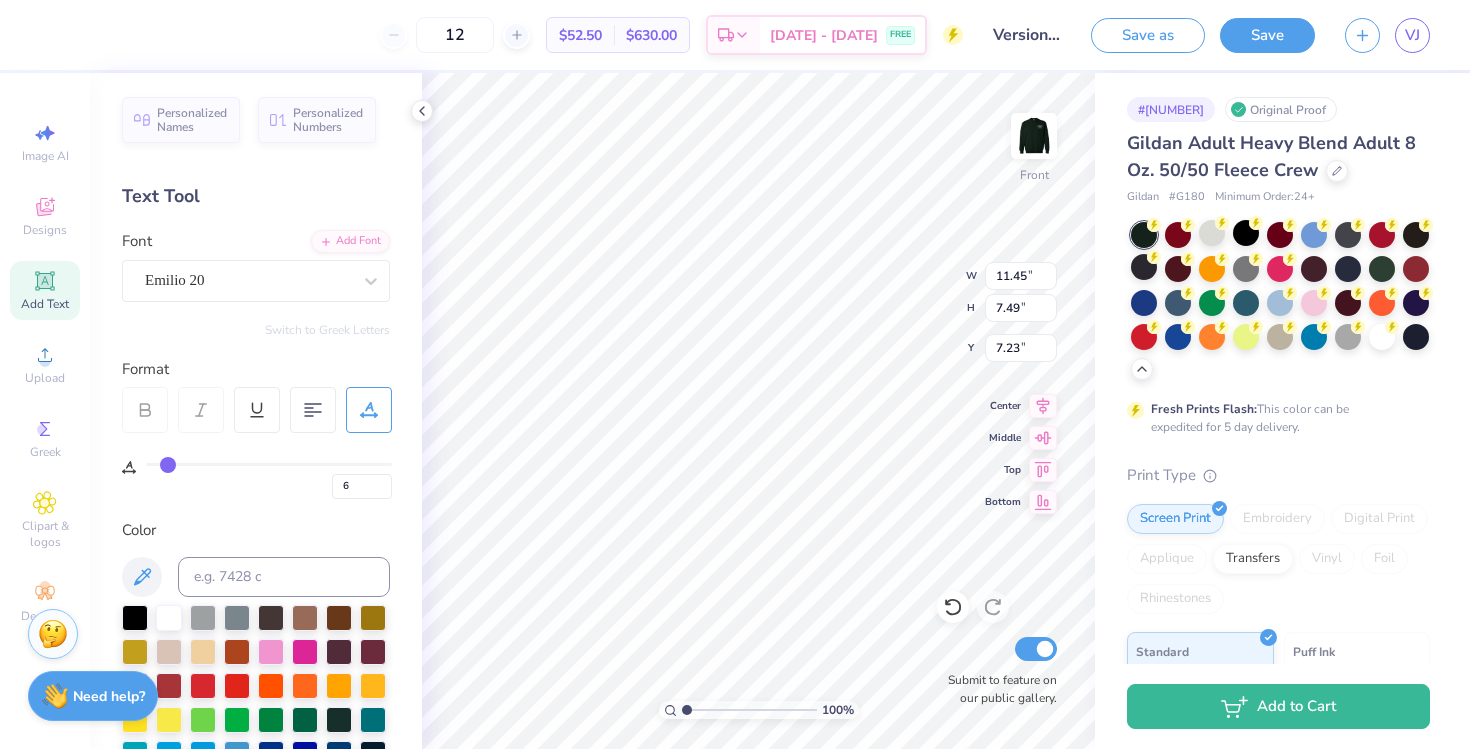 type on "10" 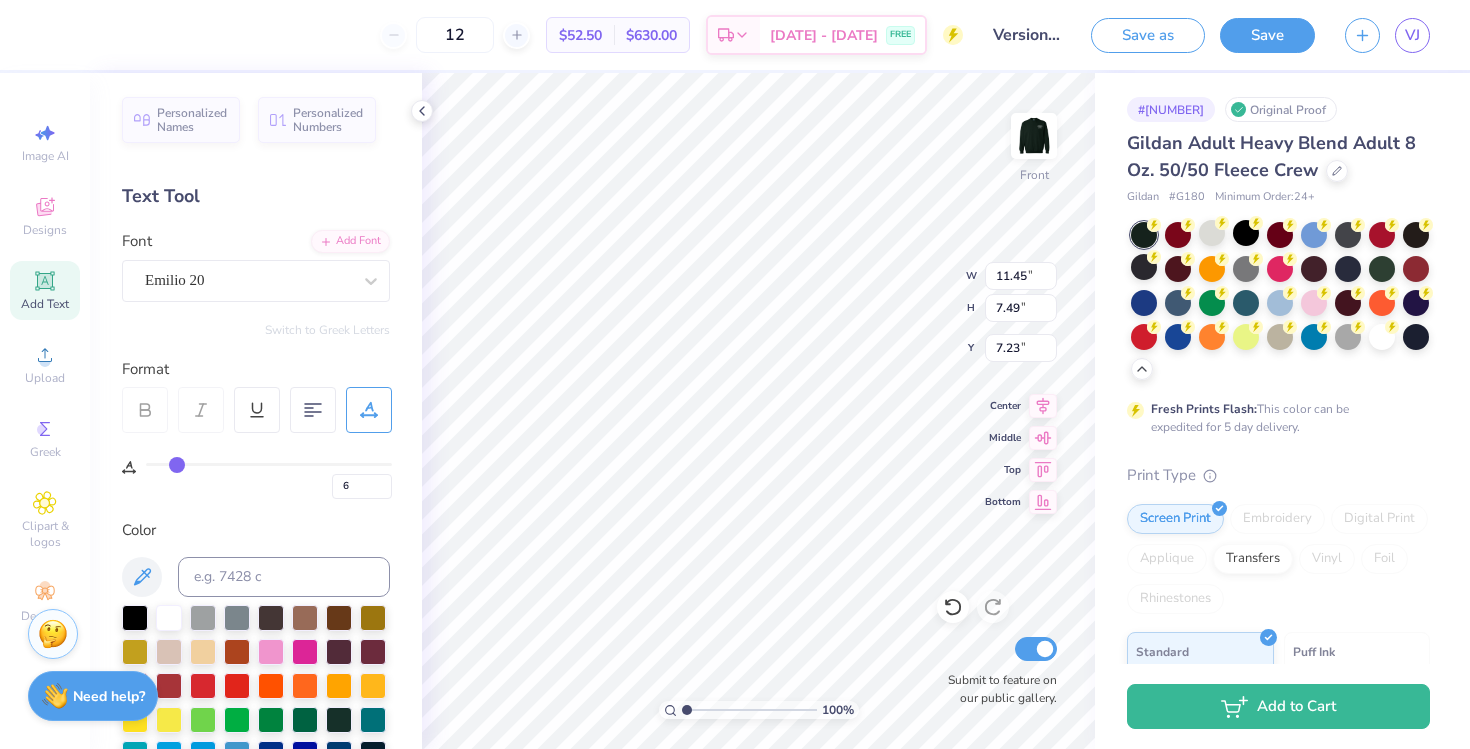 type on "10" 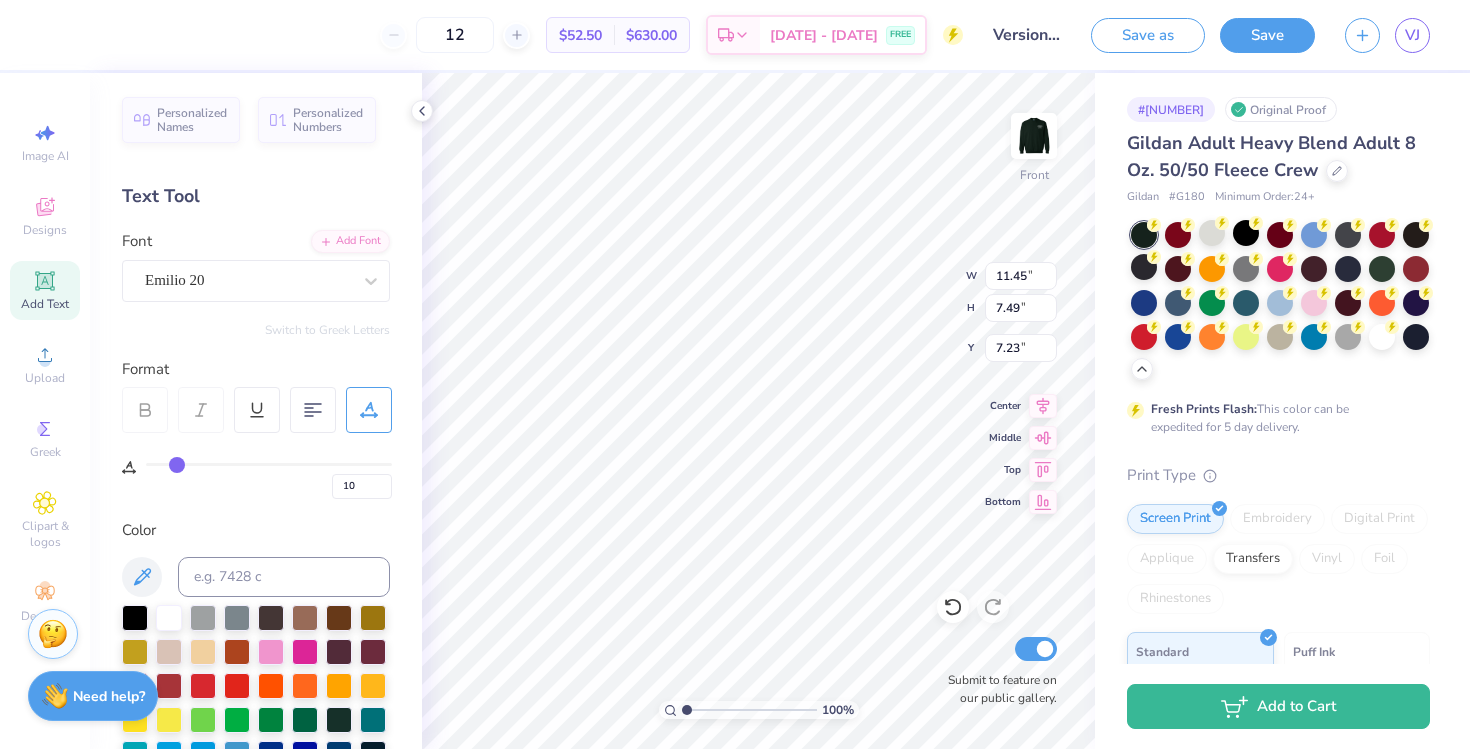 type on "15" 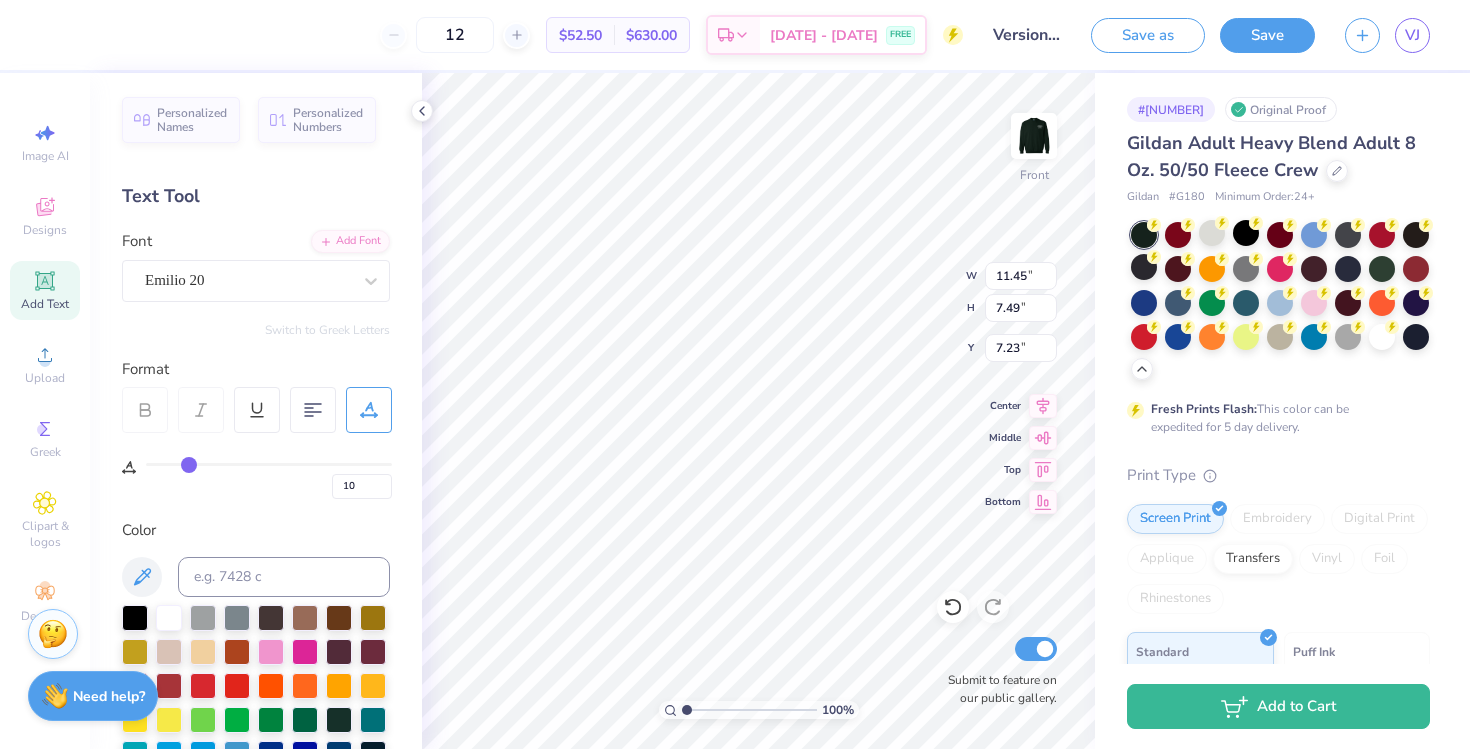 type on "15" 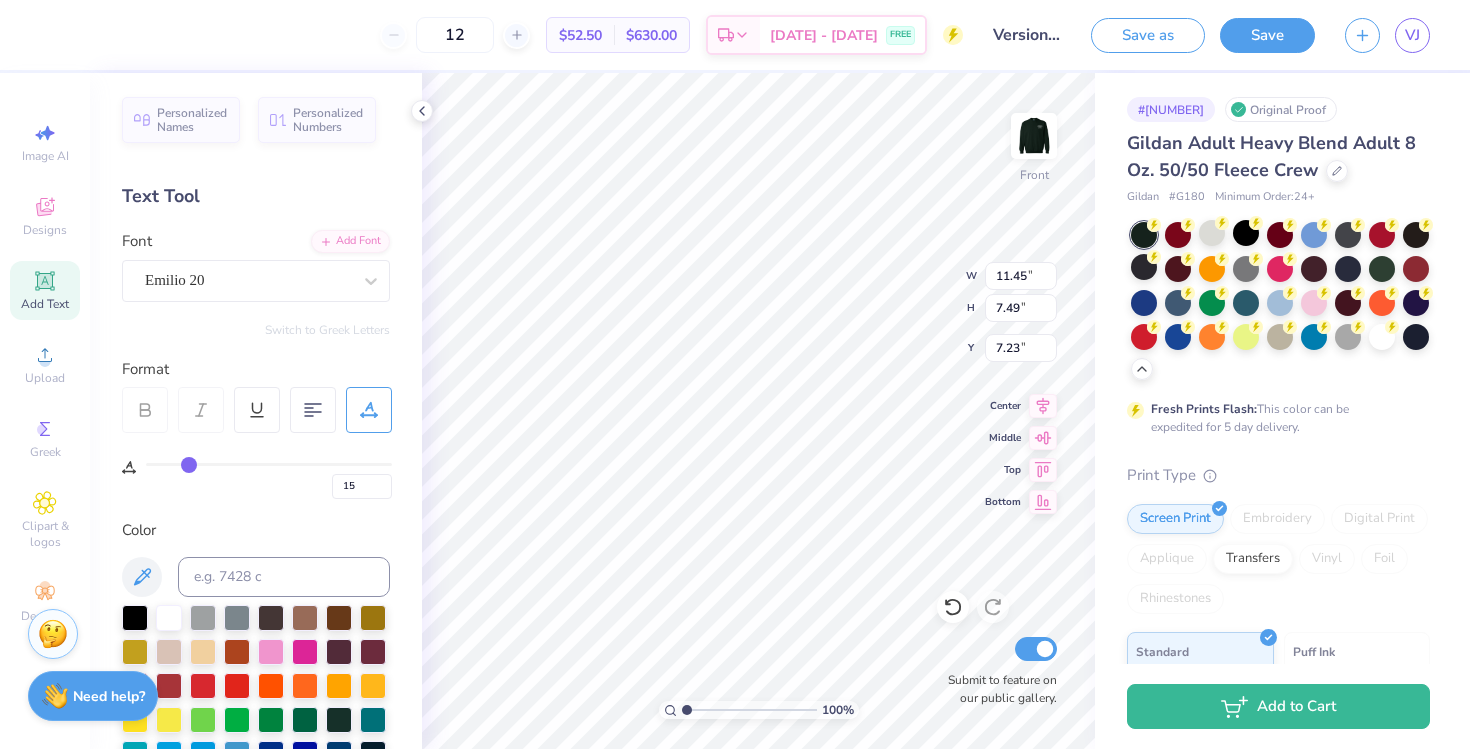 type on "20" 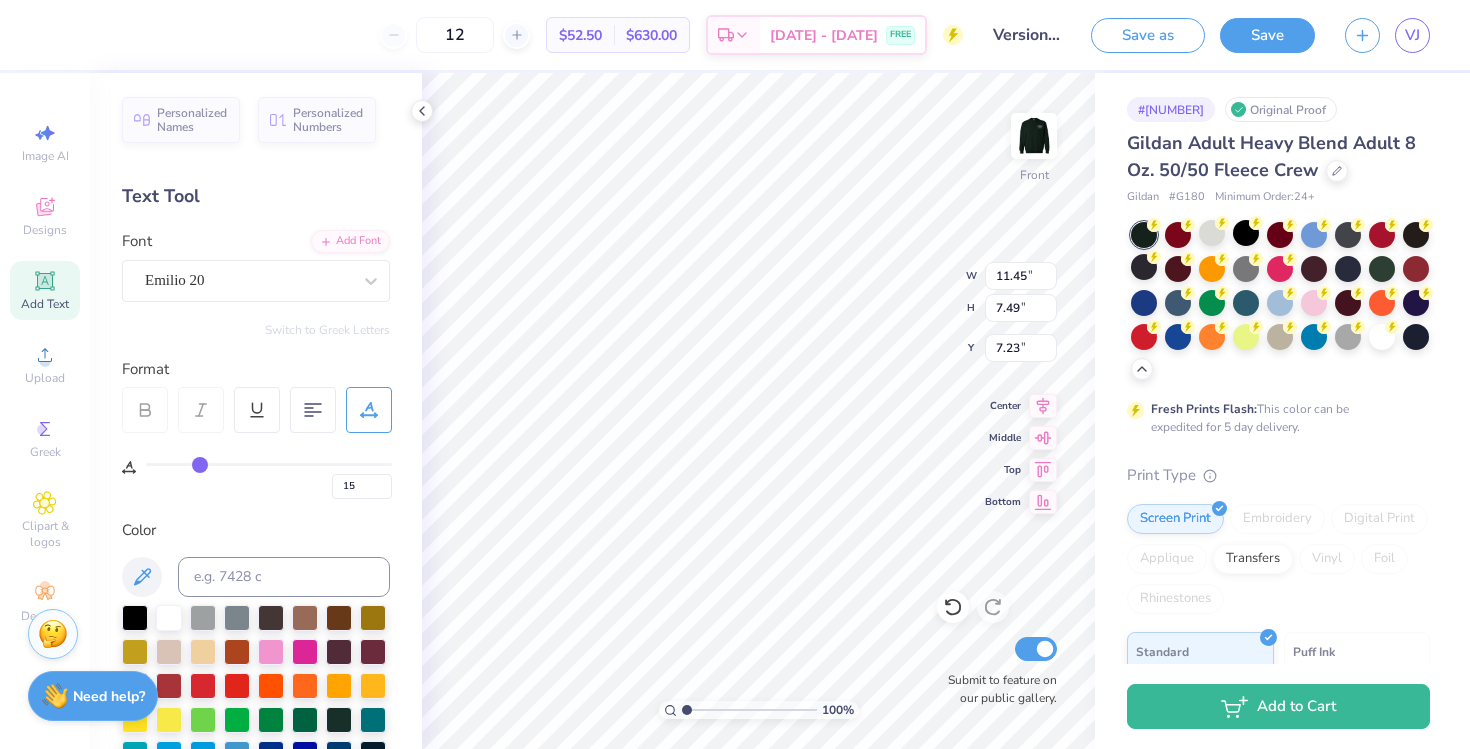 type on "20" 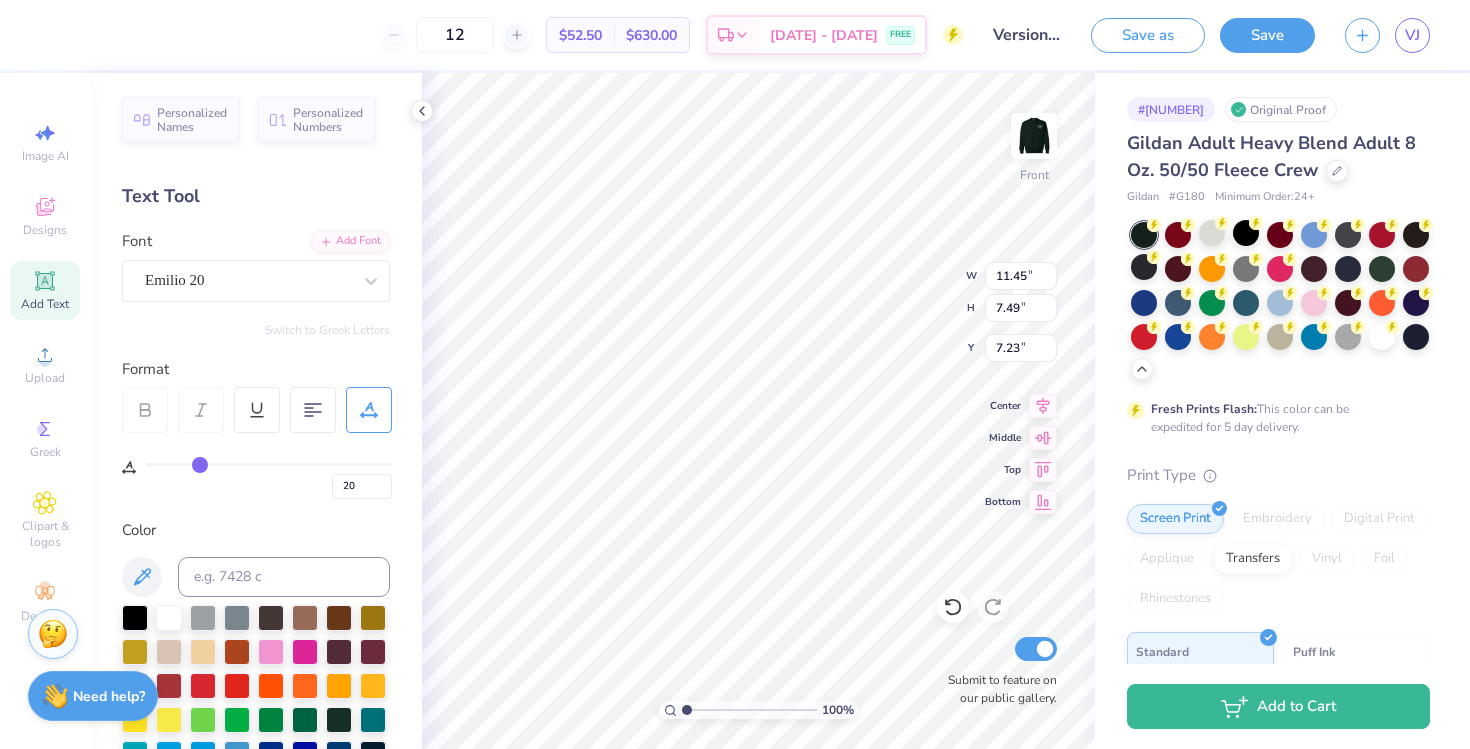 type on "26" 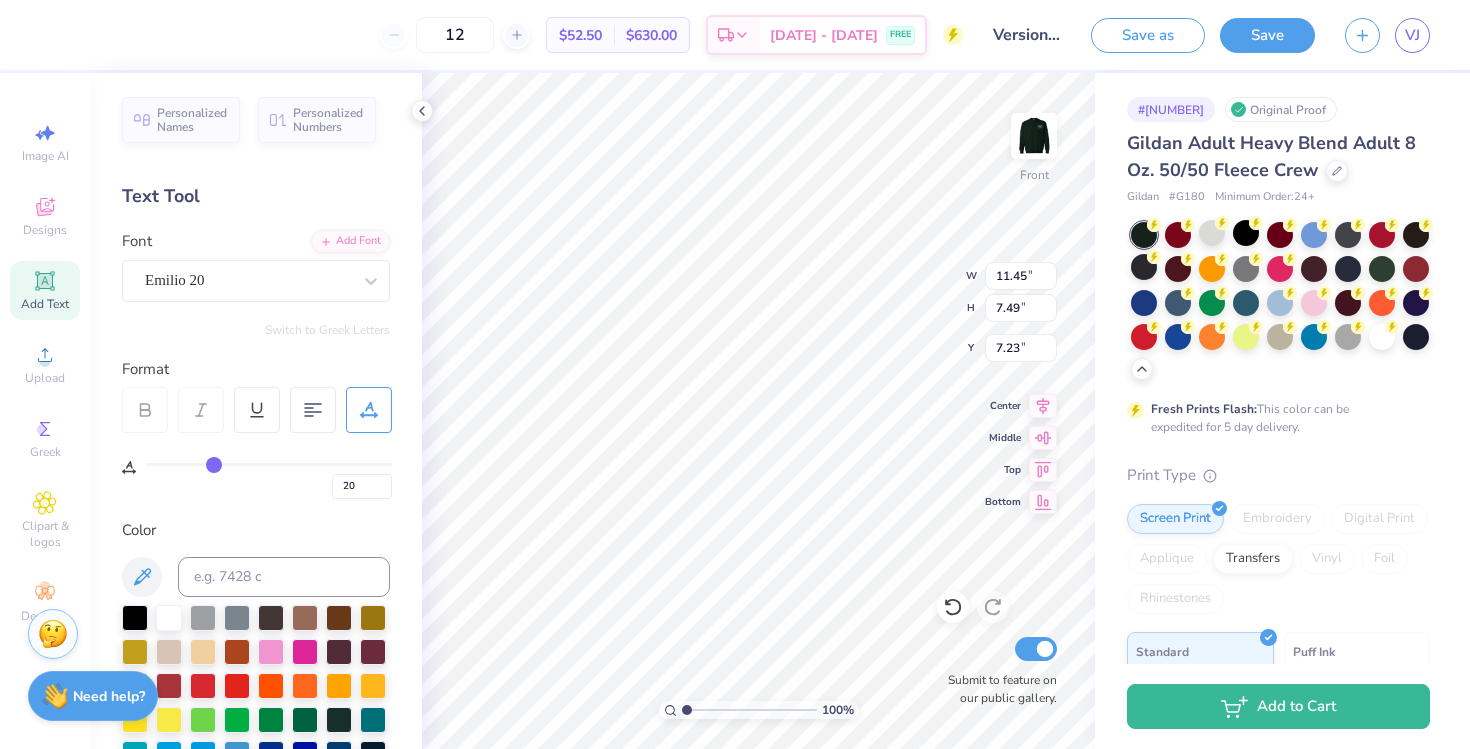 type on "26" 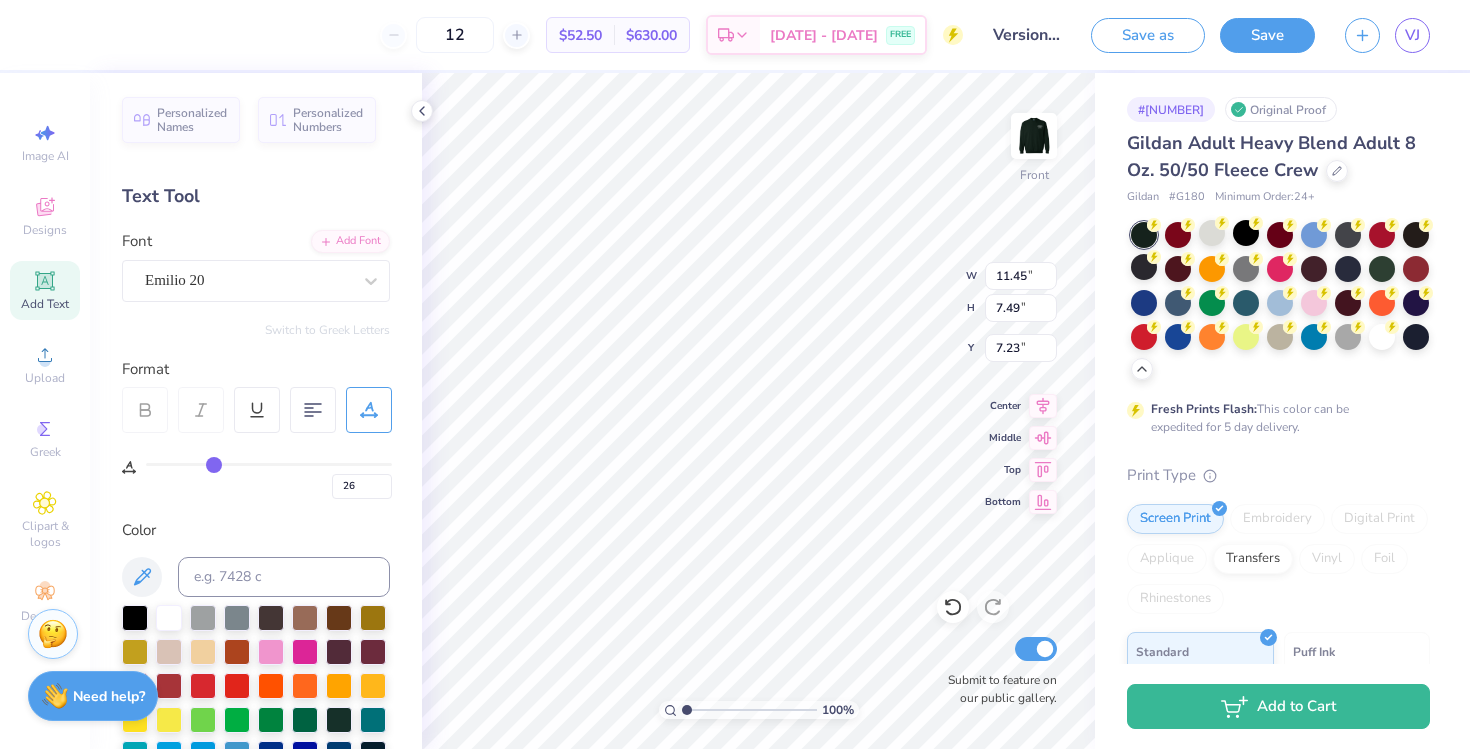 type on "31" 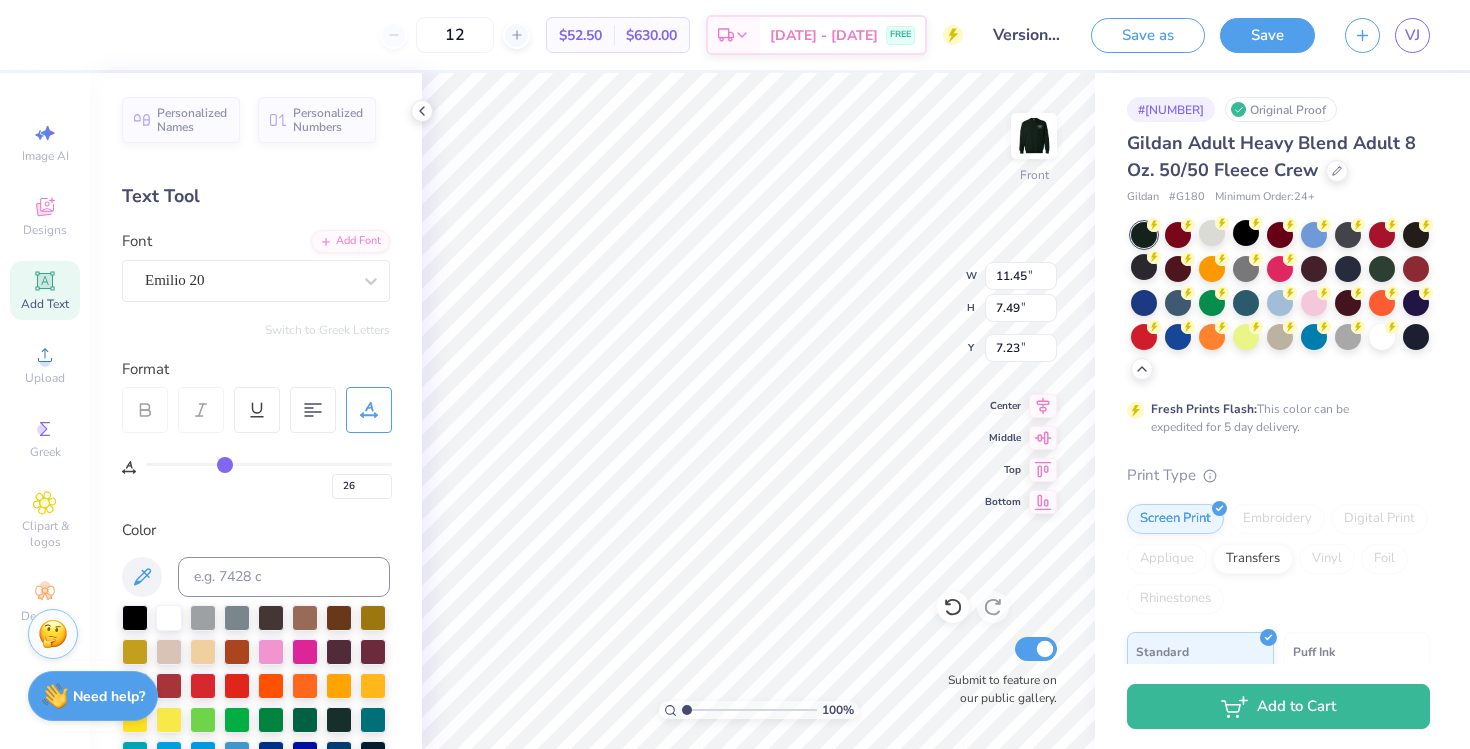 type on "31" 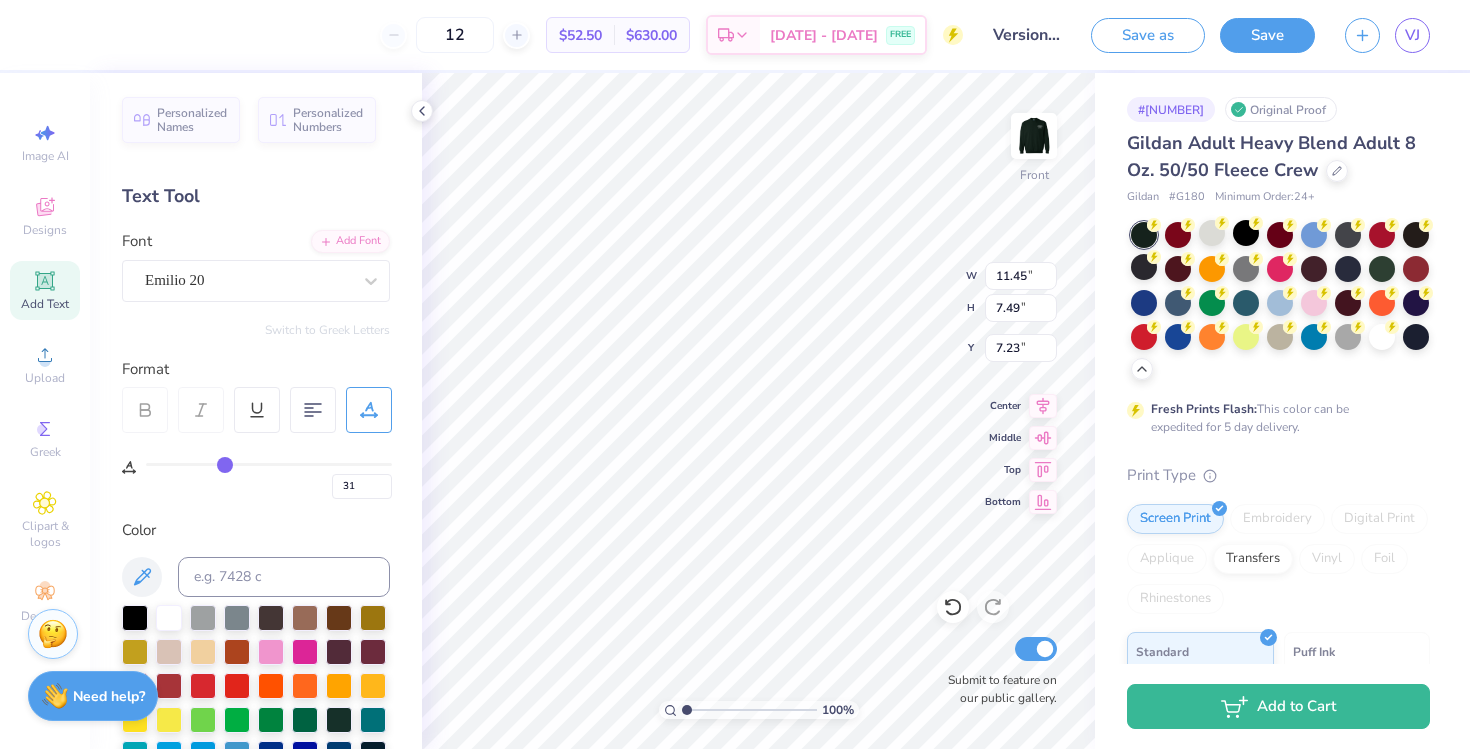 type on "35" 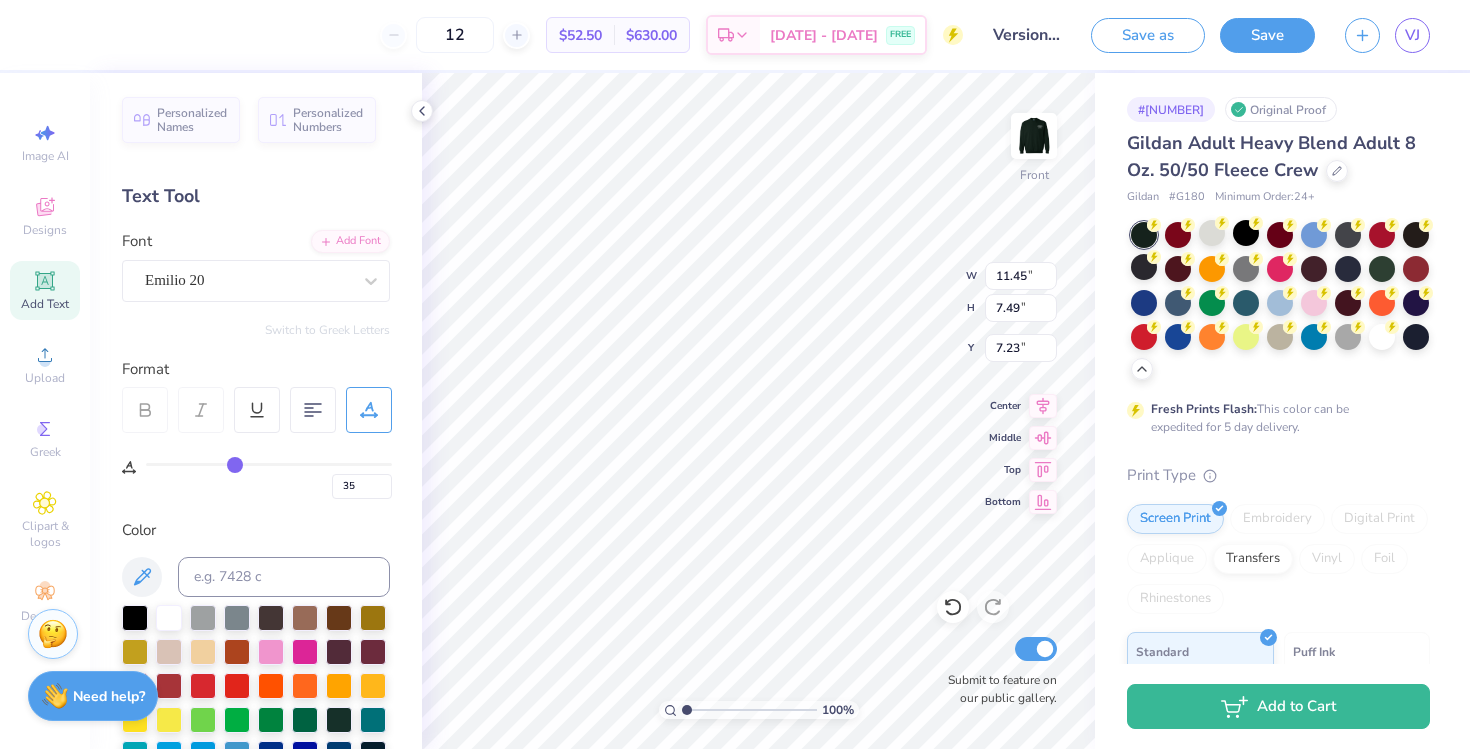 type on "39" 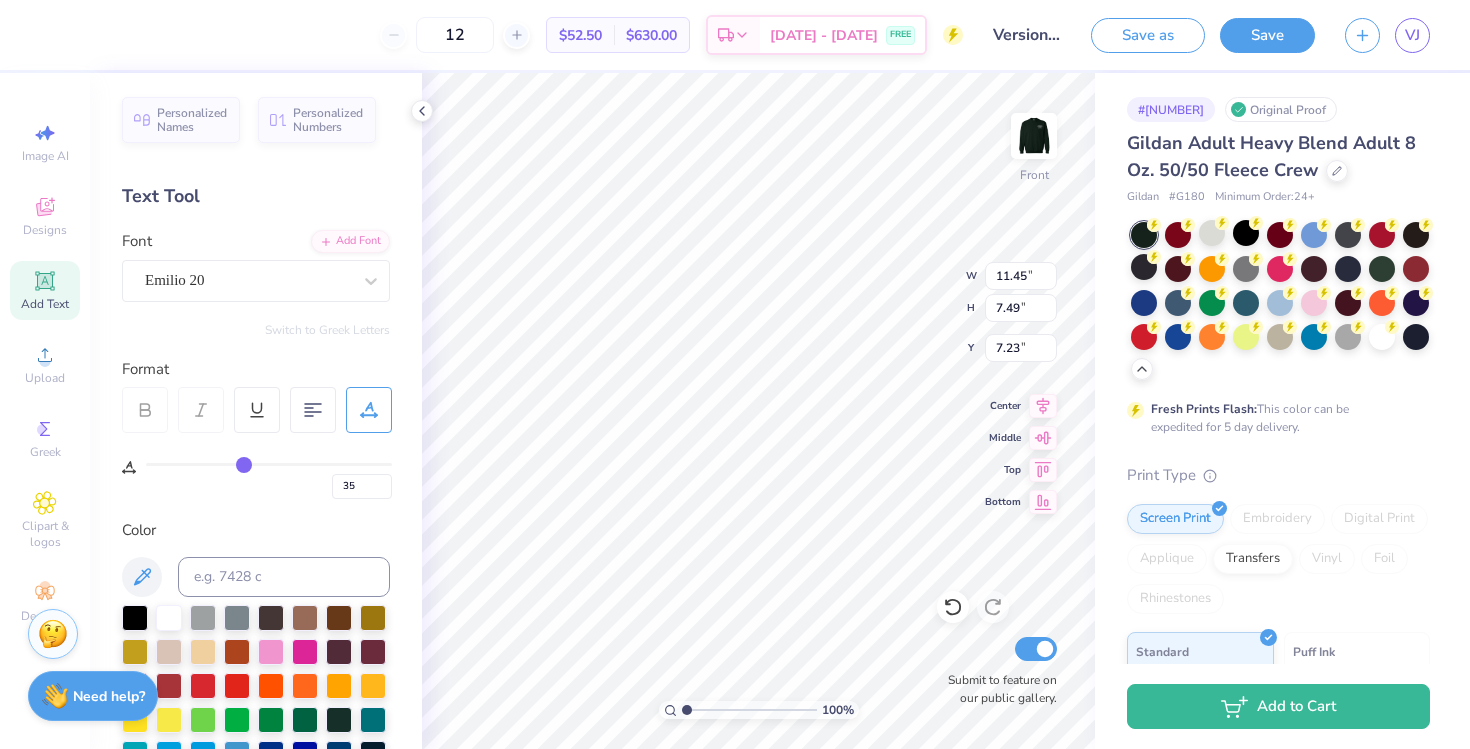 type on "39" 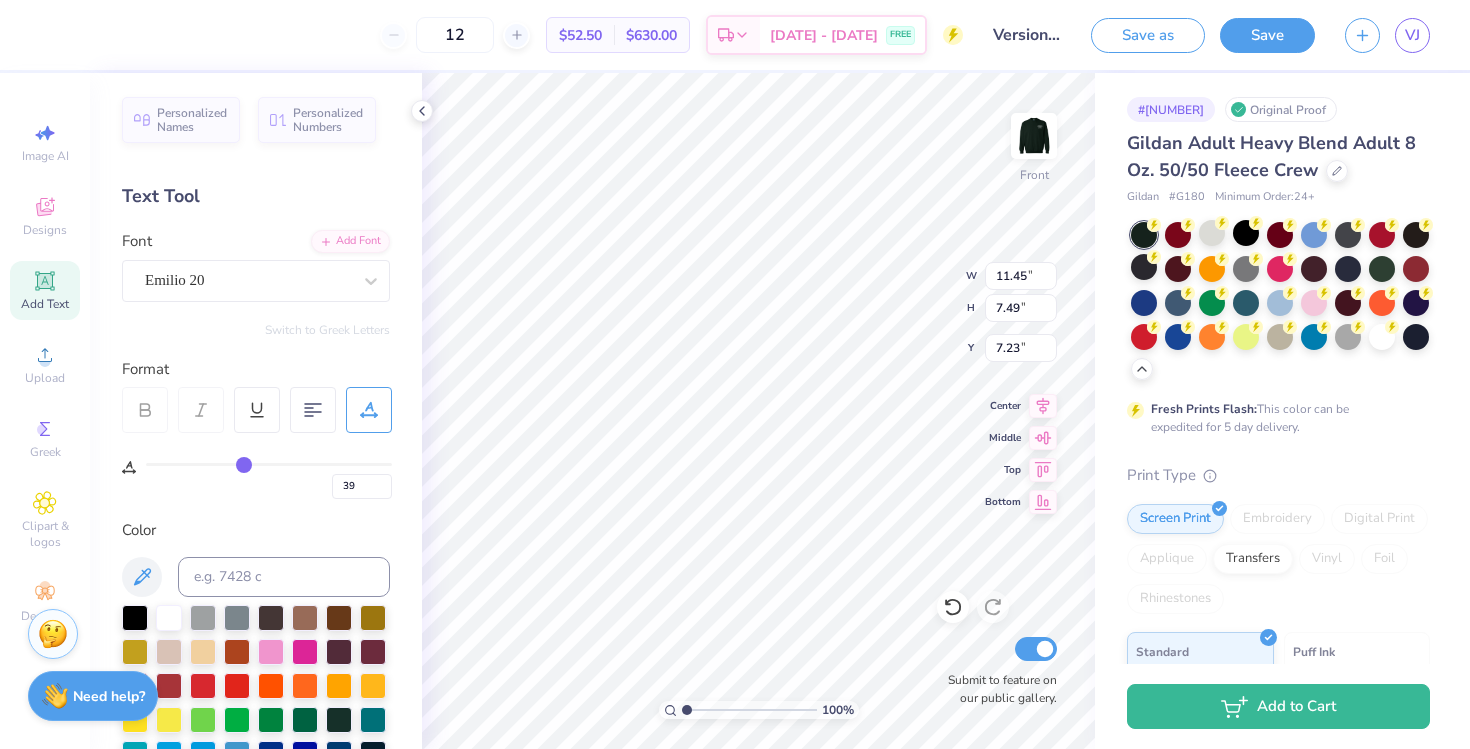 type on "43" 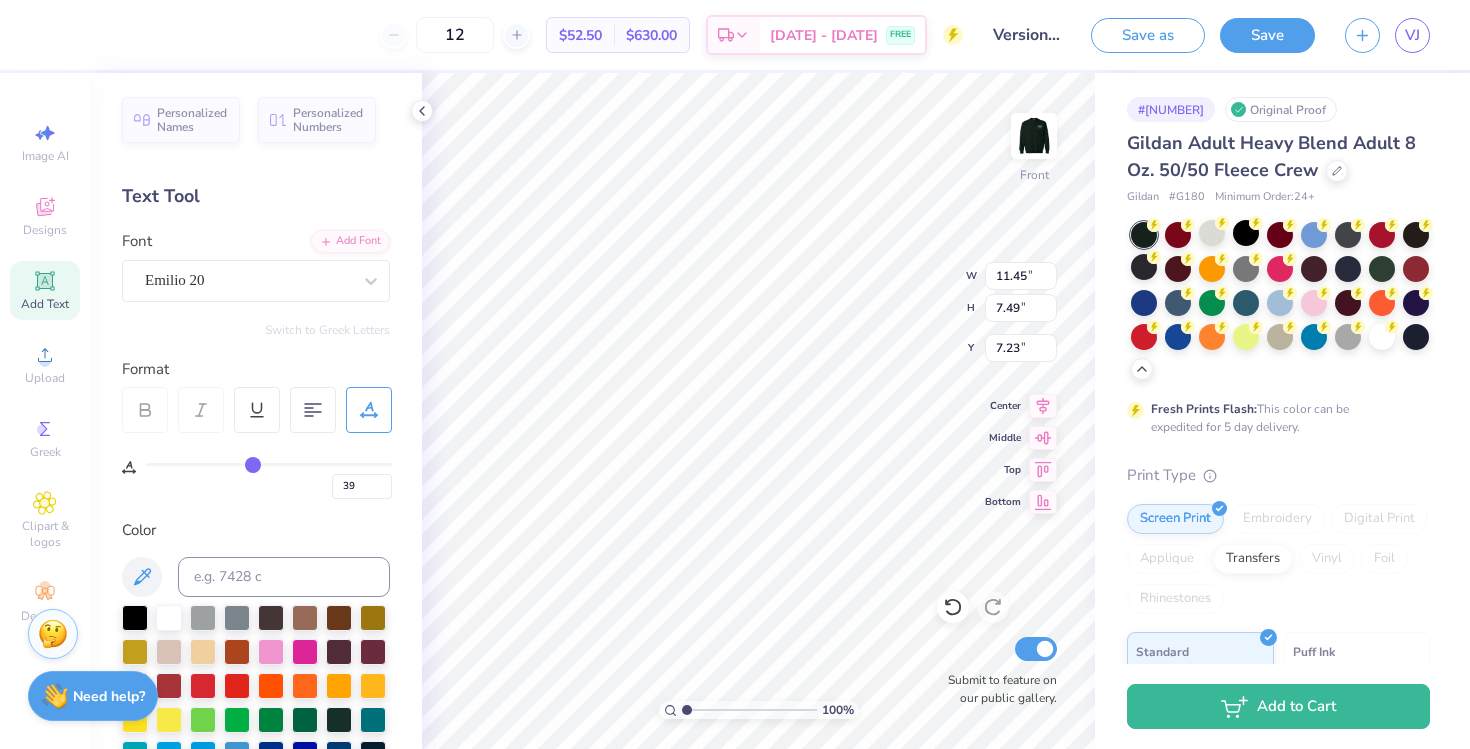 type on "43" 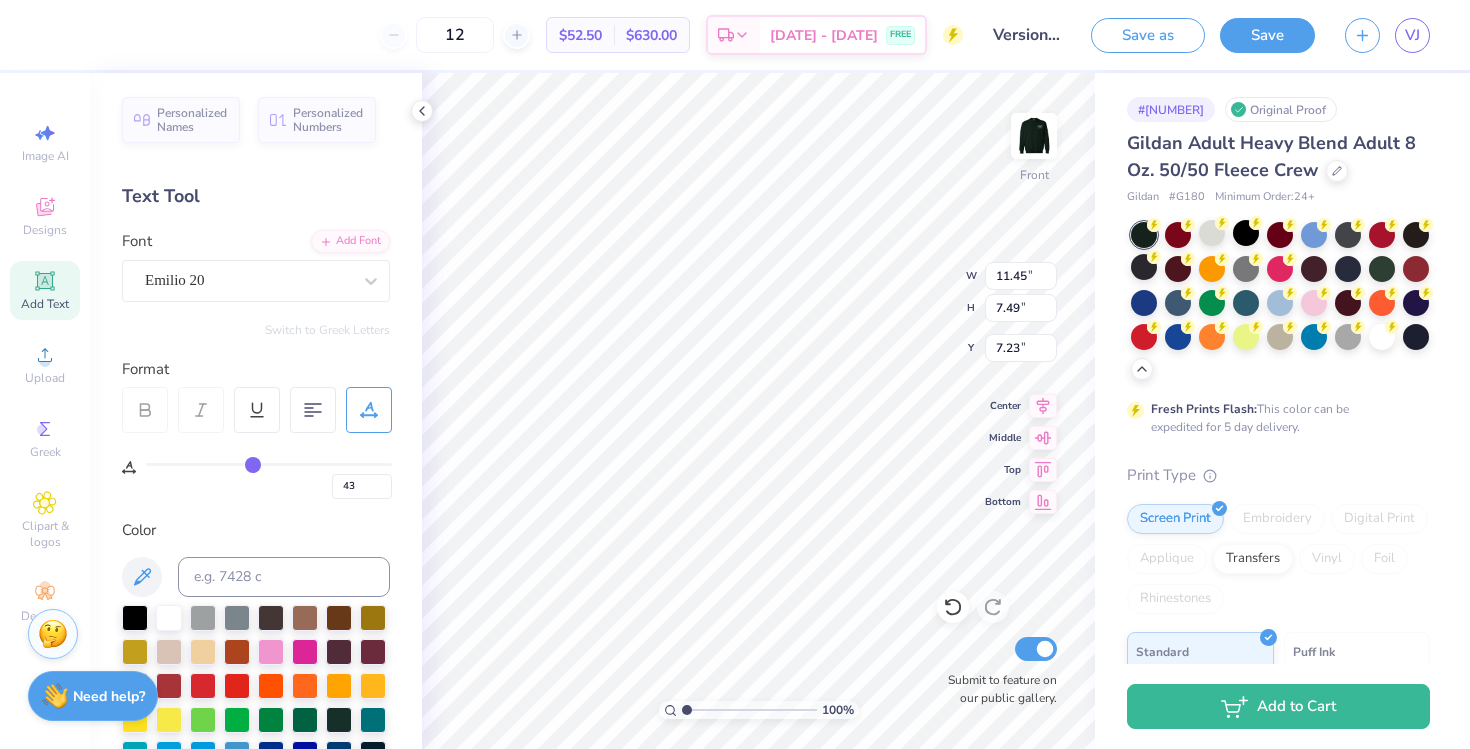type on "46" 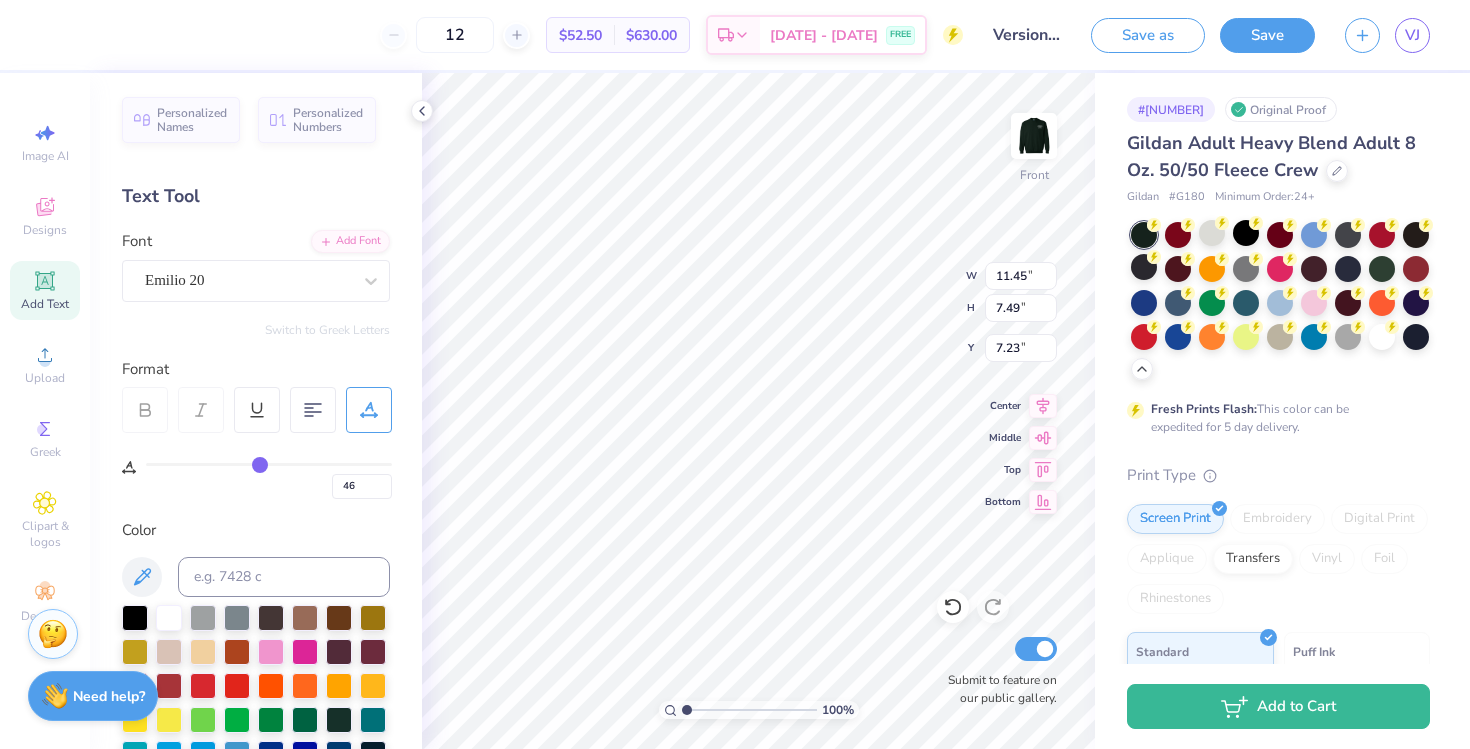 type on "49" 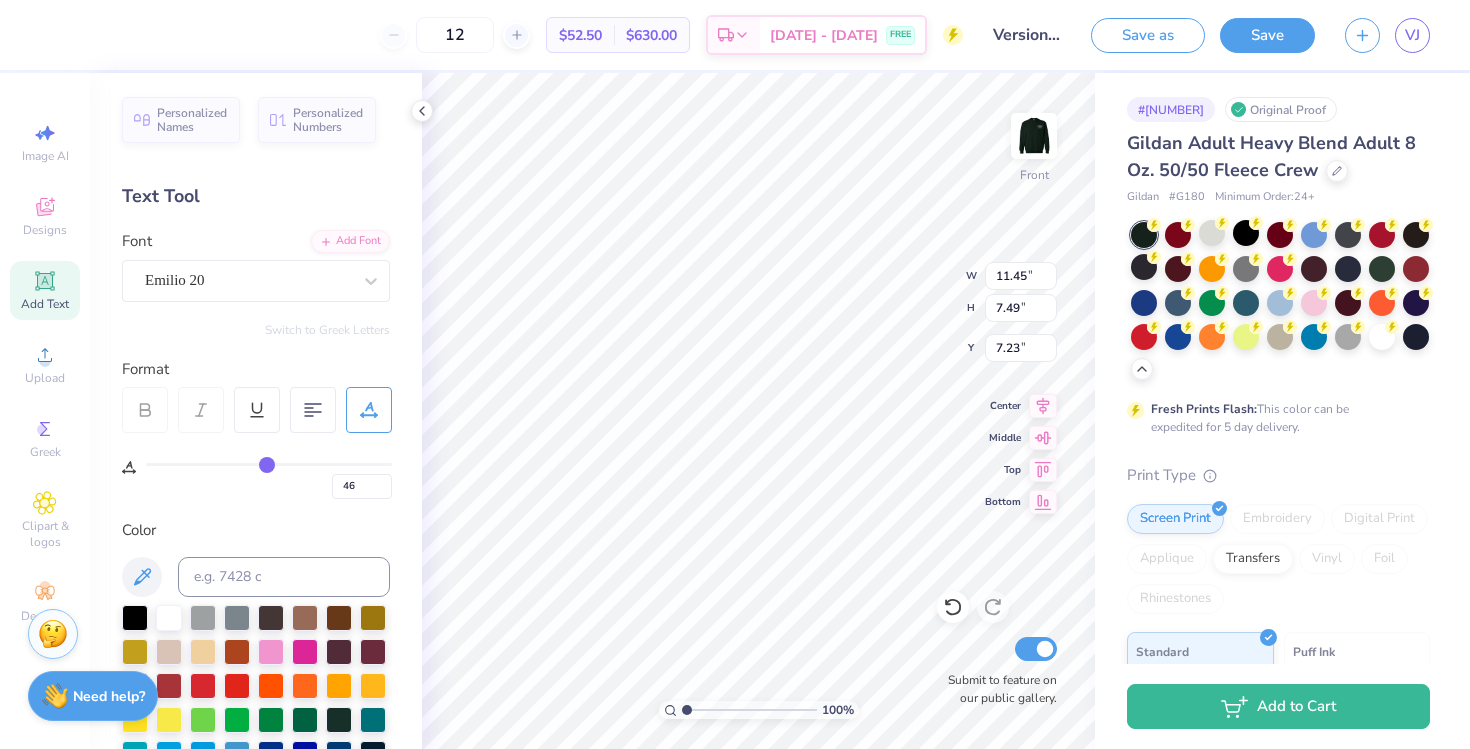 type on "49" 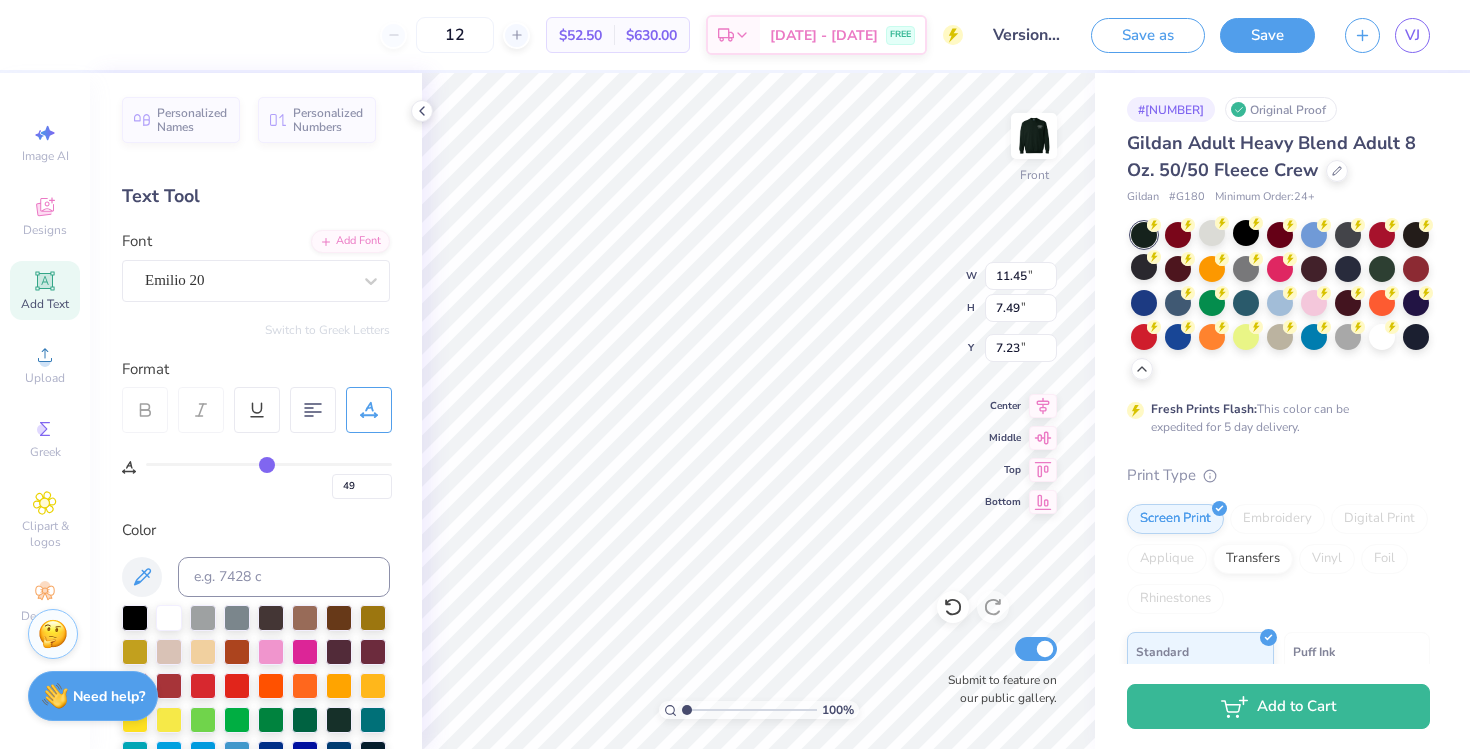 type on "53" 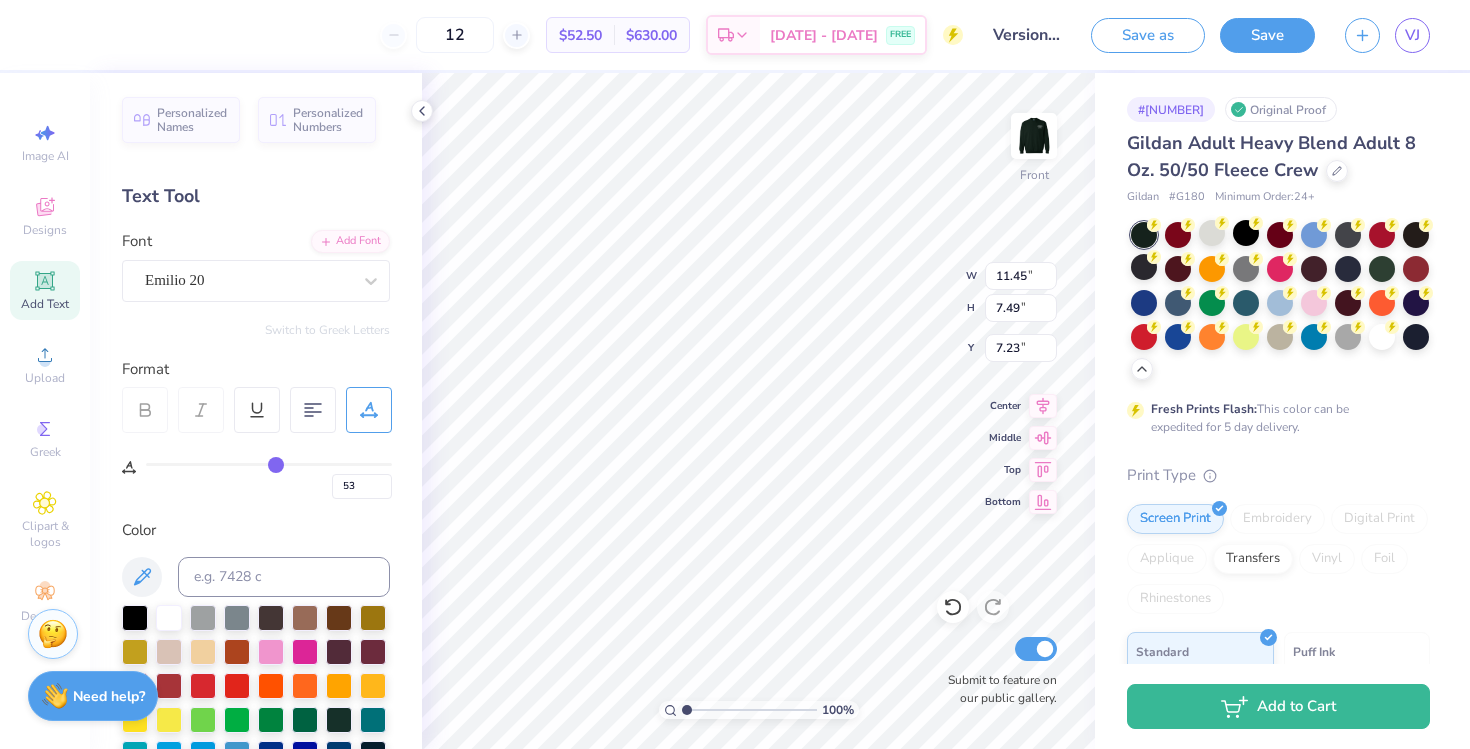 type on "56" 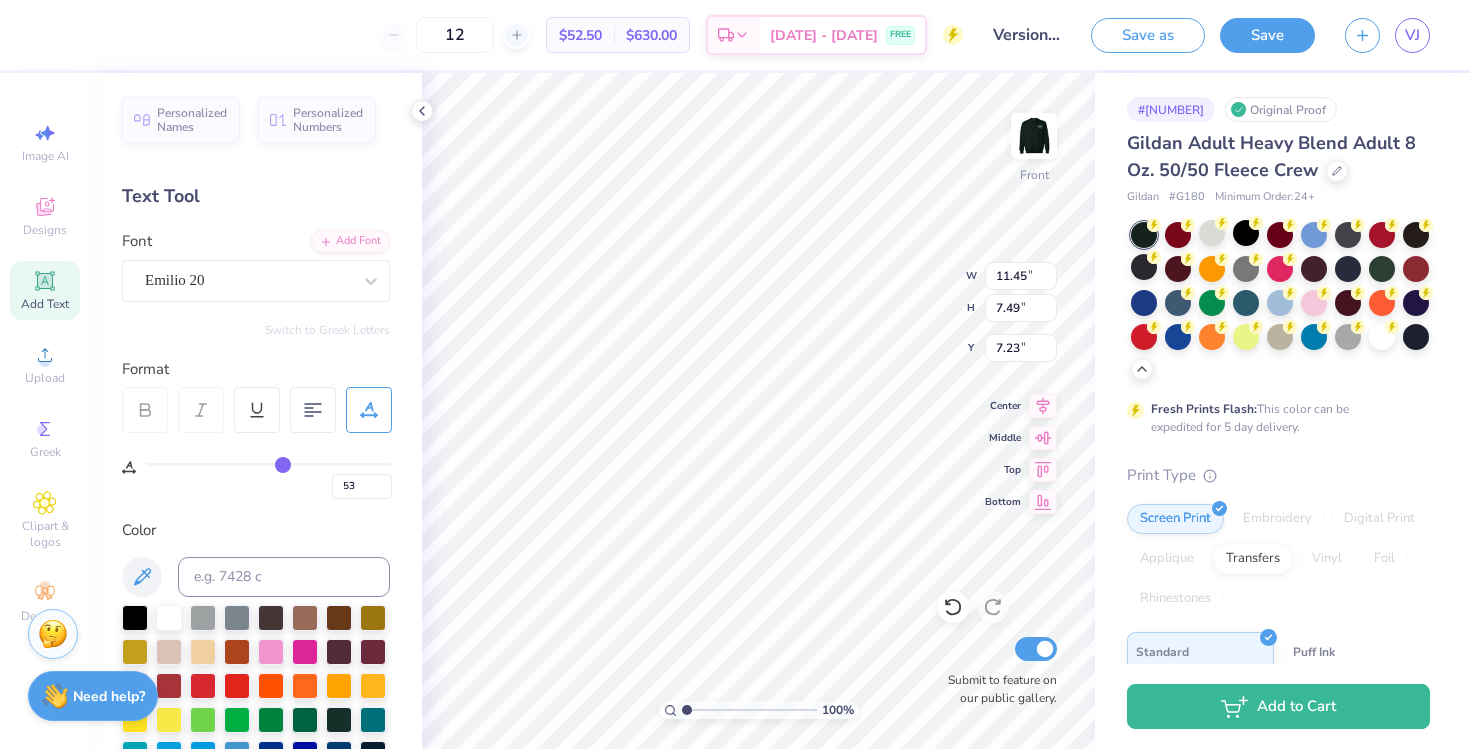 type on "56" 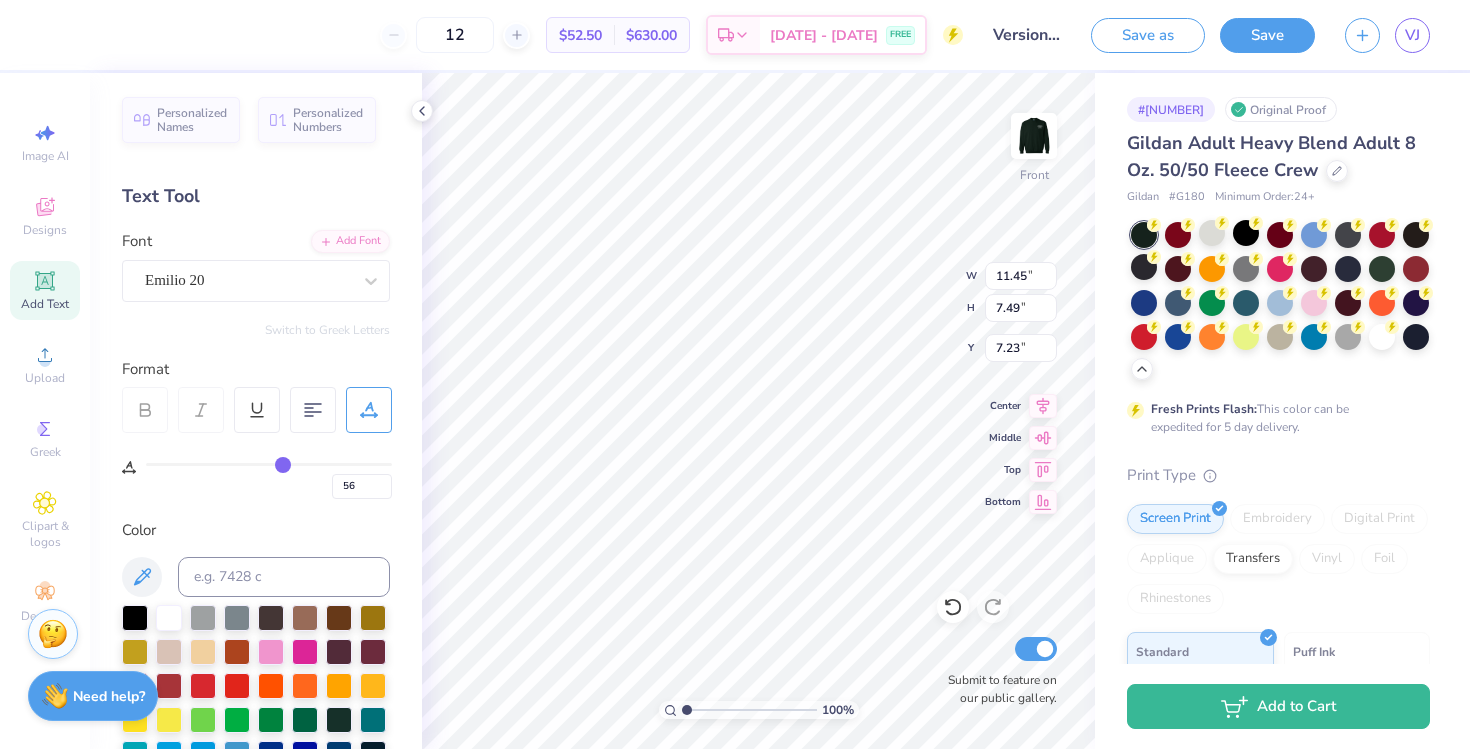 type on "59" 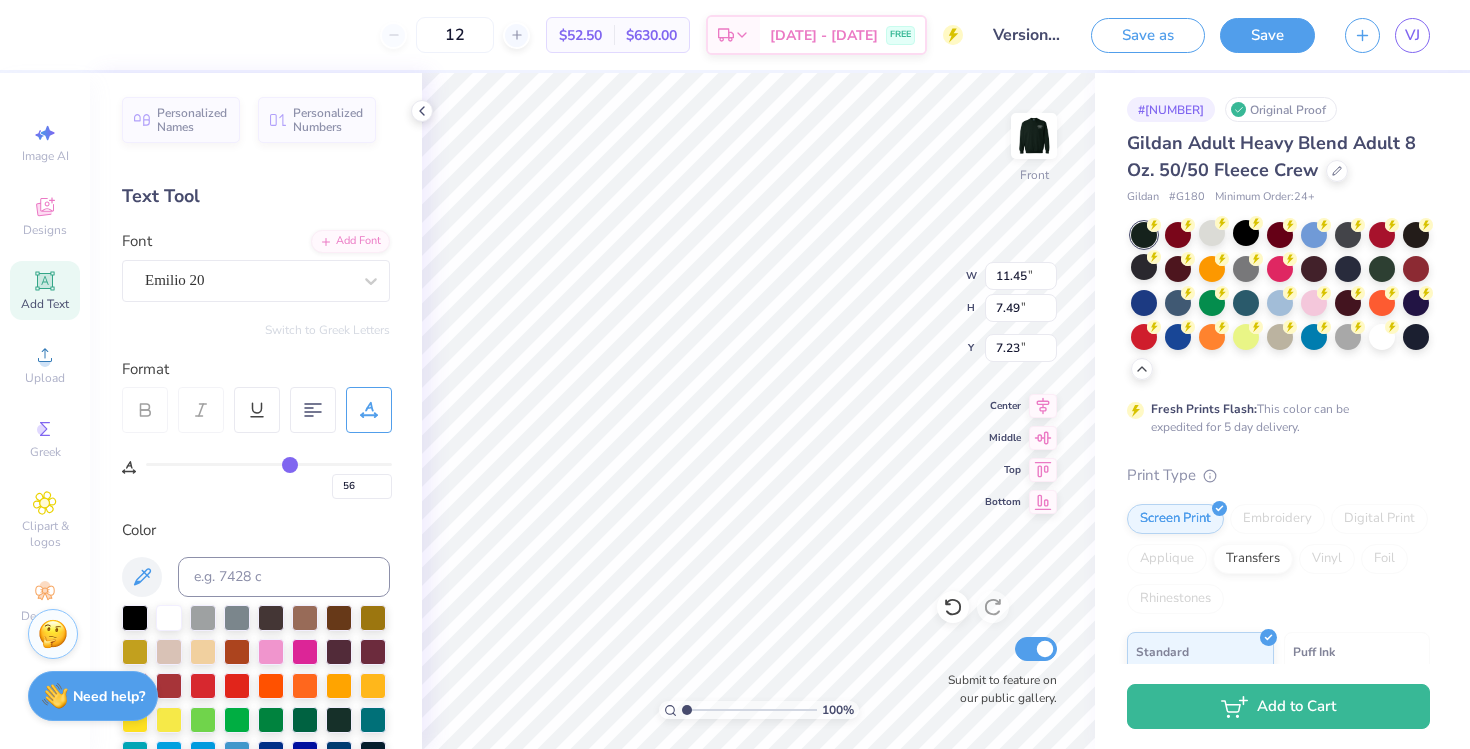 type on "59" 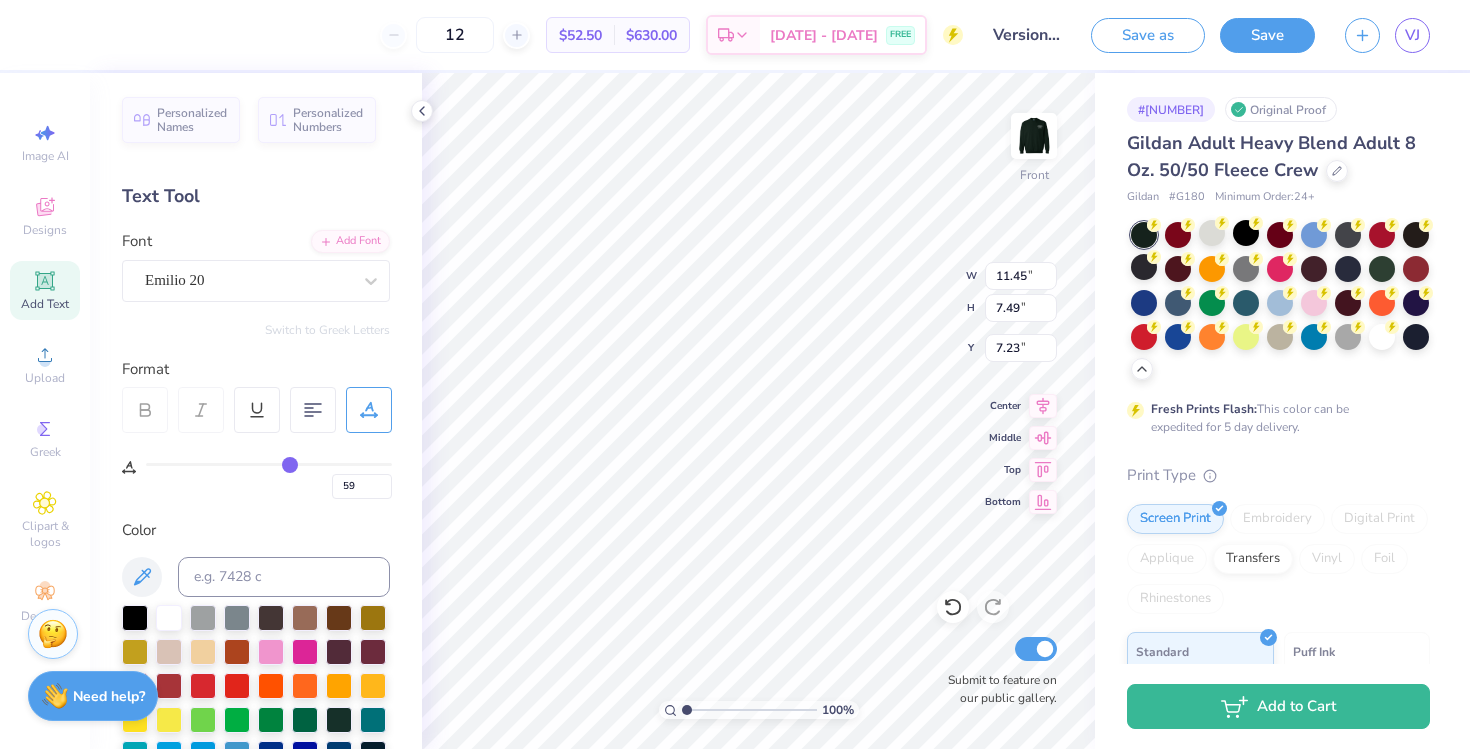type on "62" 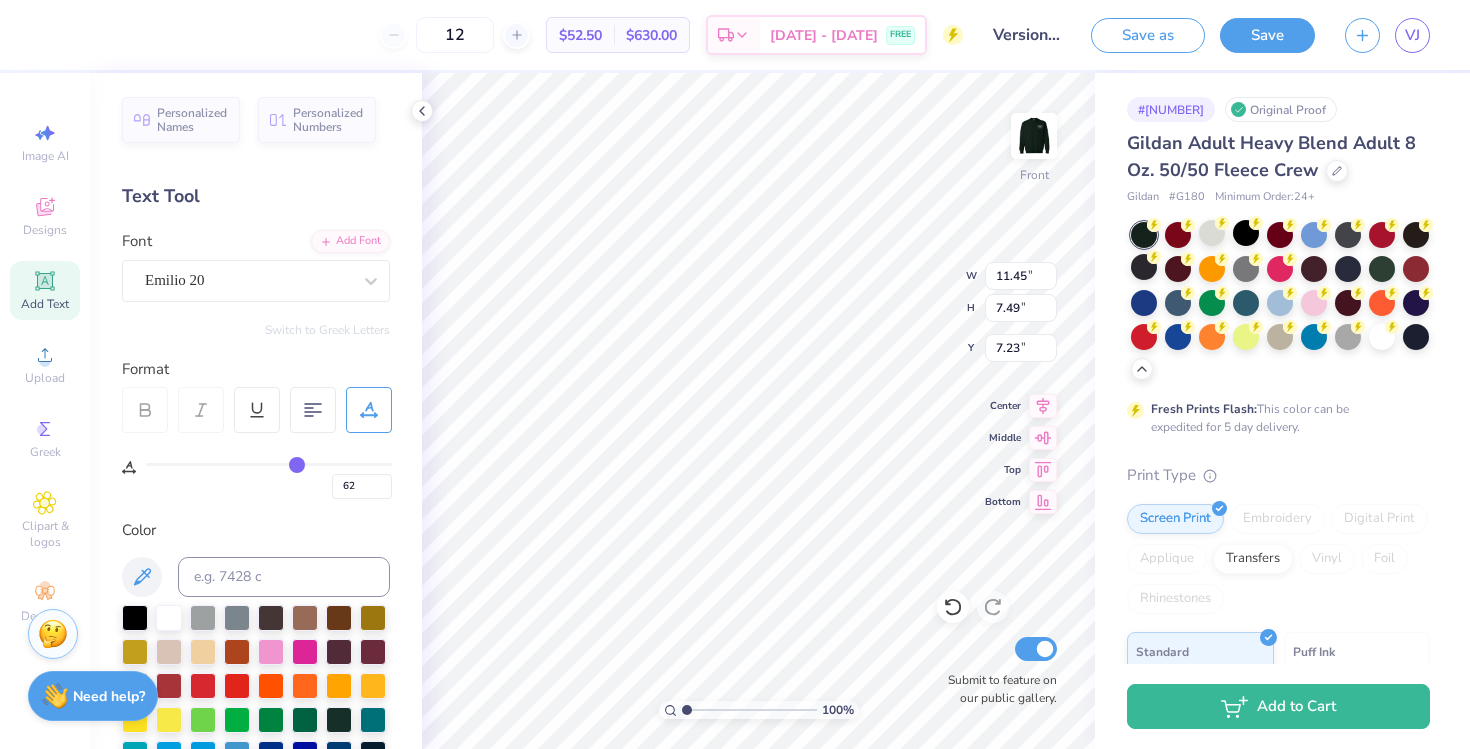 type on "65" 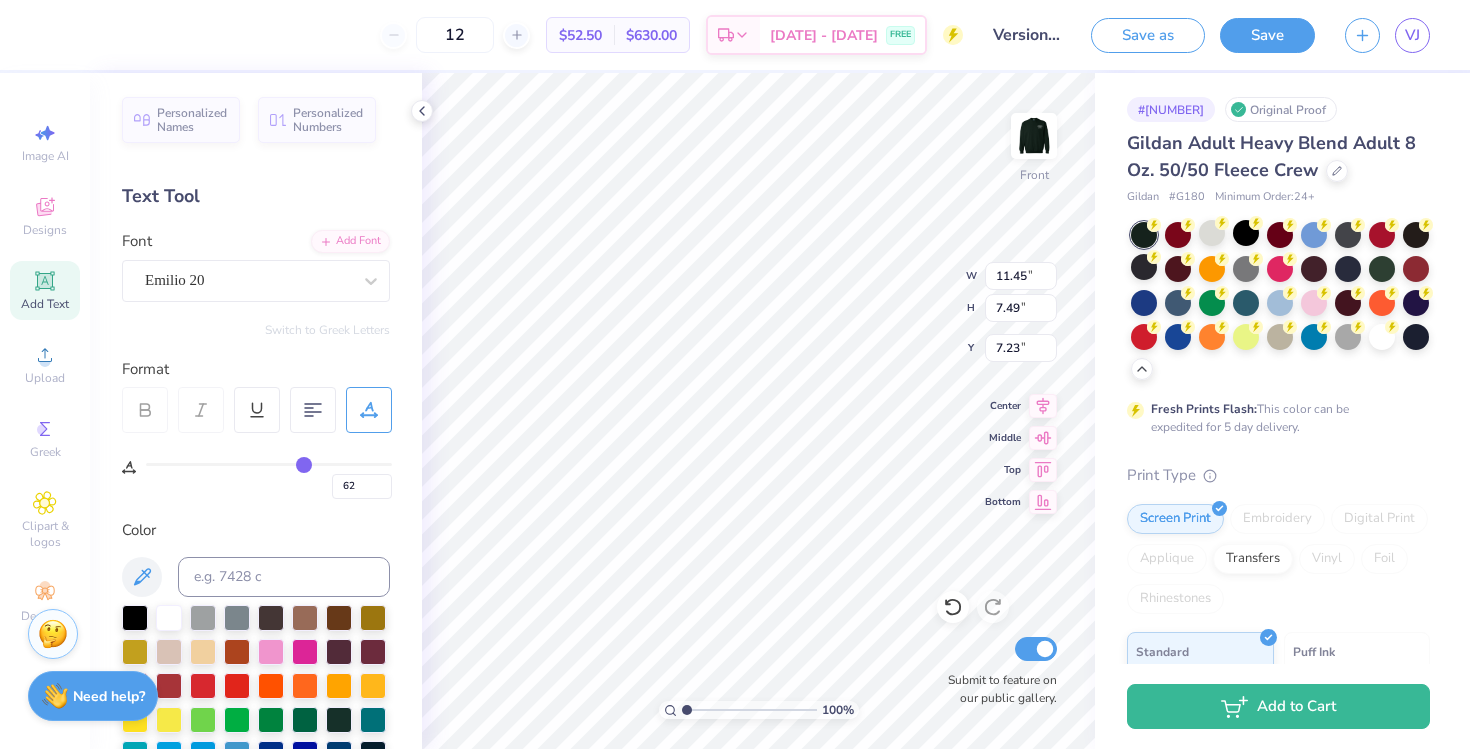 type on "65" 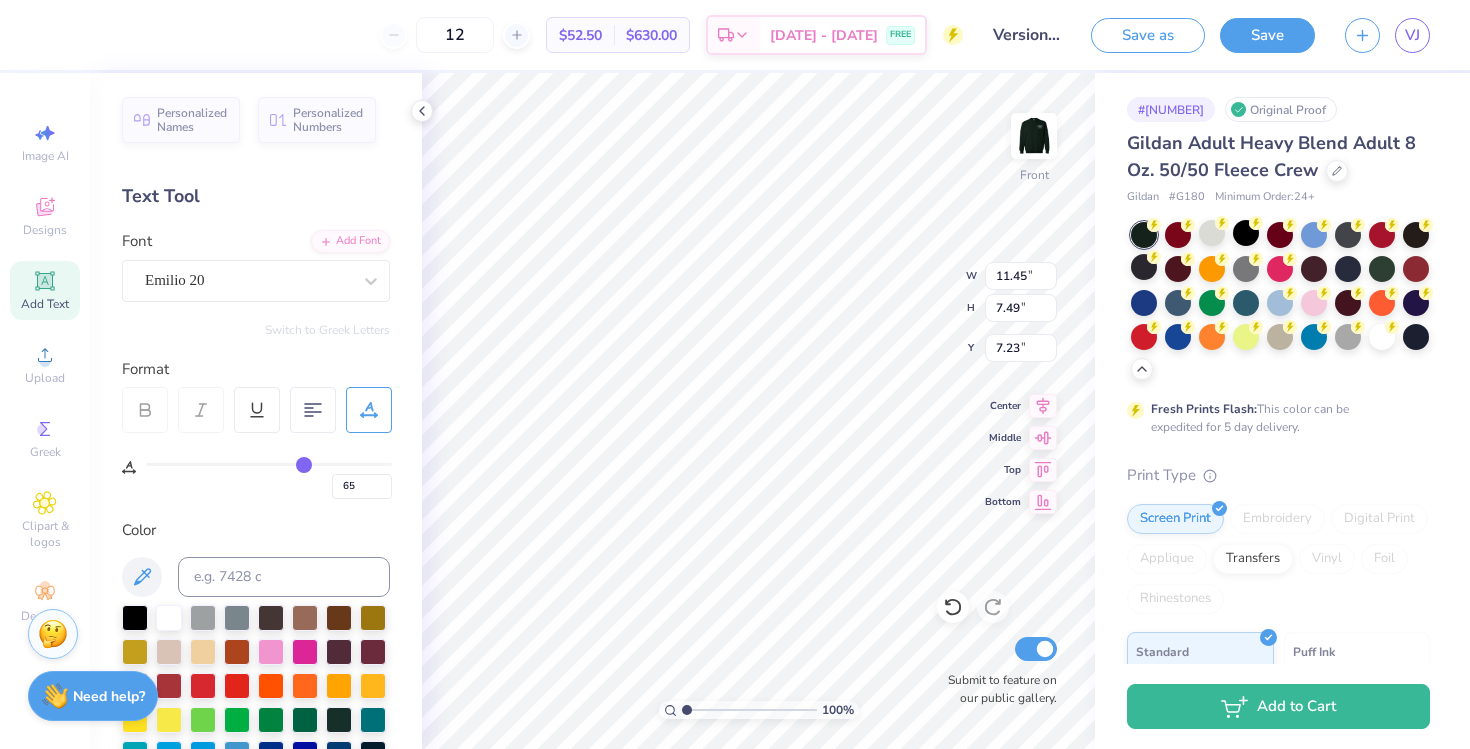 type on "68" 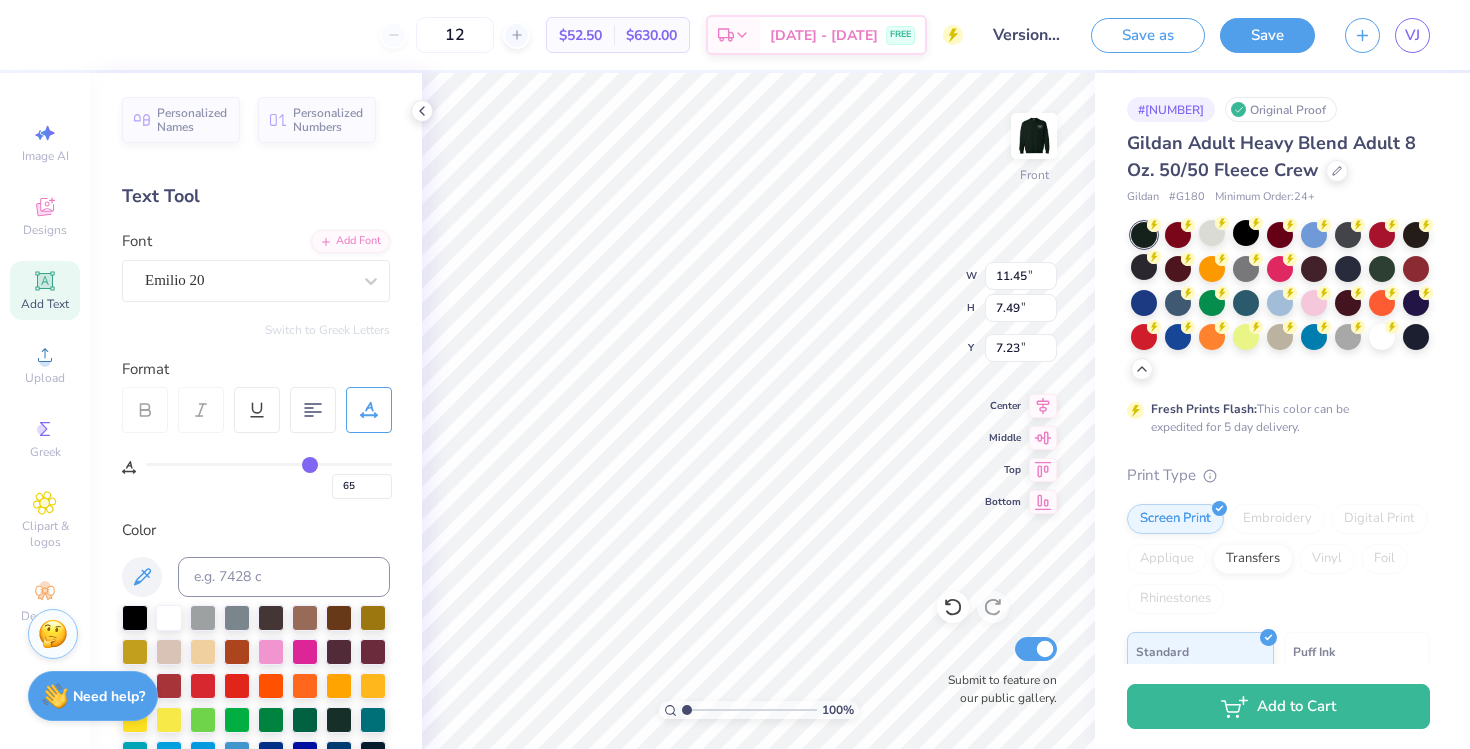 type on "68" 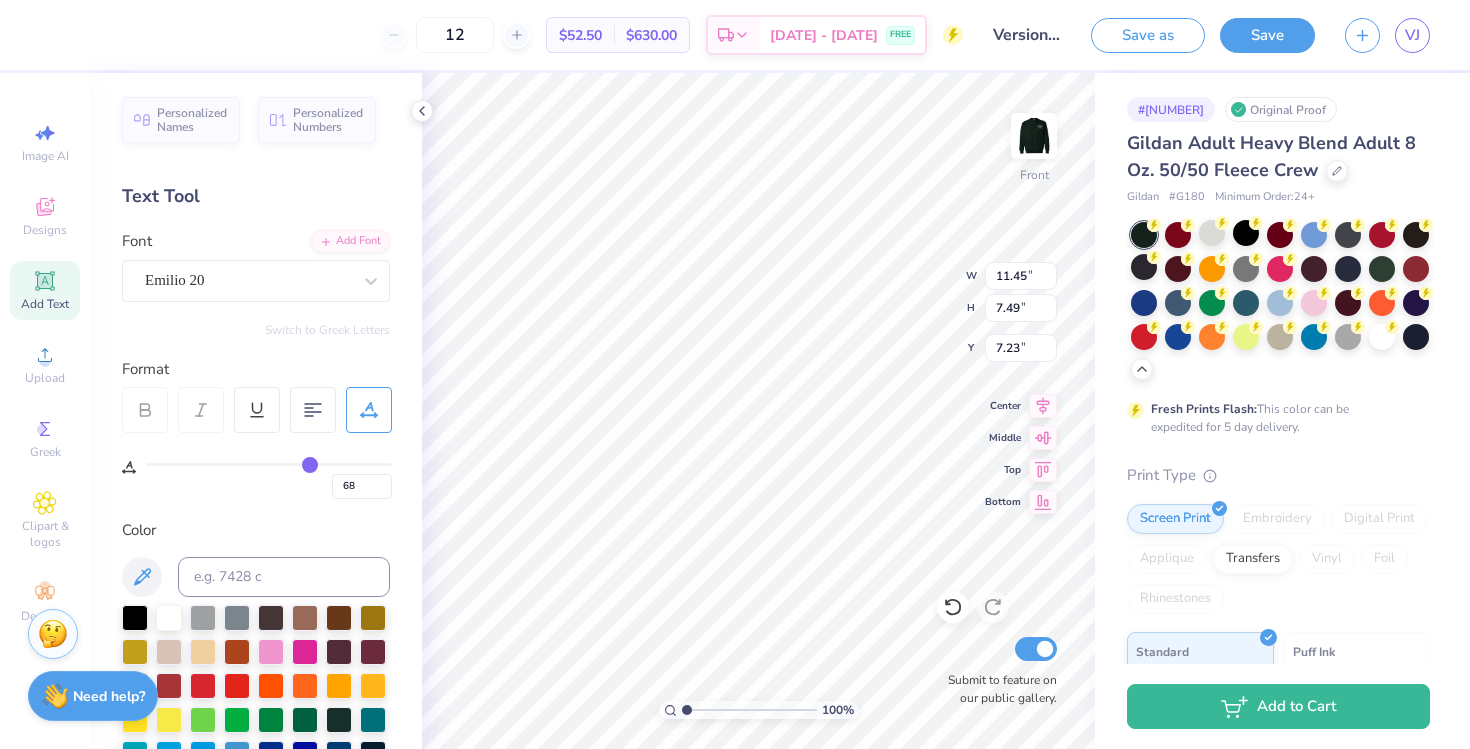 type on "70" 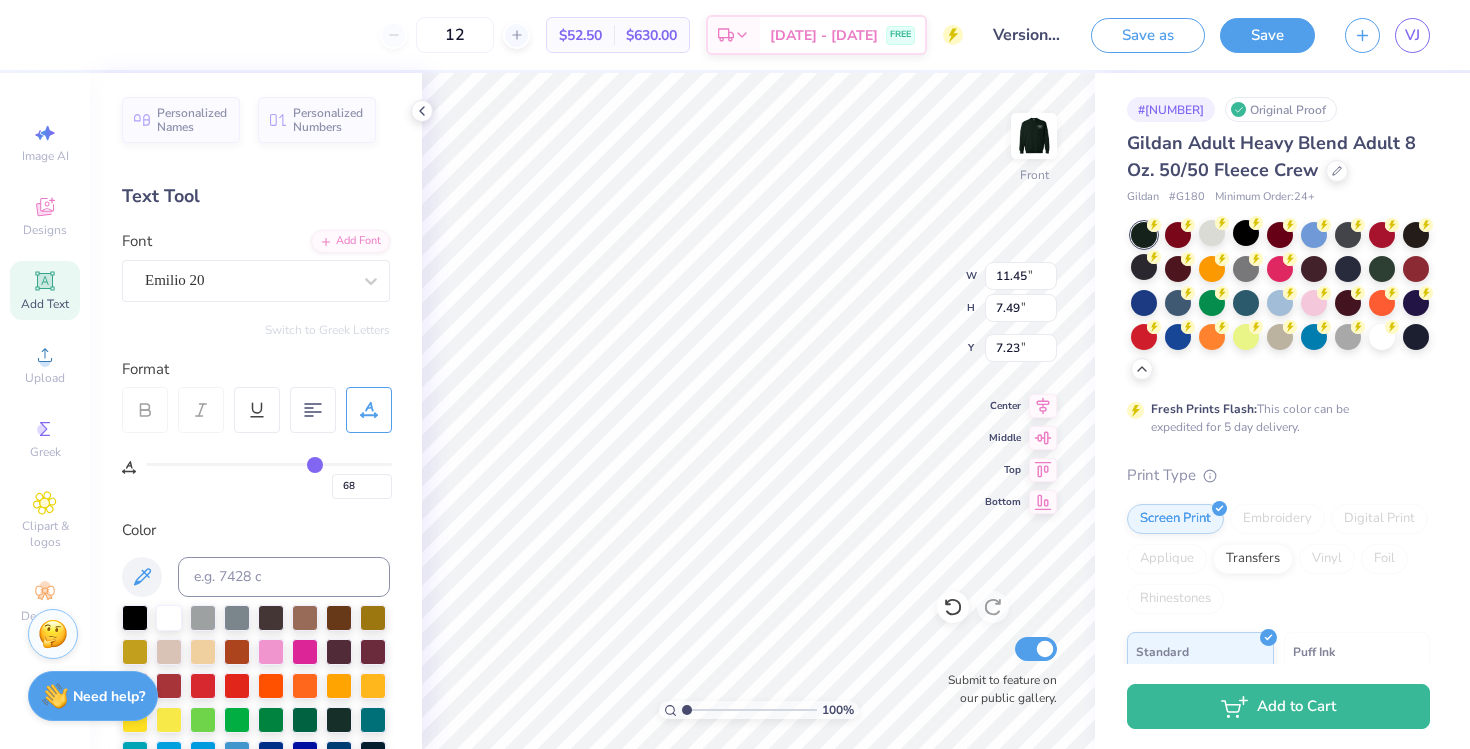 type on "70" 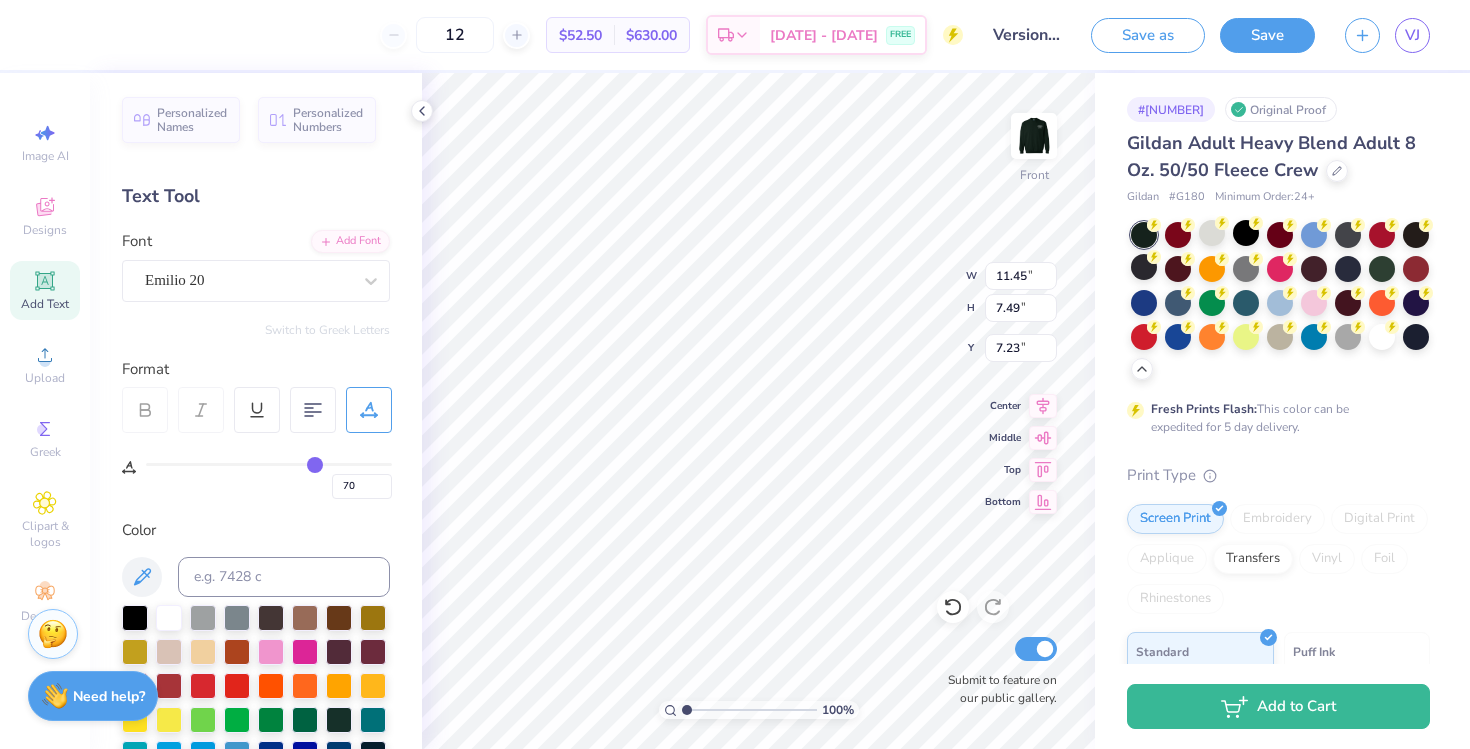 type on "73" 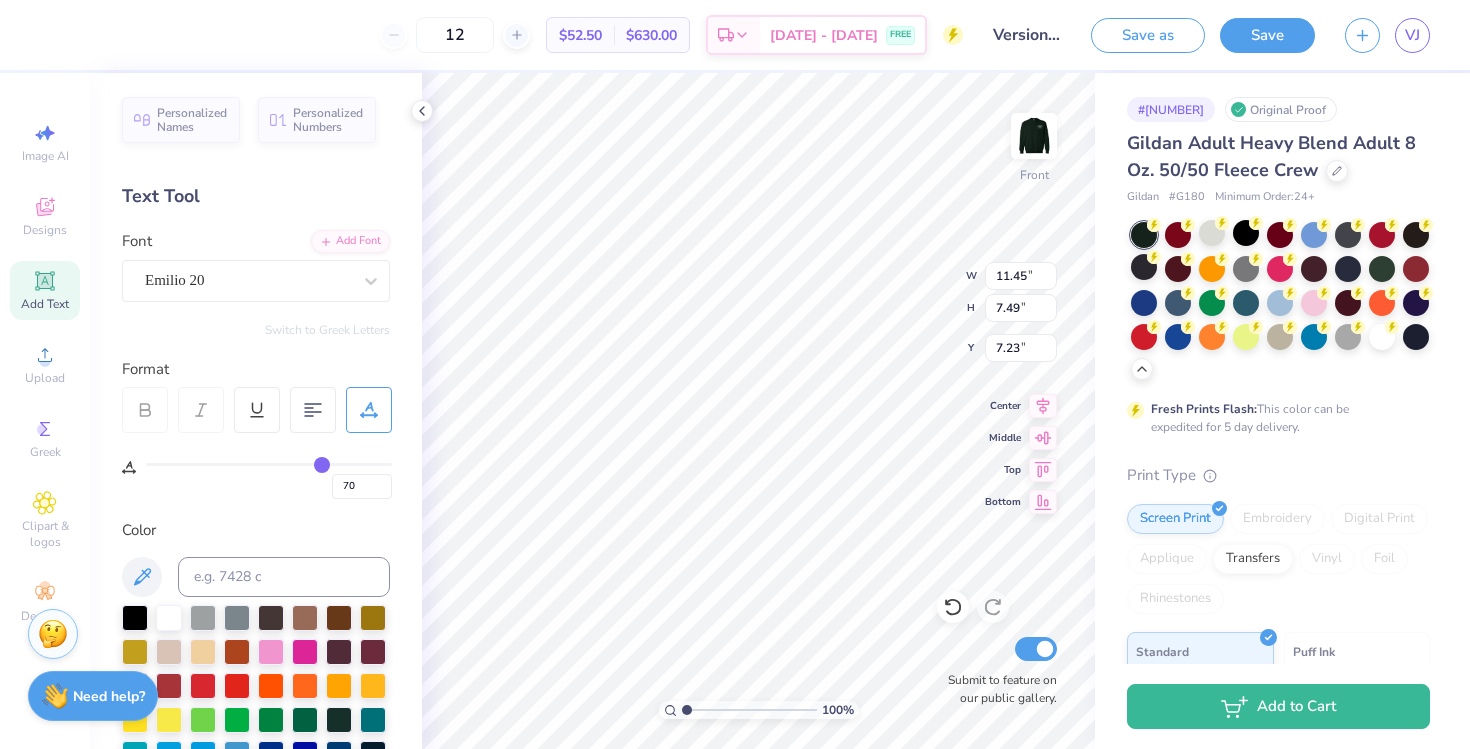 type on "73" 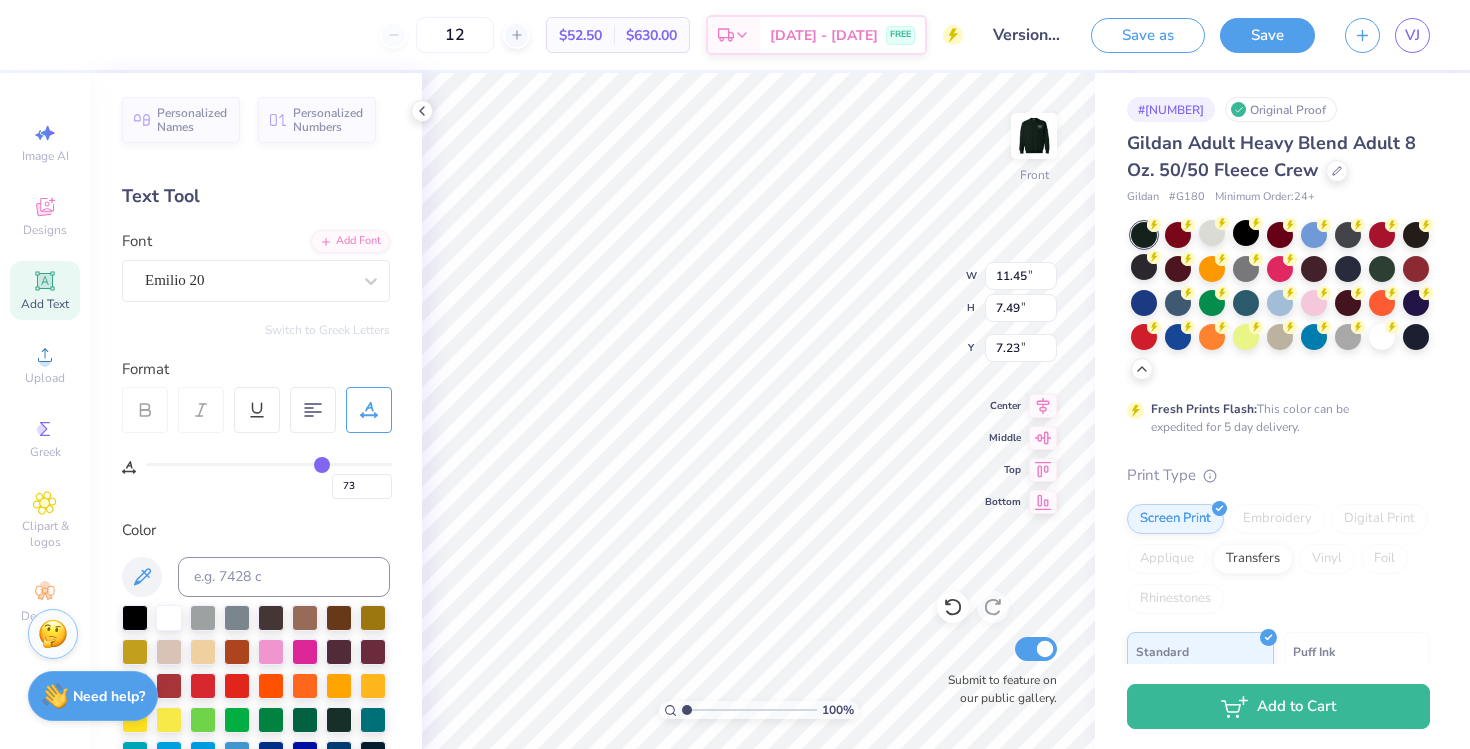 type on "76" 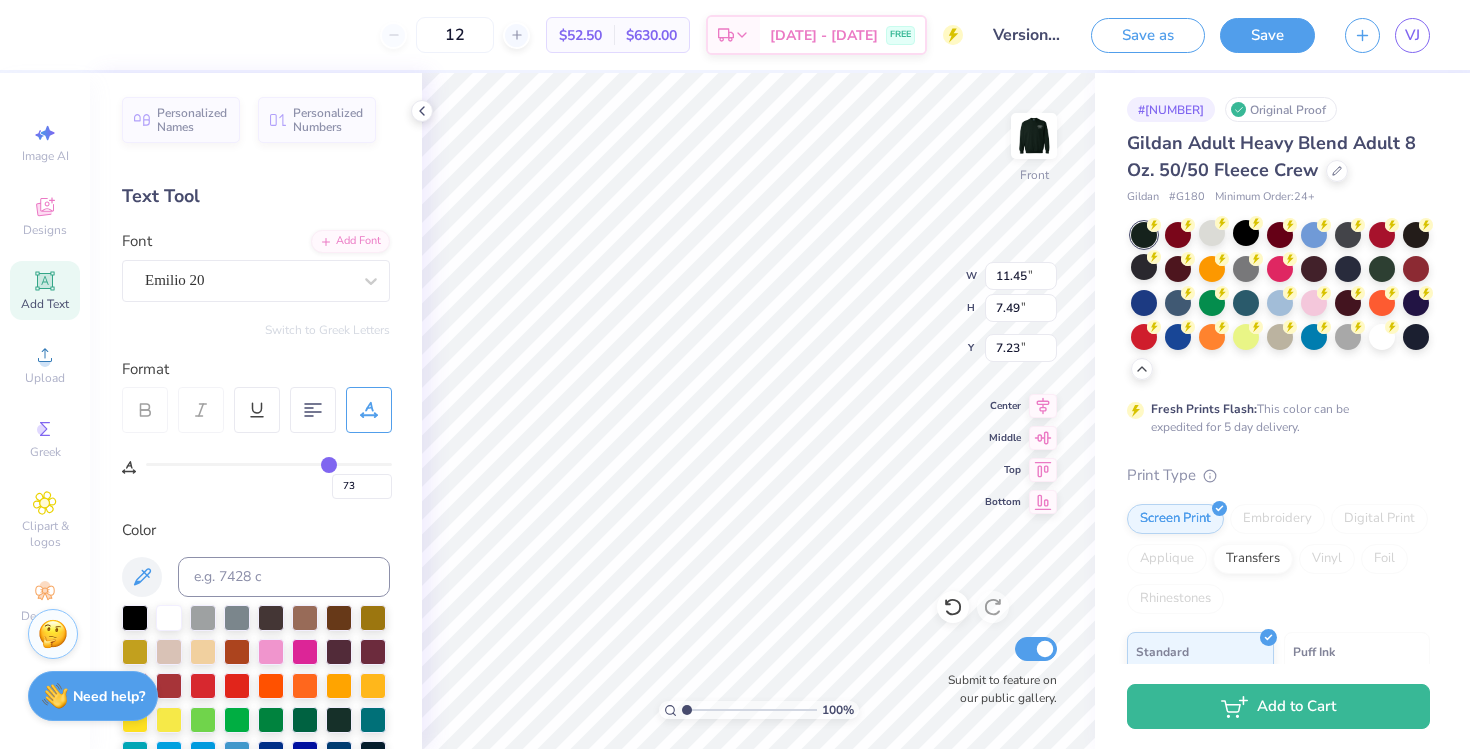 type on "76" 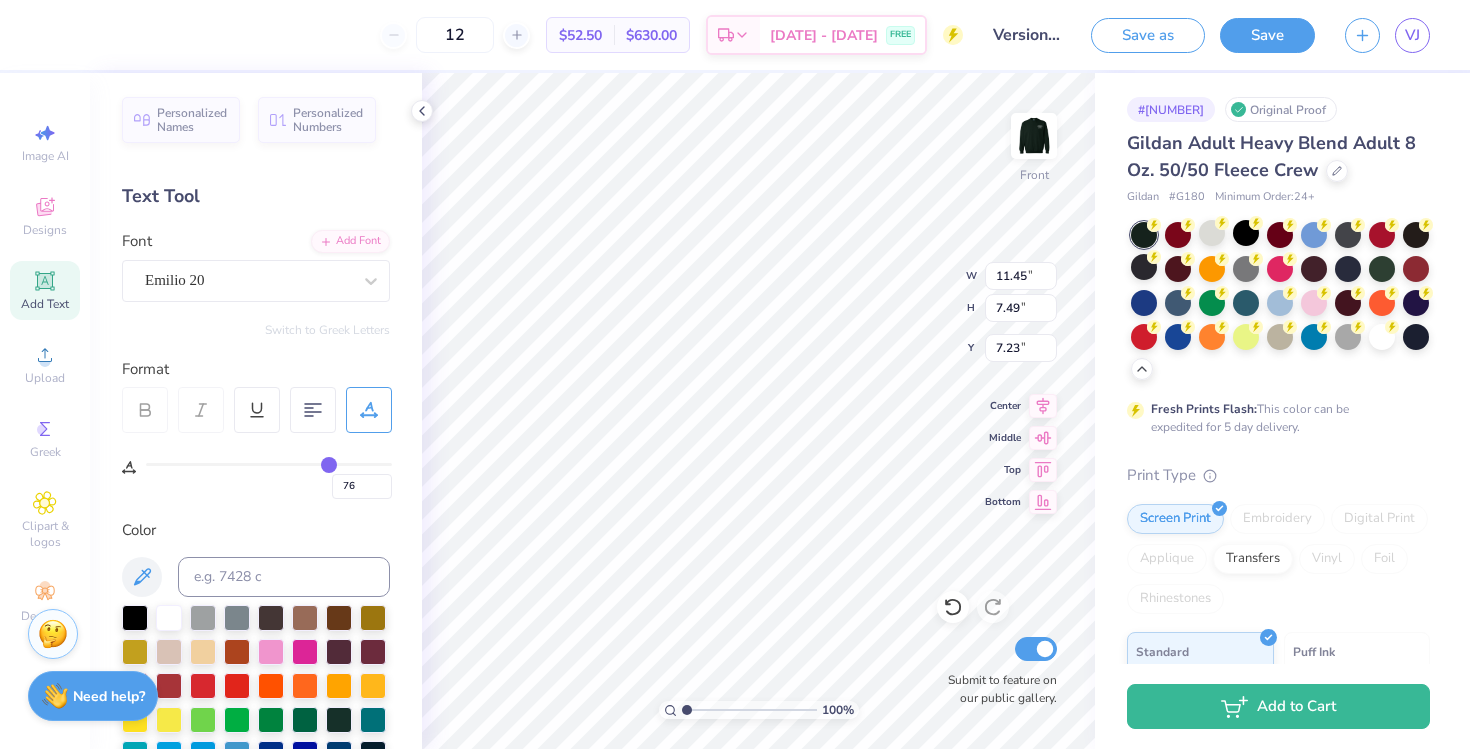 type on "77" 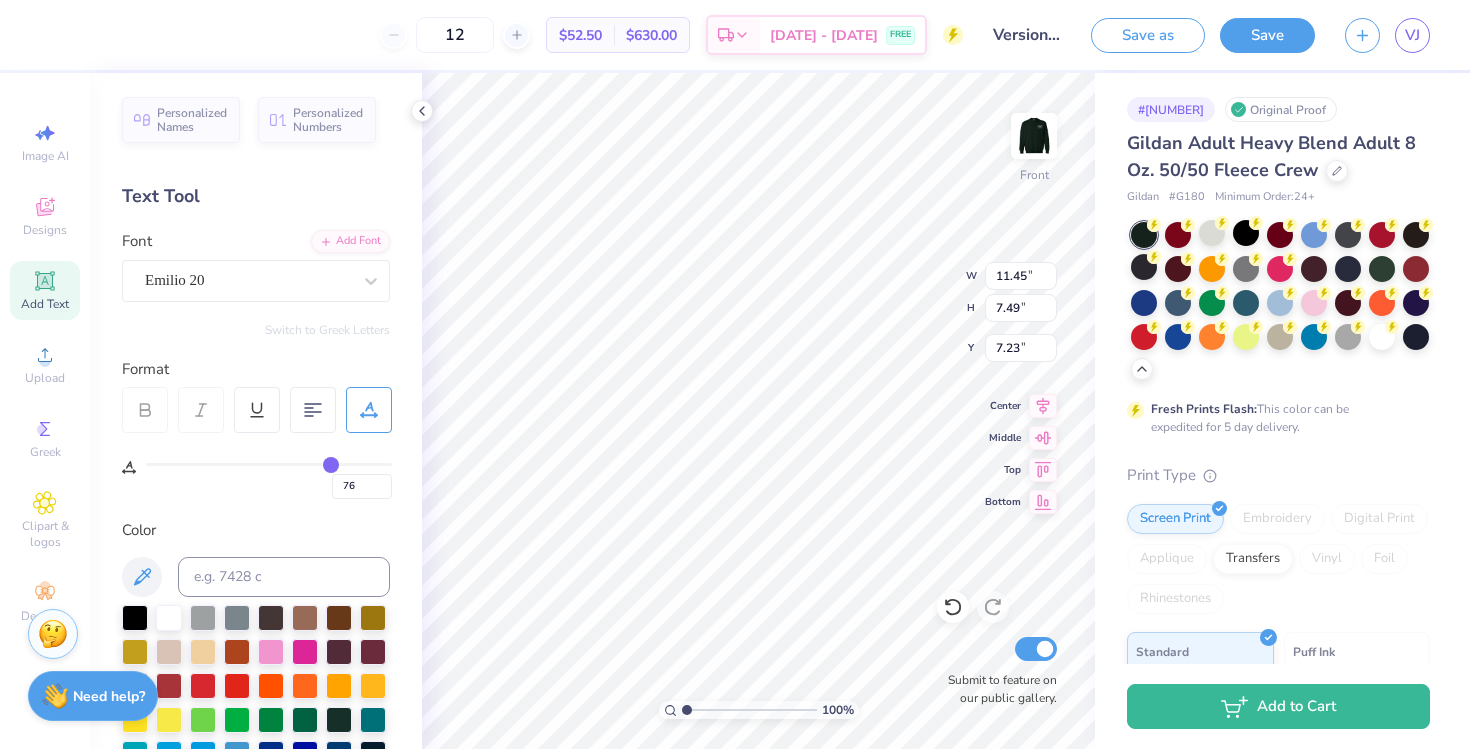 type on "77" 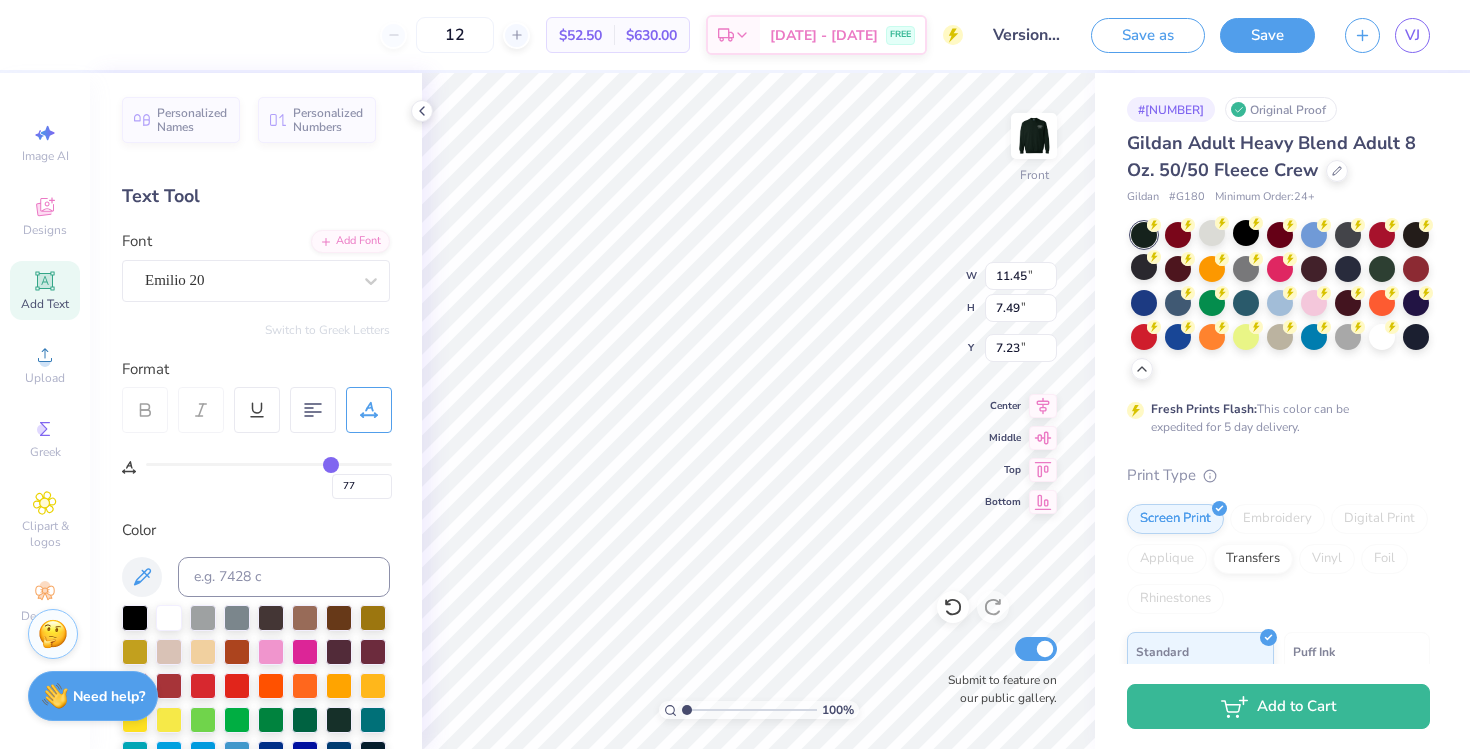 type on "80" 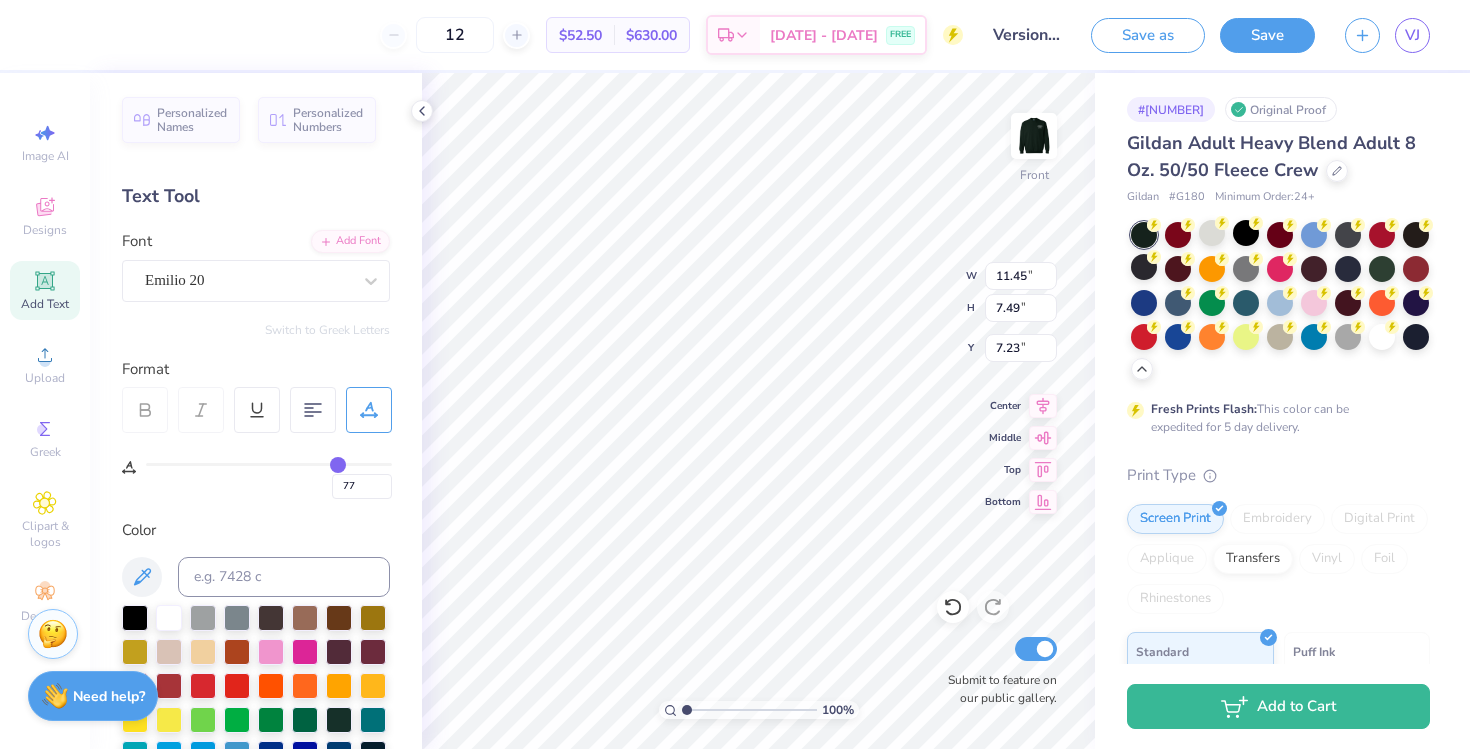type on "80" 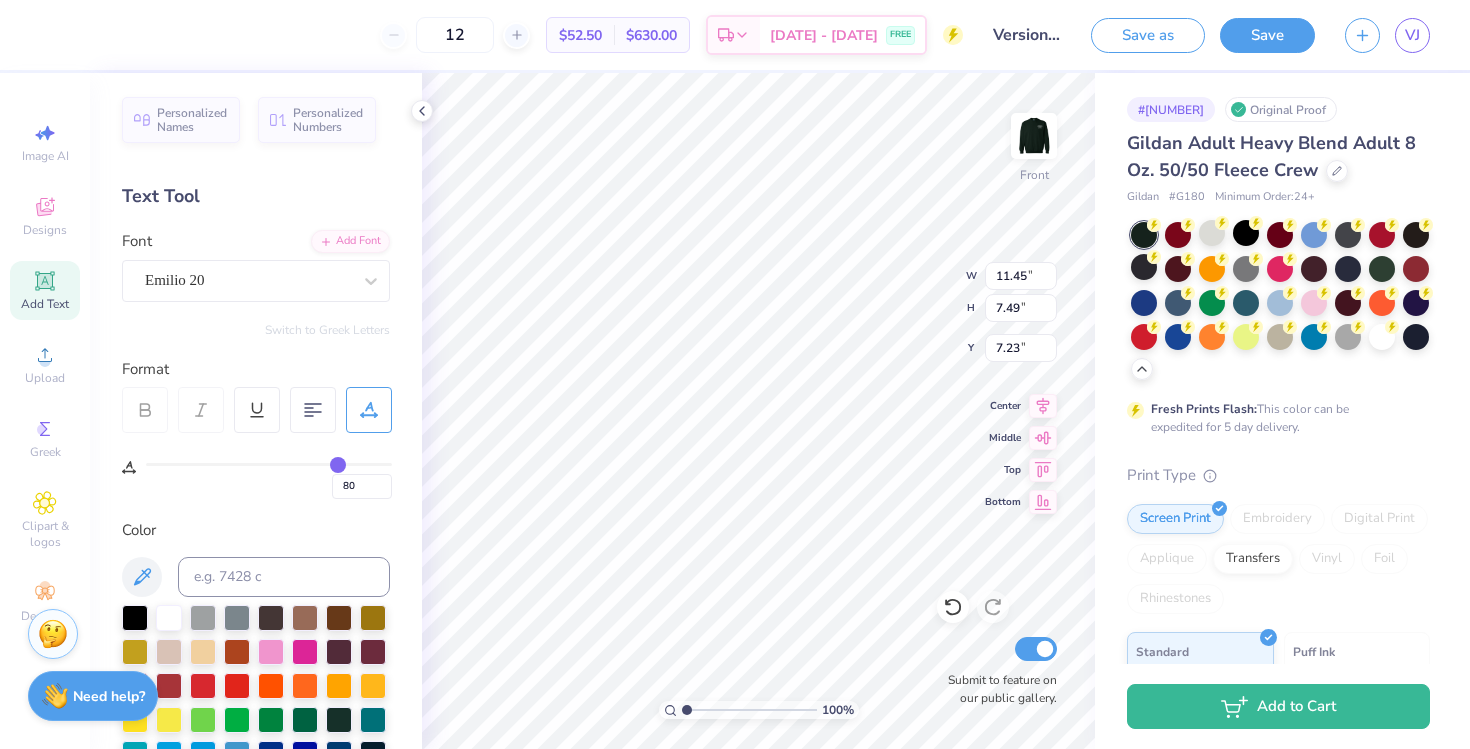 type on "81" 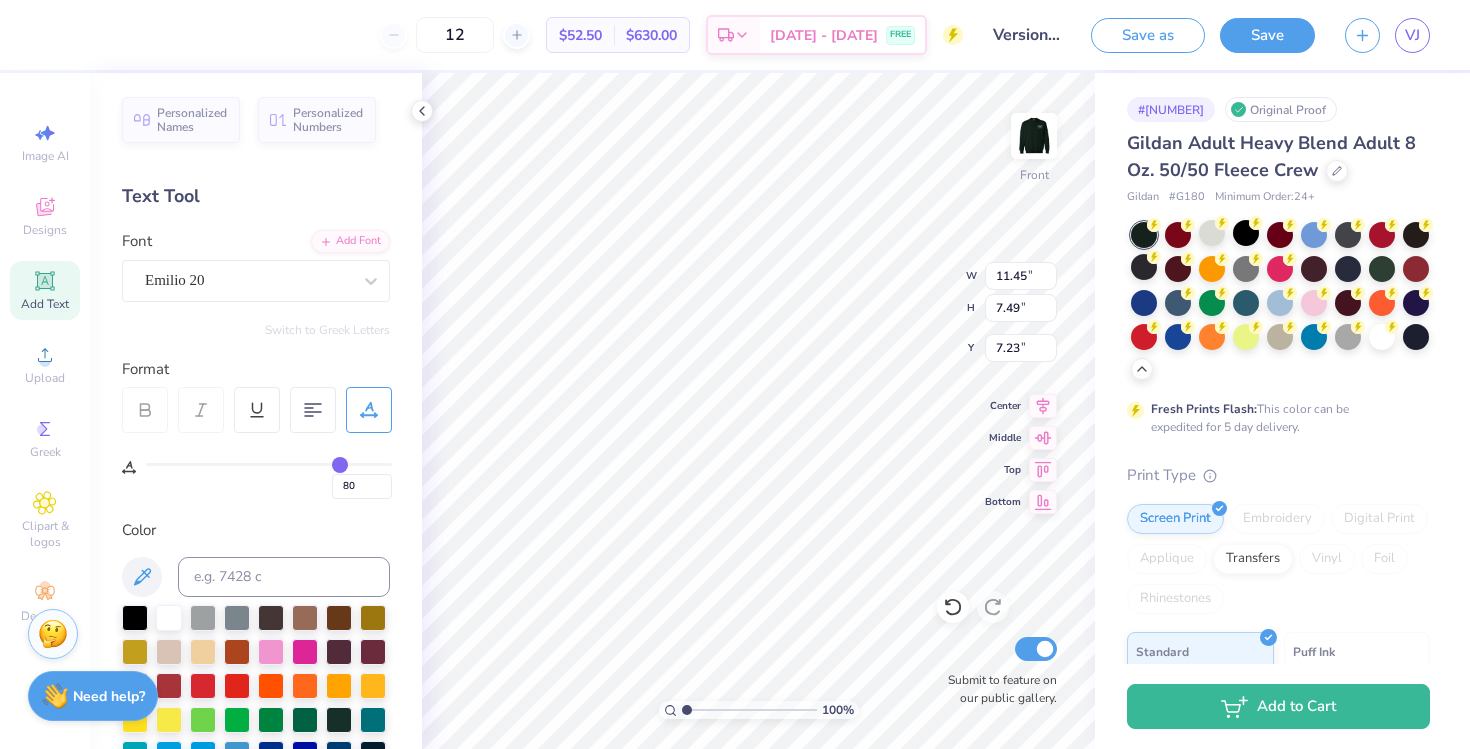 type on "81" 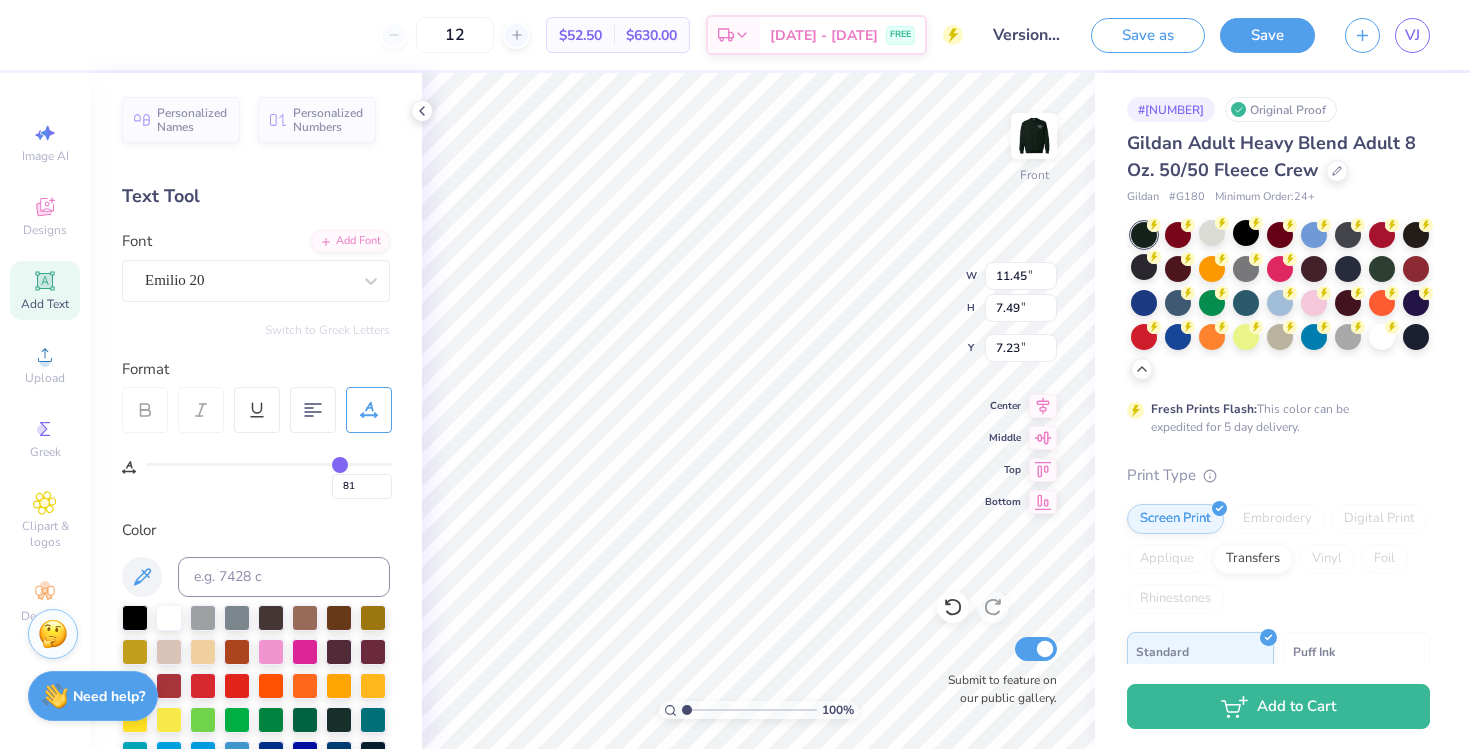 type on "83" 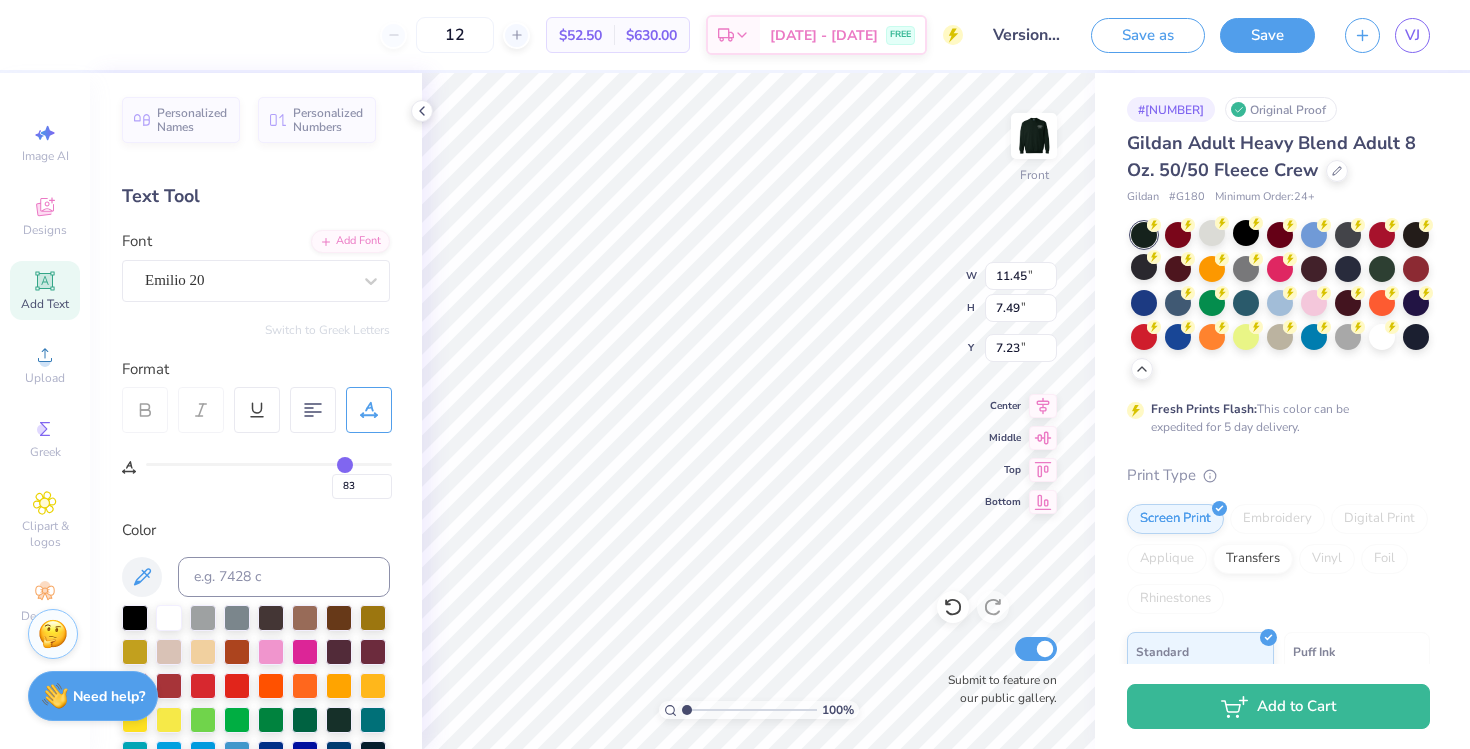 type on "84" 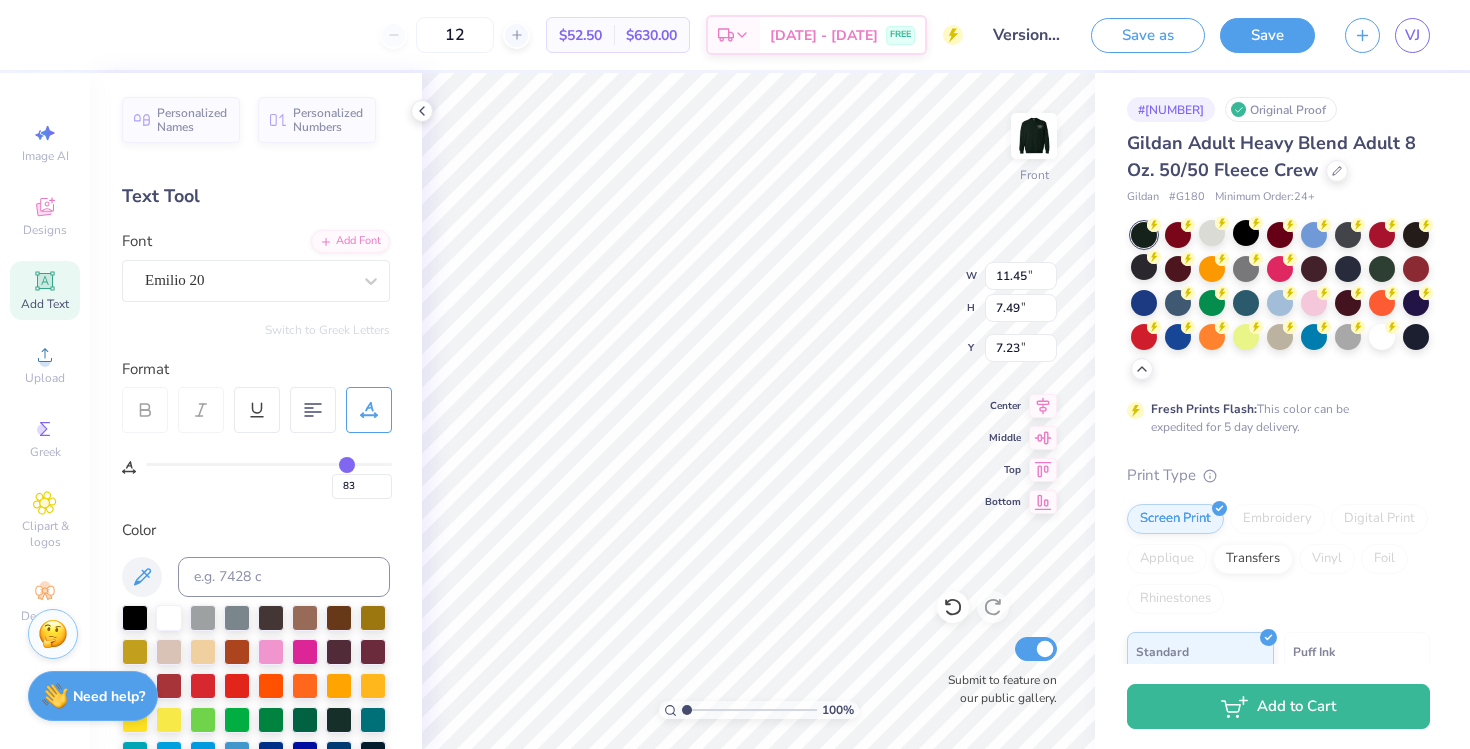type on "84" 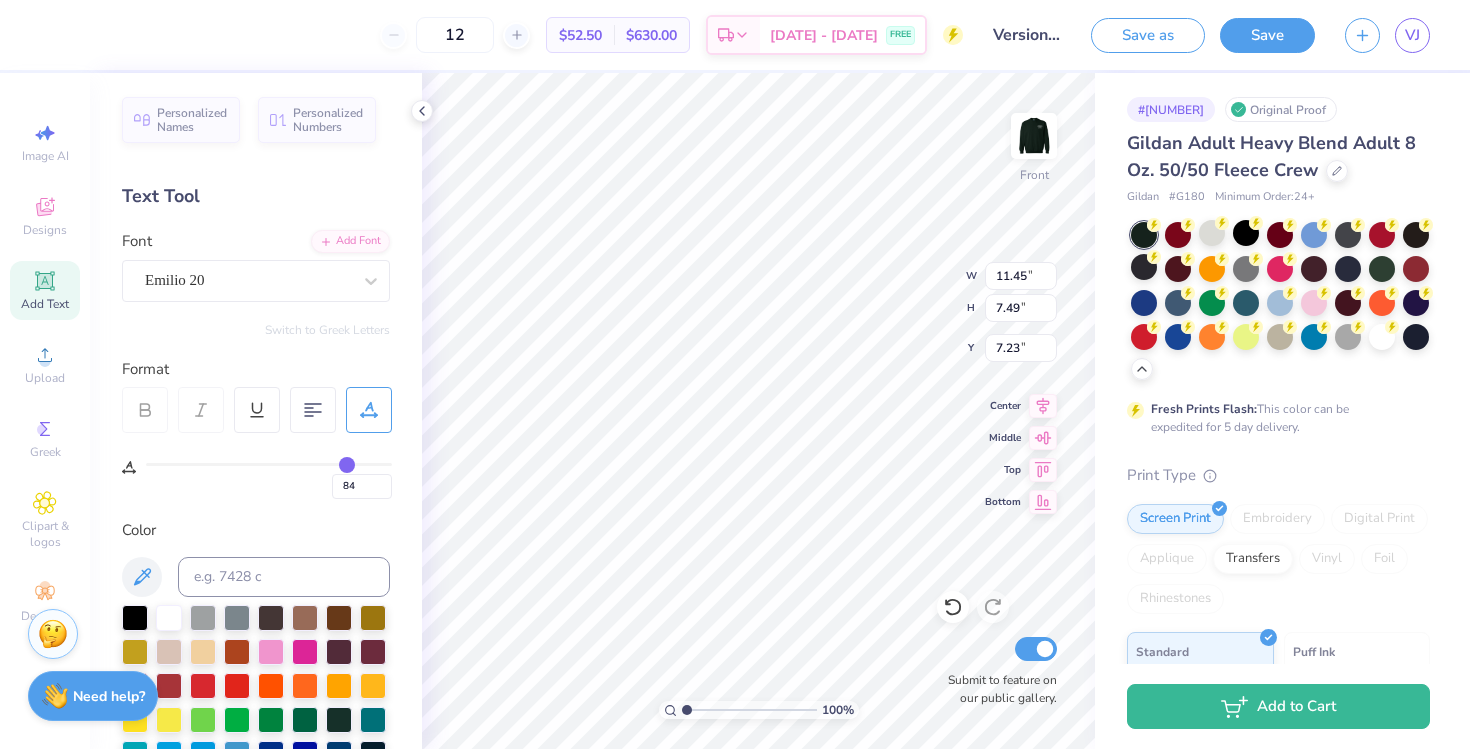 type on "86" 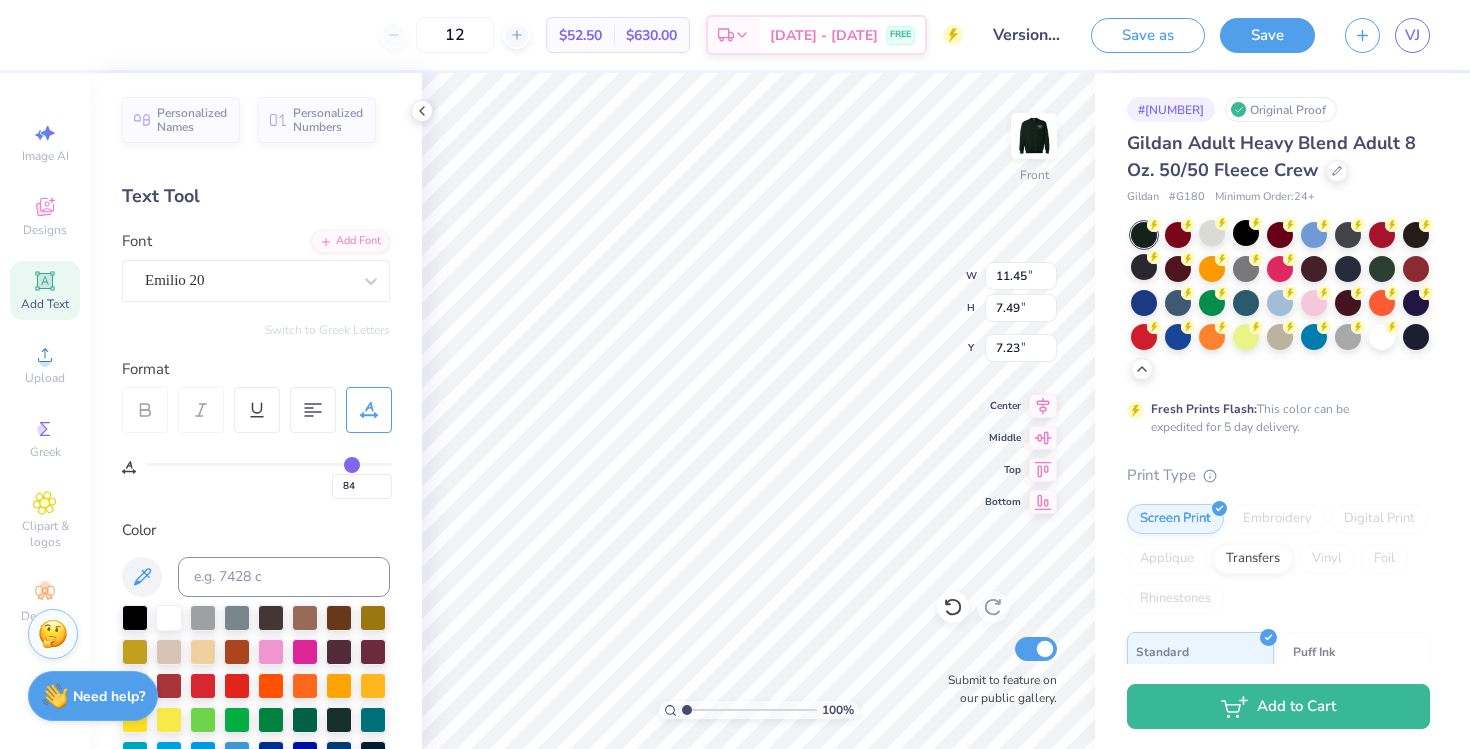 type on "86" 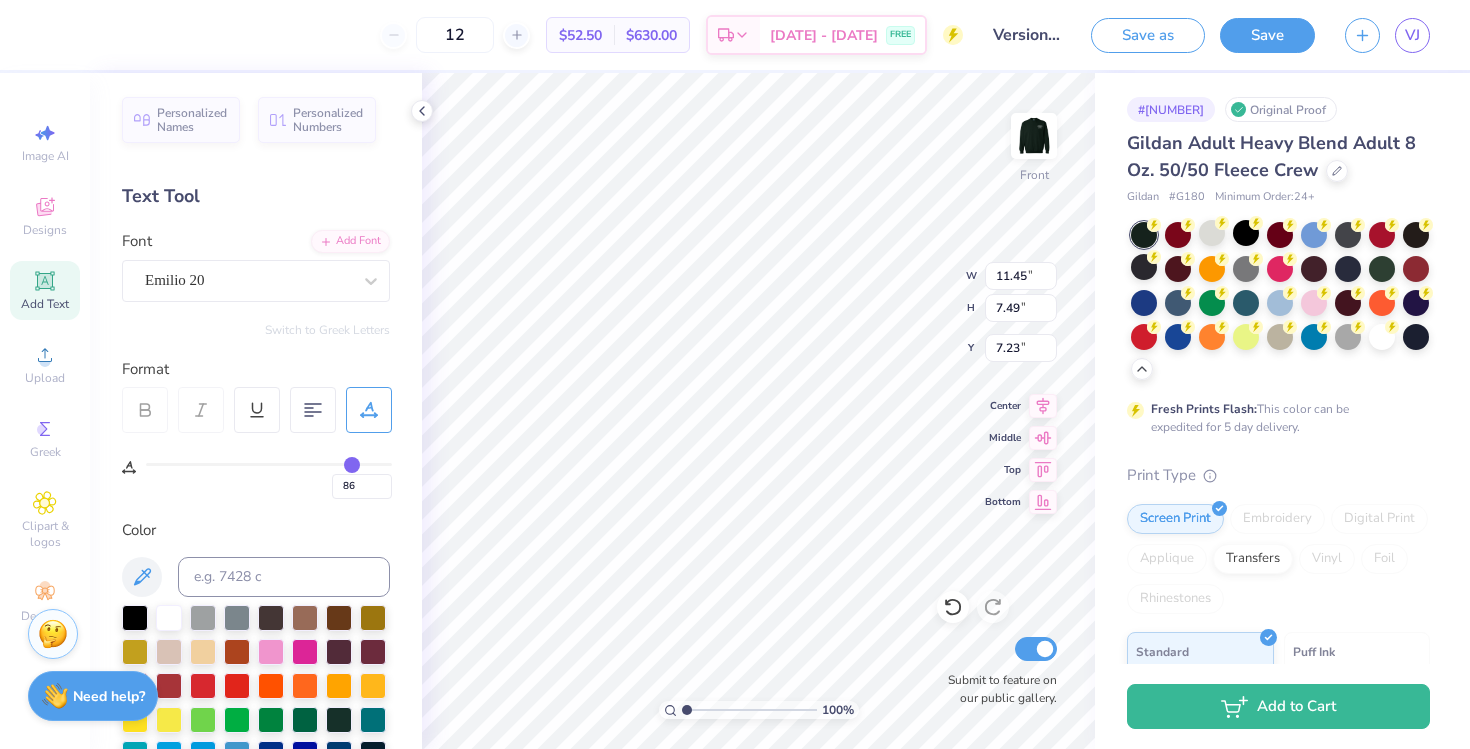 type on "87" 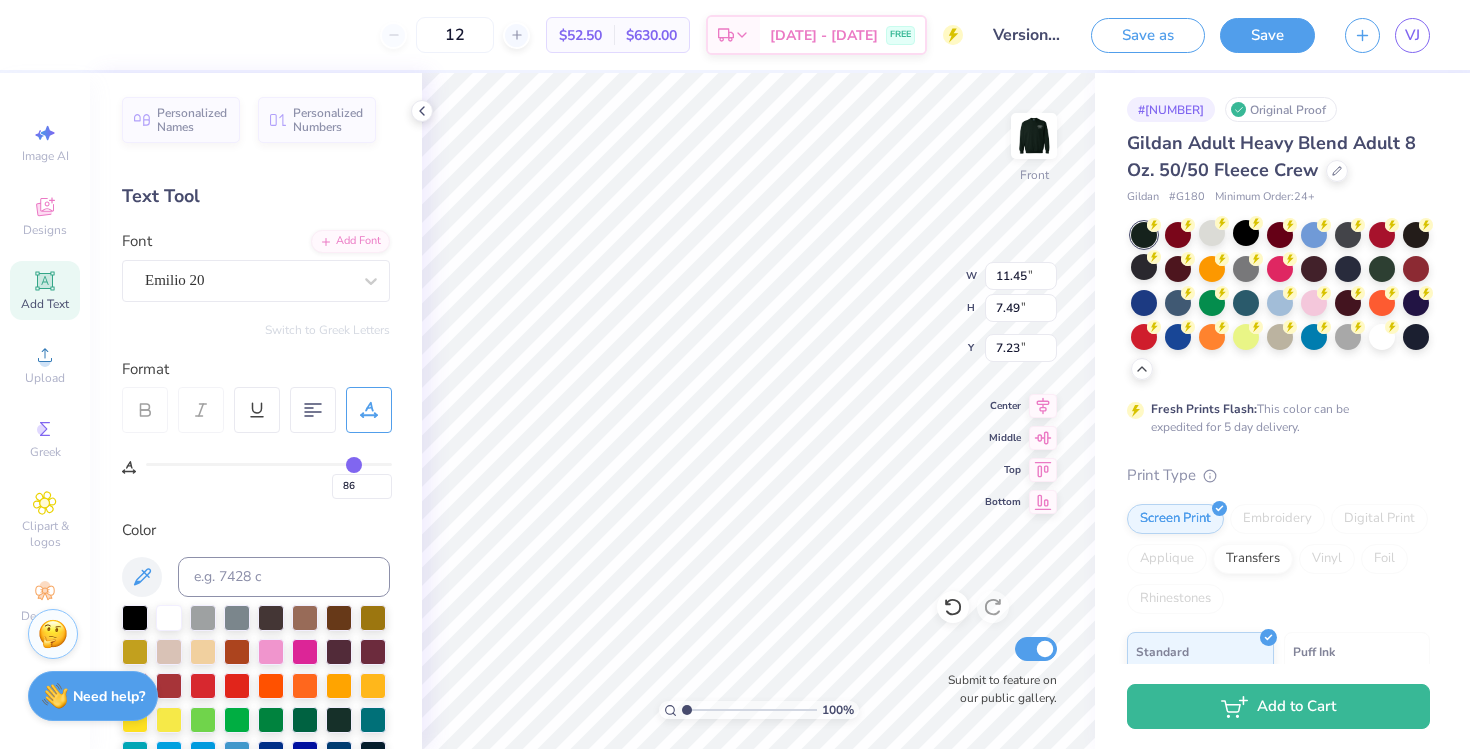 type on "87" 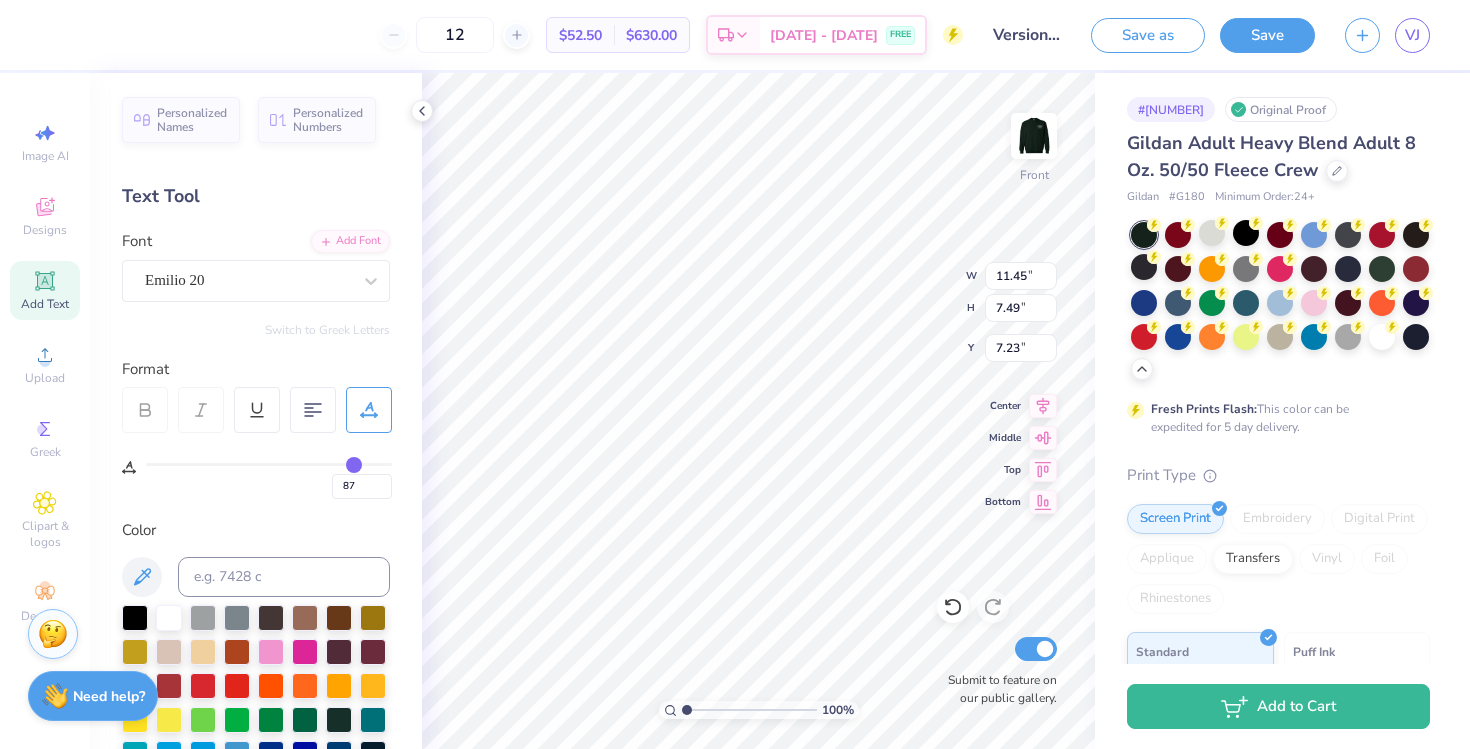 type on "88" 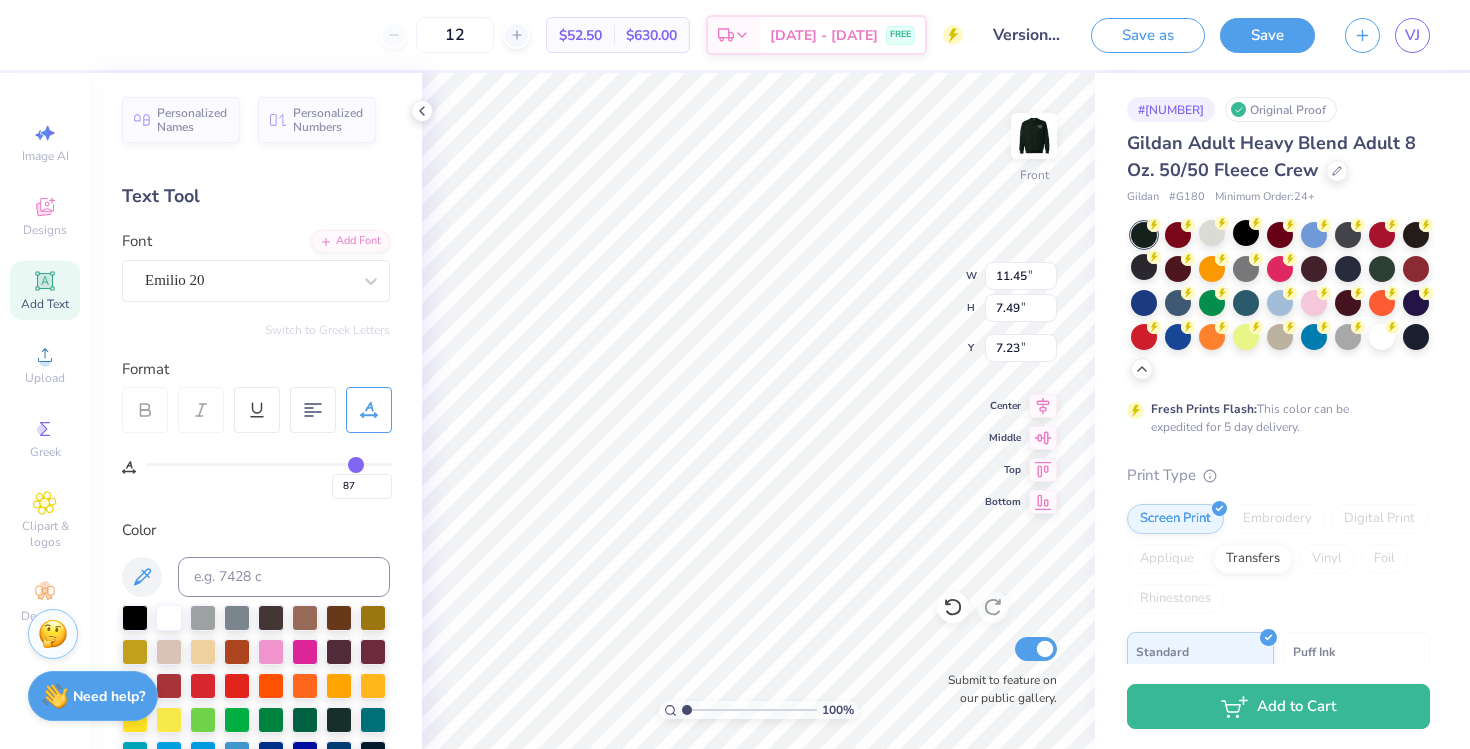 type on "88" 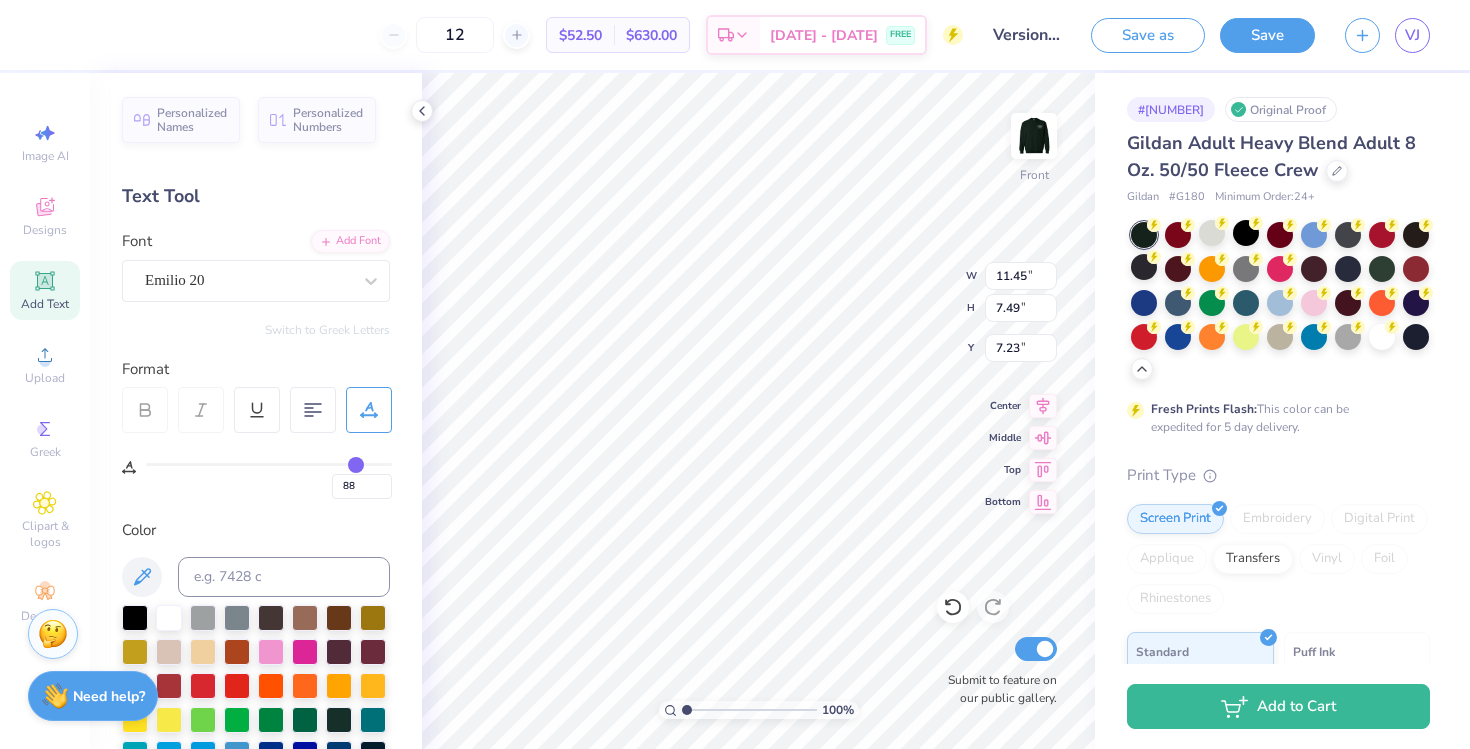 type on "89" 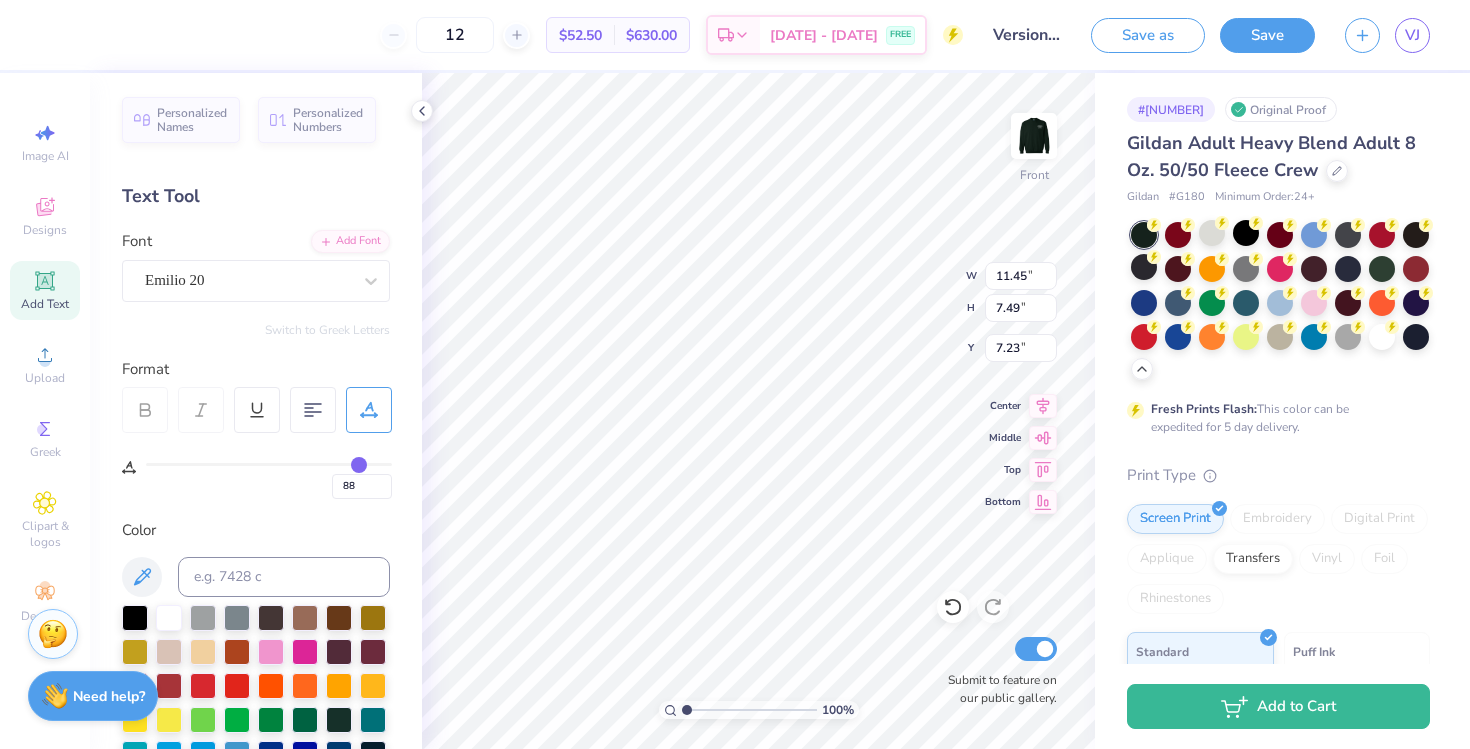 type on "89" 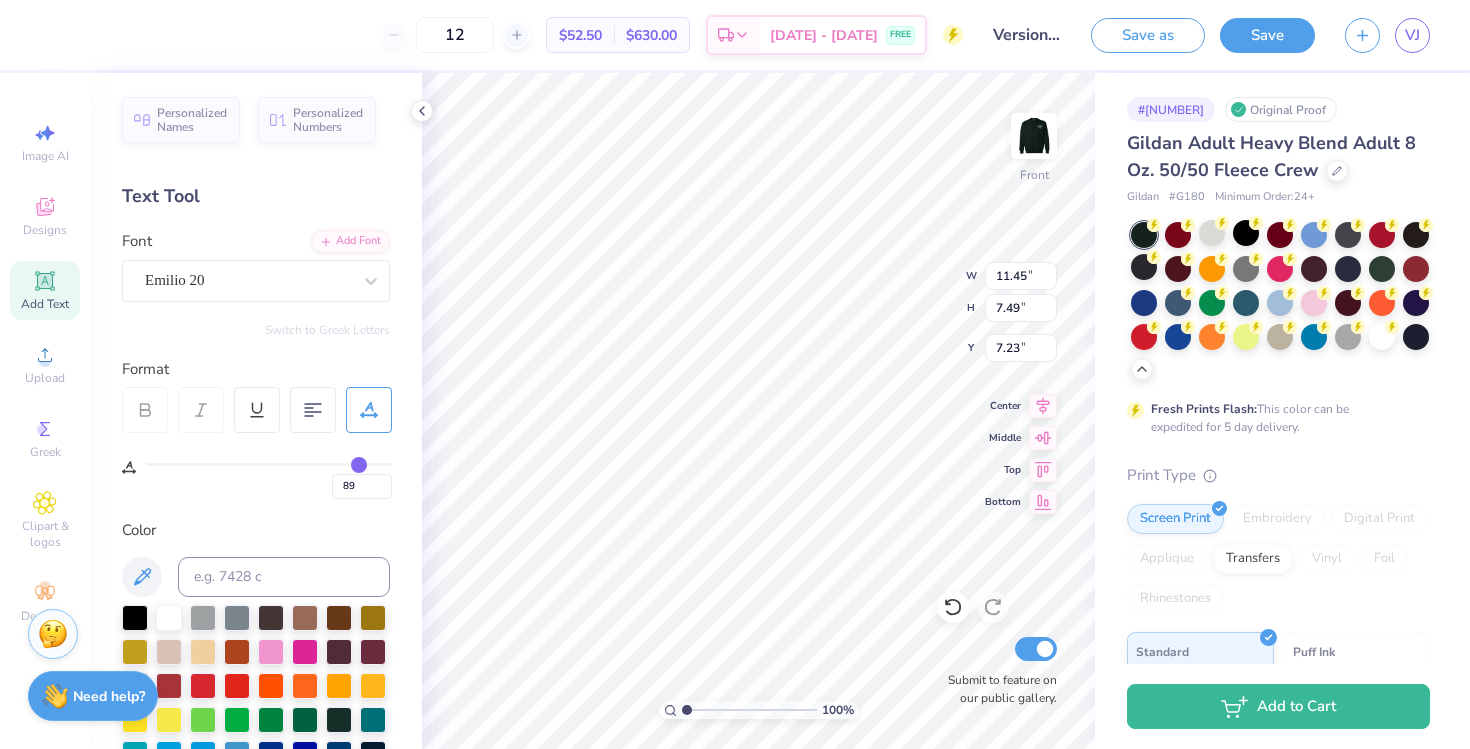 type on "88" 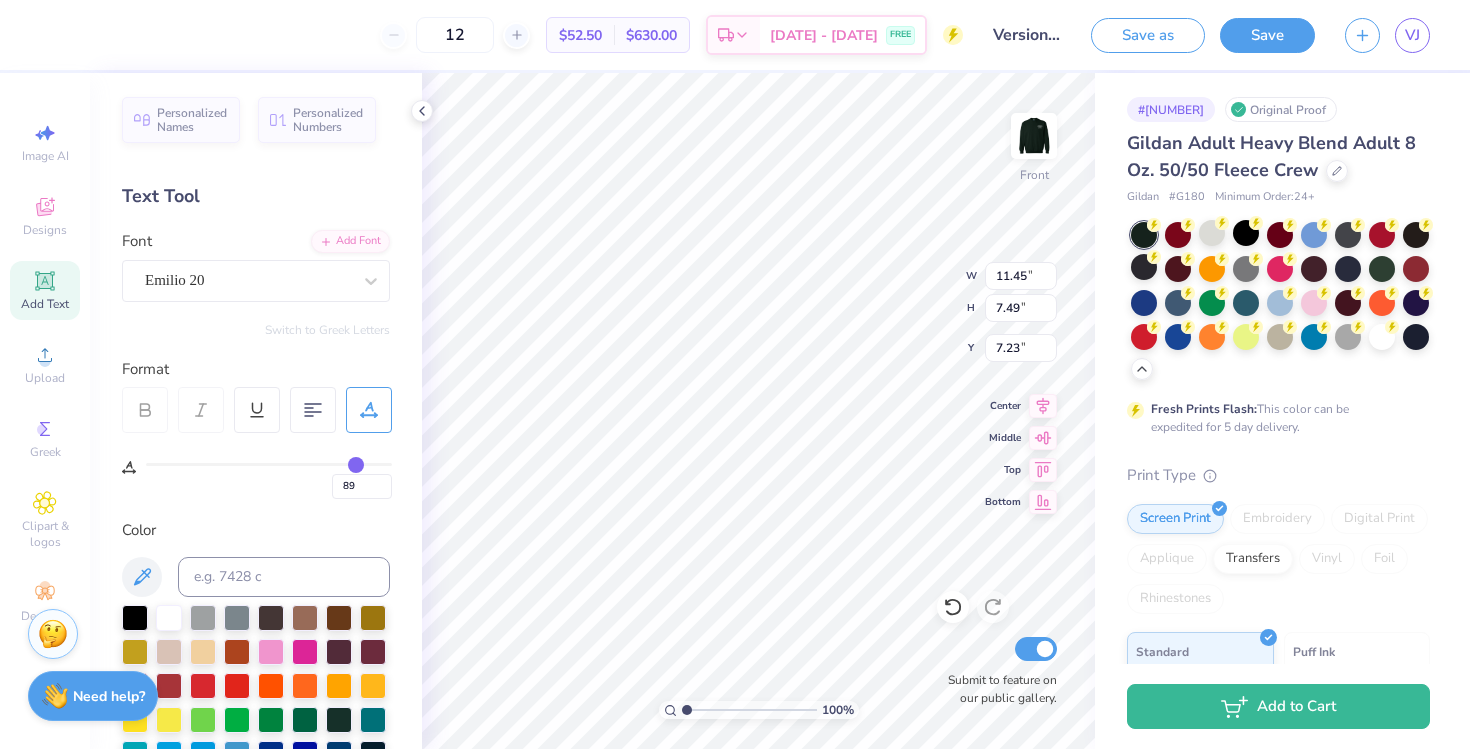 type on "88" 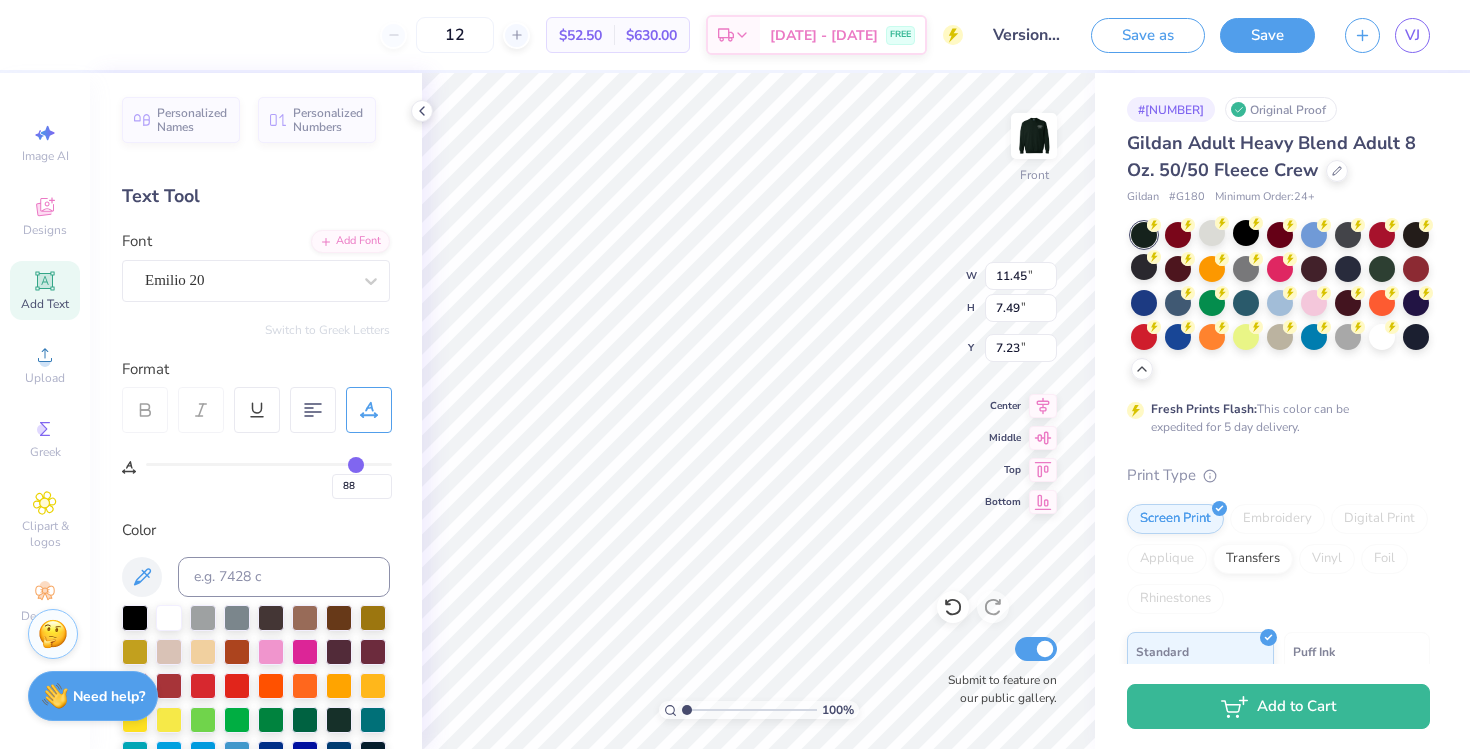drag, startPoint x: 159, startPoint y: 458, endPoint x: 356, endPoint y: 458, distance: 197 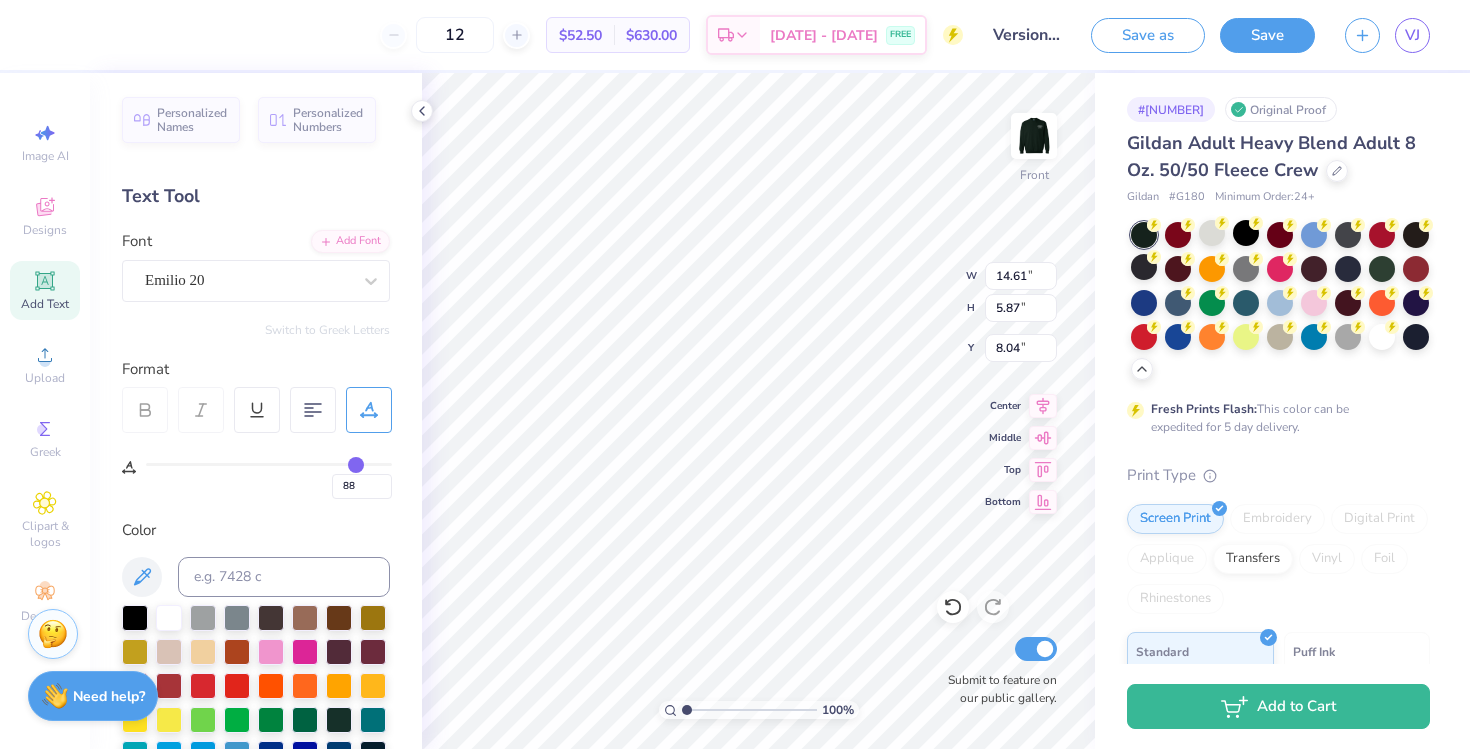 type on "86" 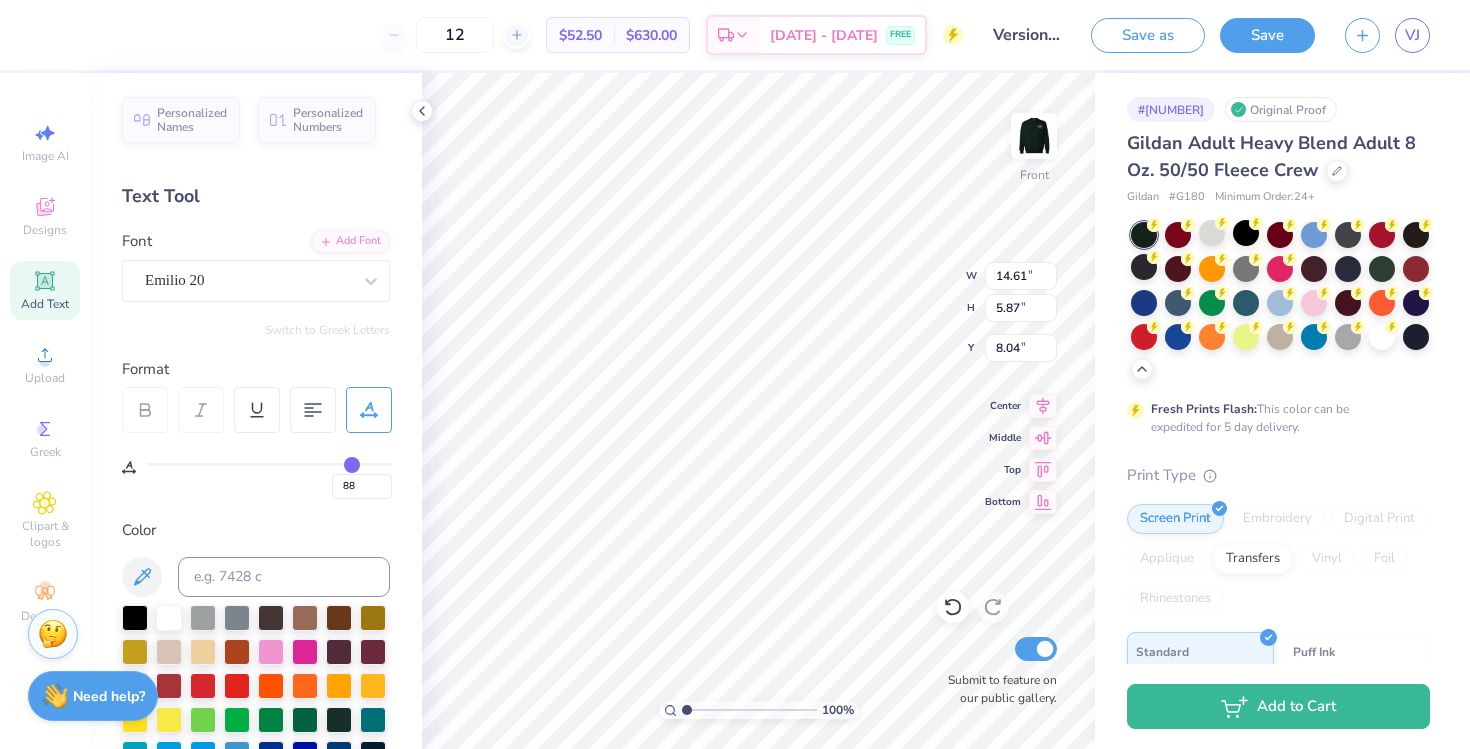 type on "86" 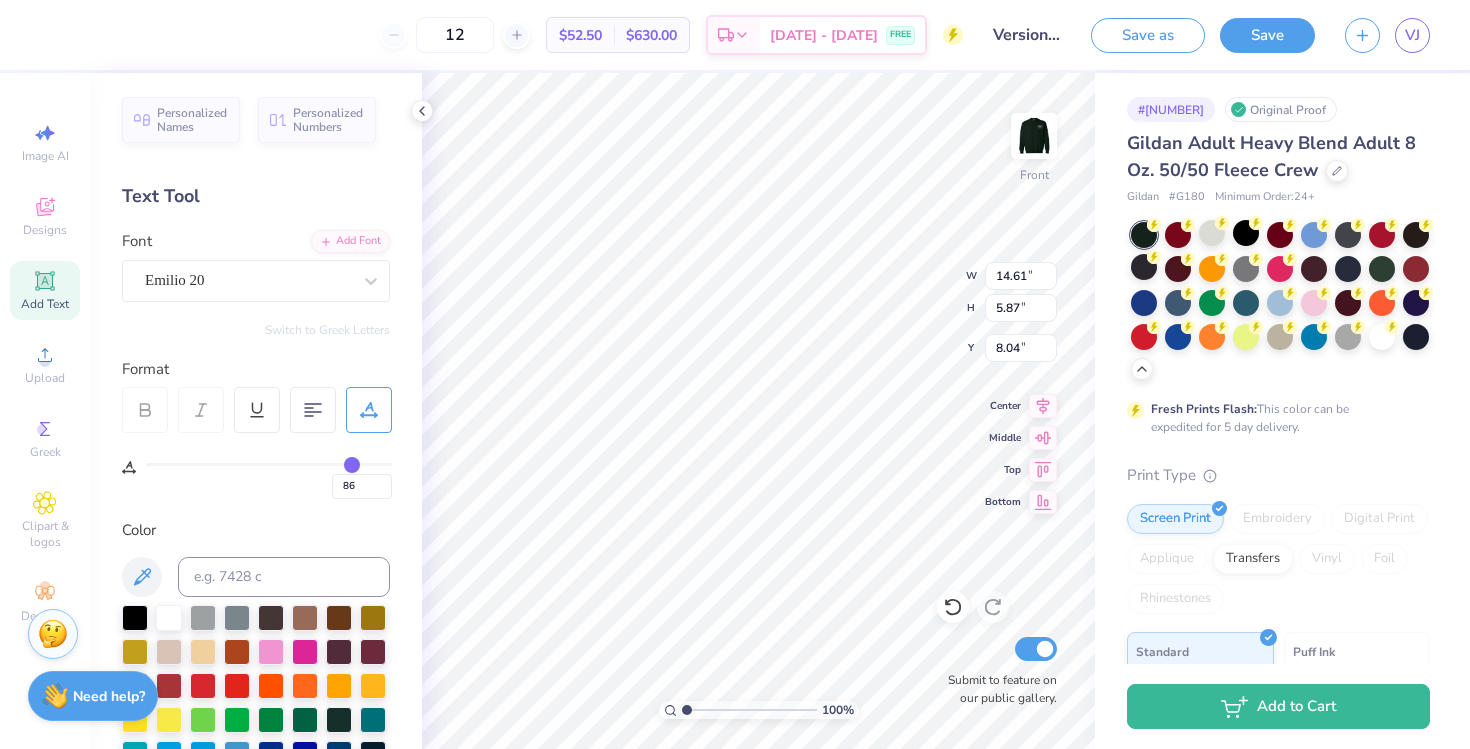 type on "81" 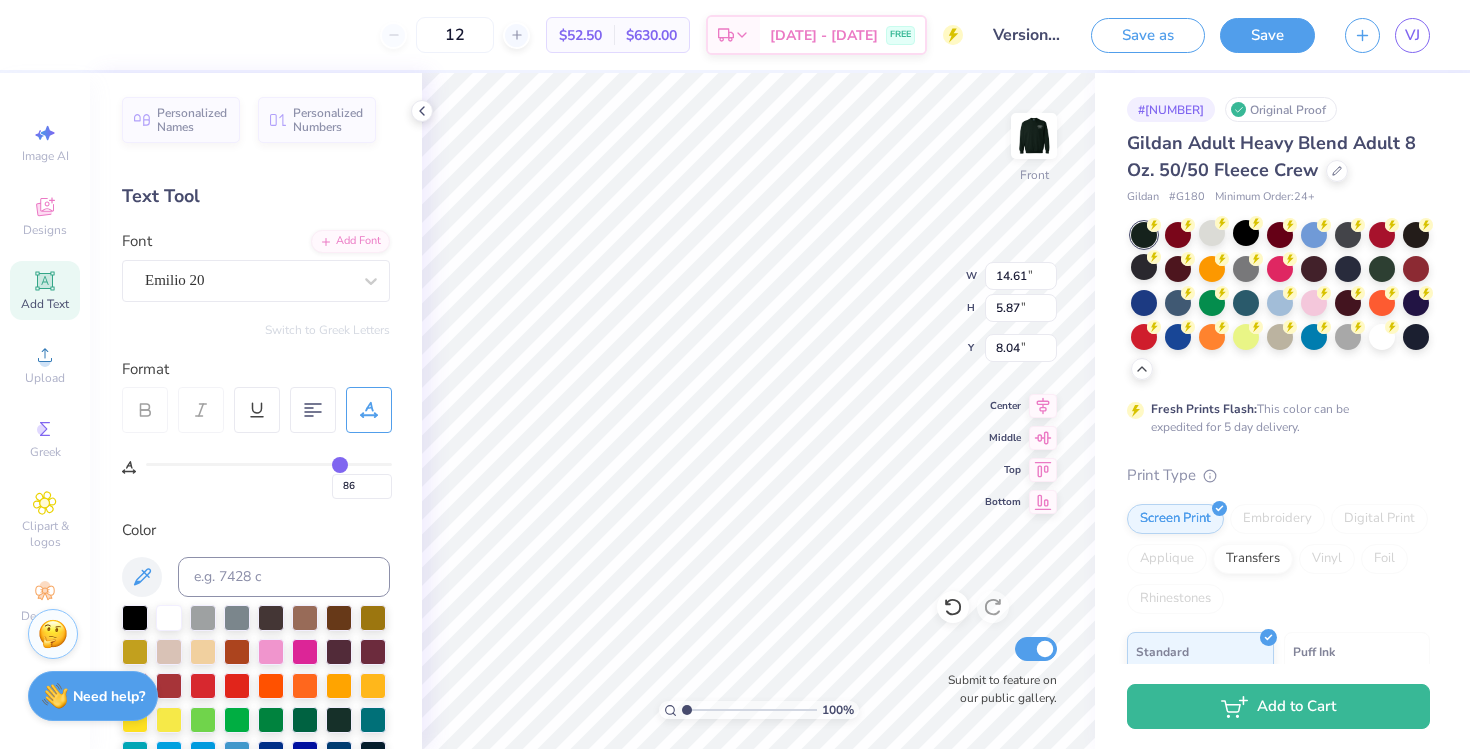 type on "81" 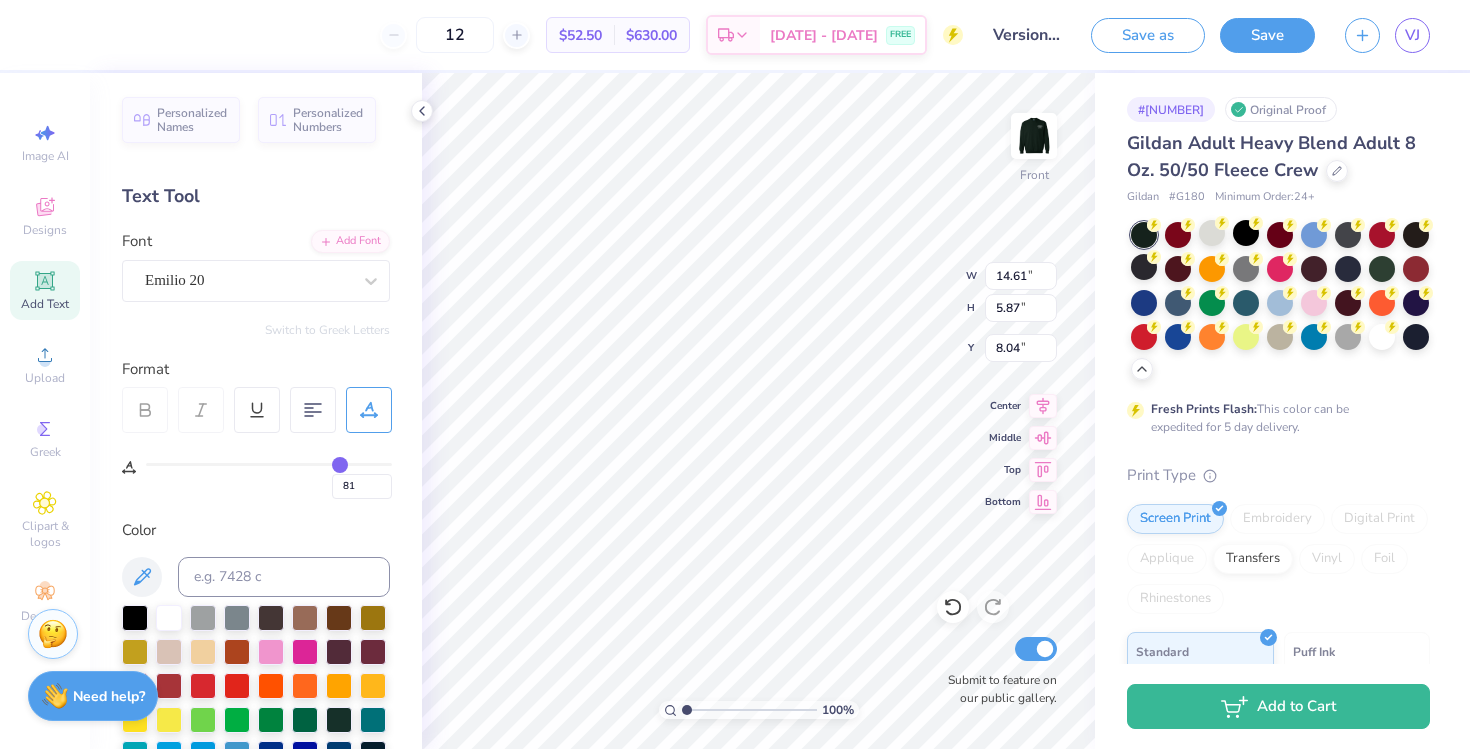type on "73" 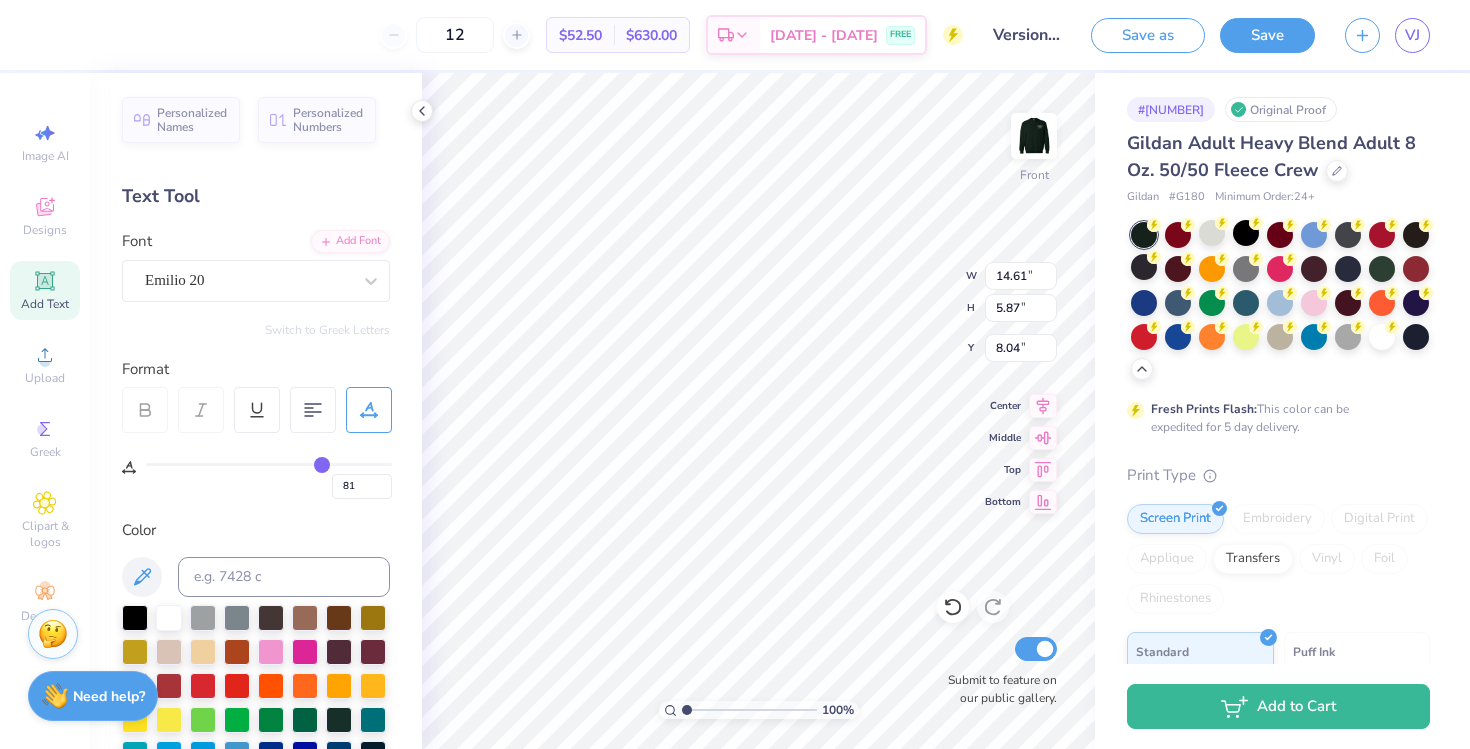 type on "73" 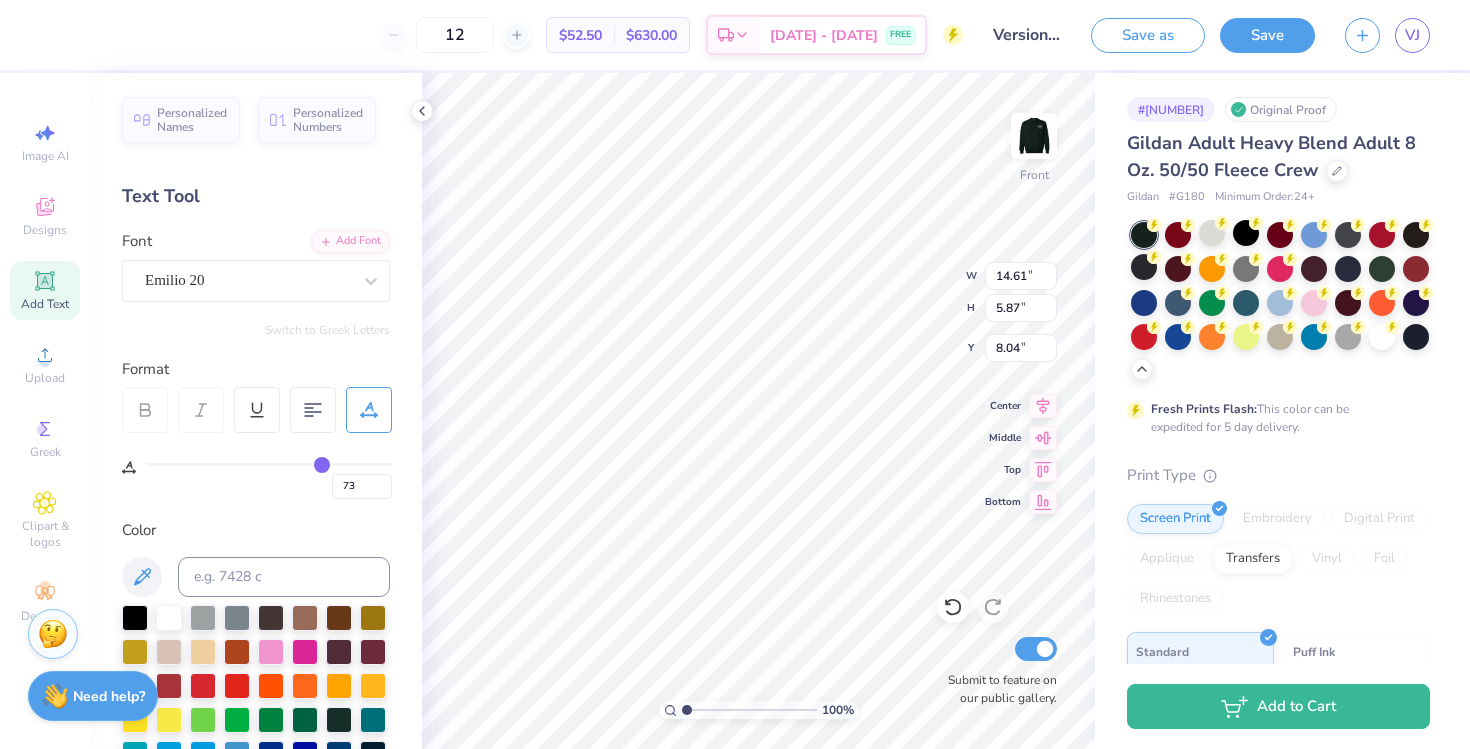 type on "63" 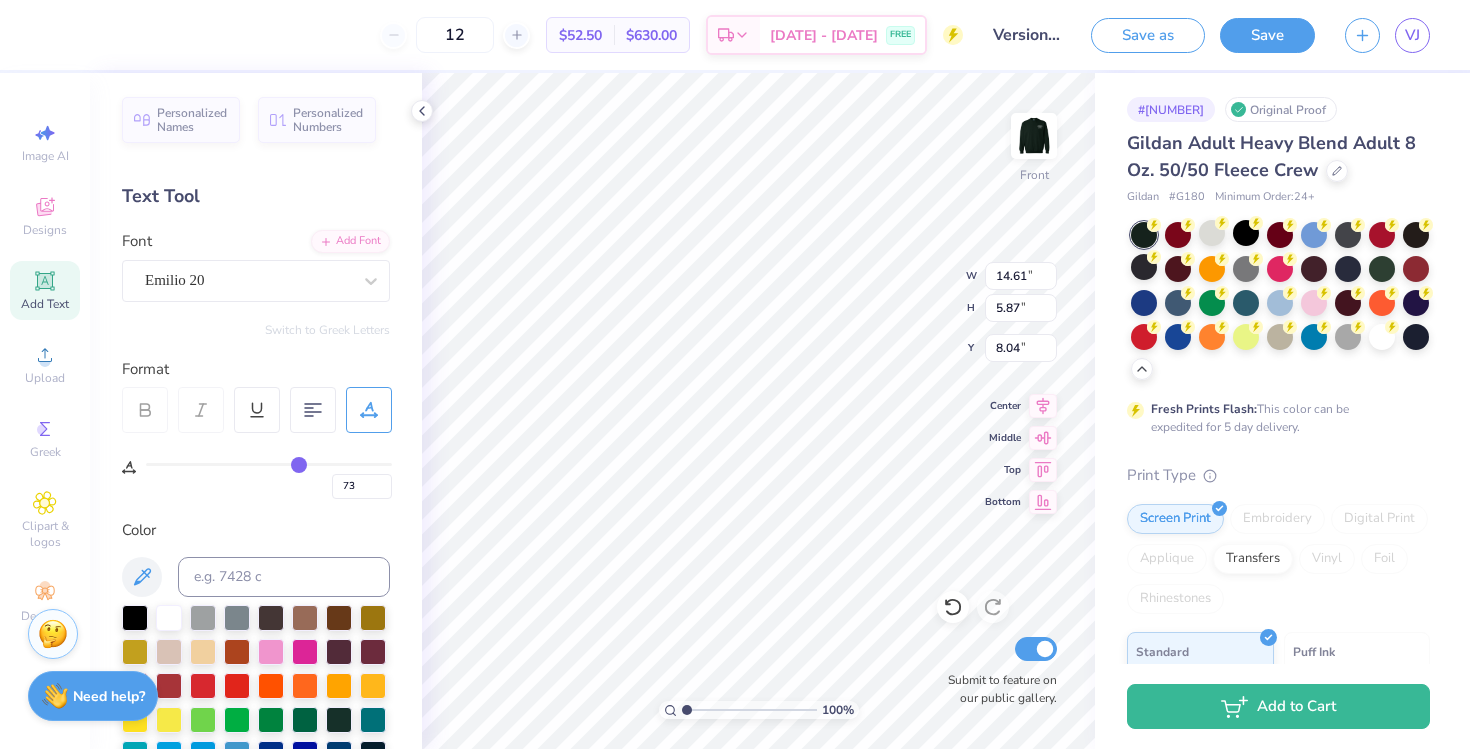type on "63" 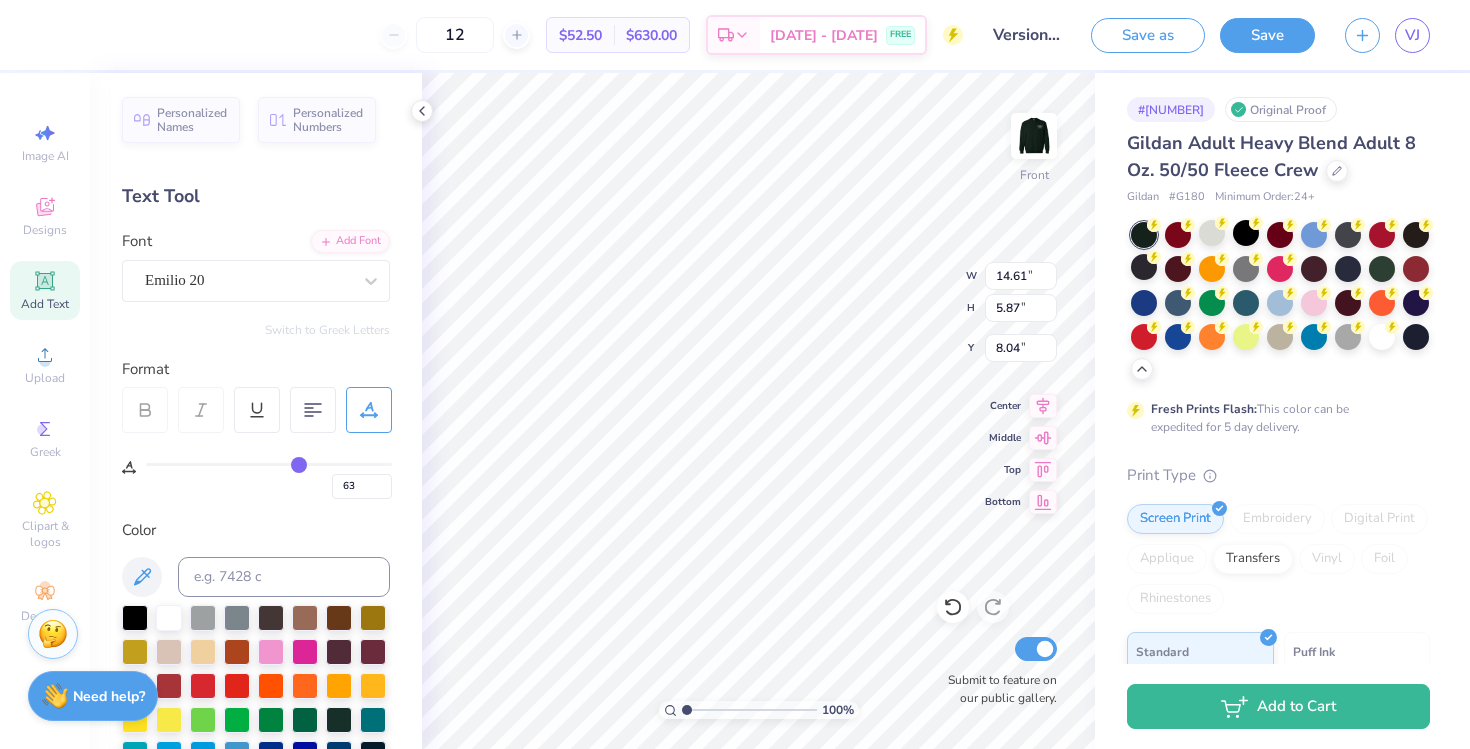 type on "50" 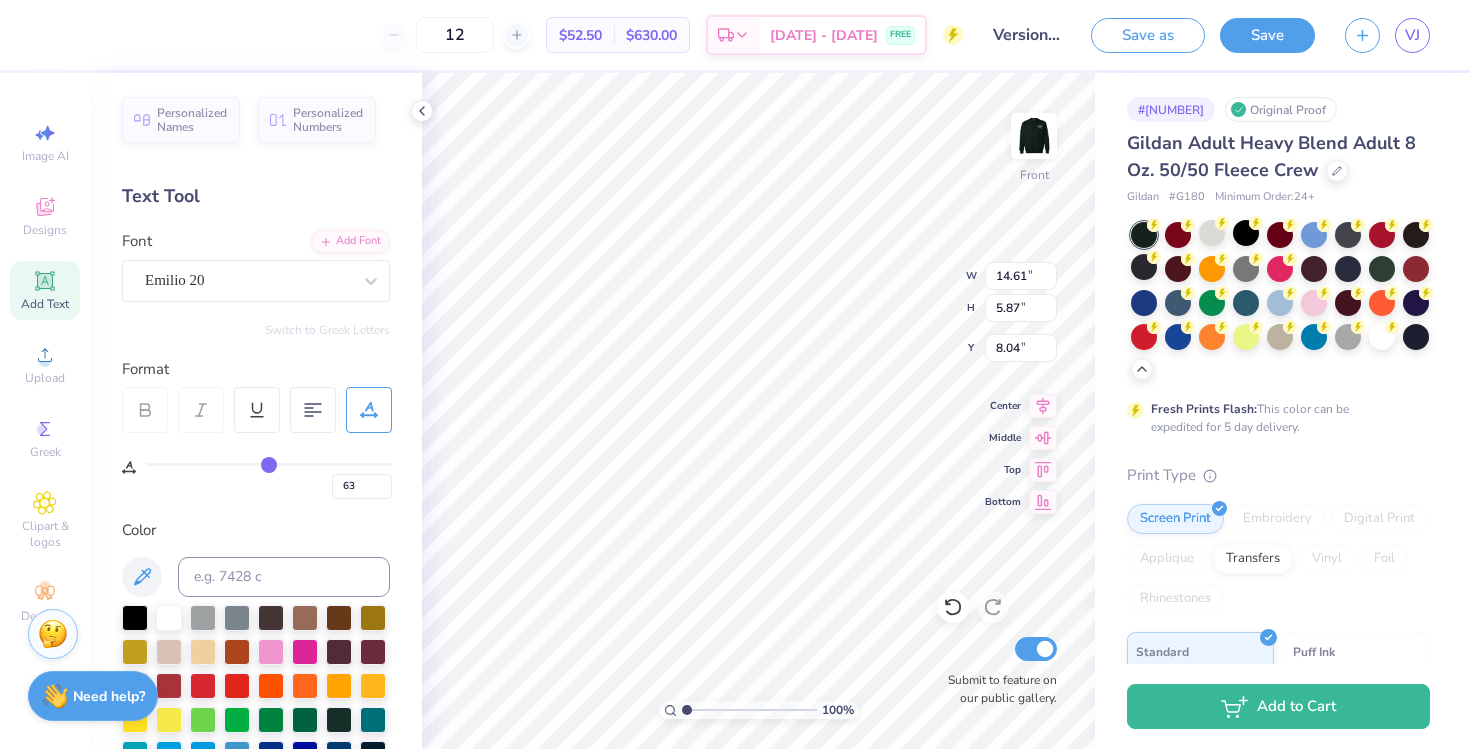 type on "50" 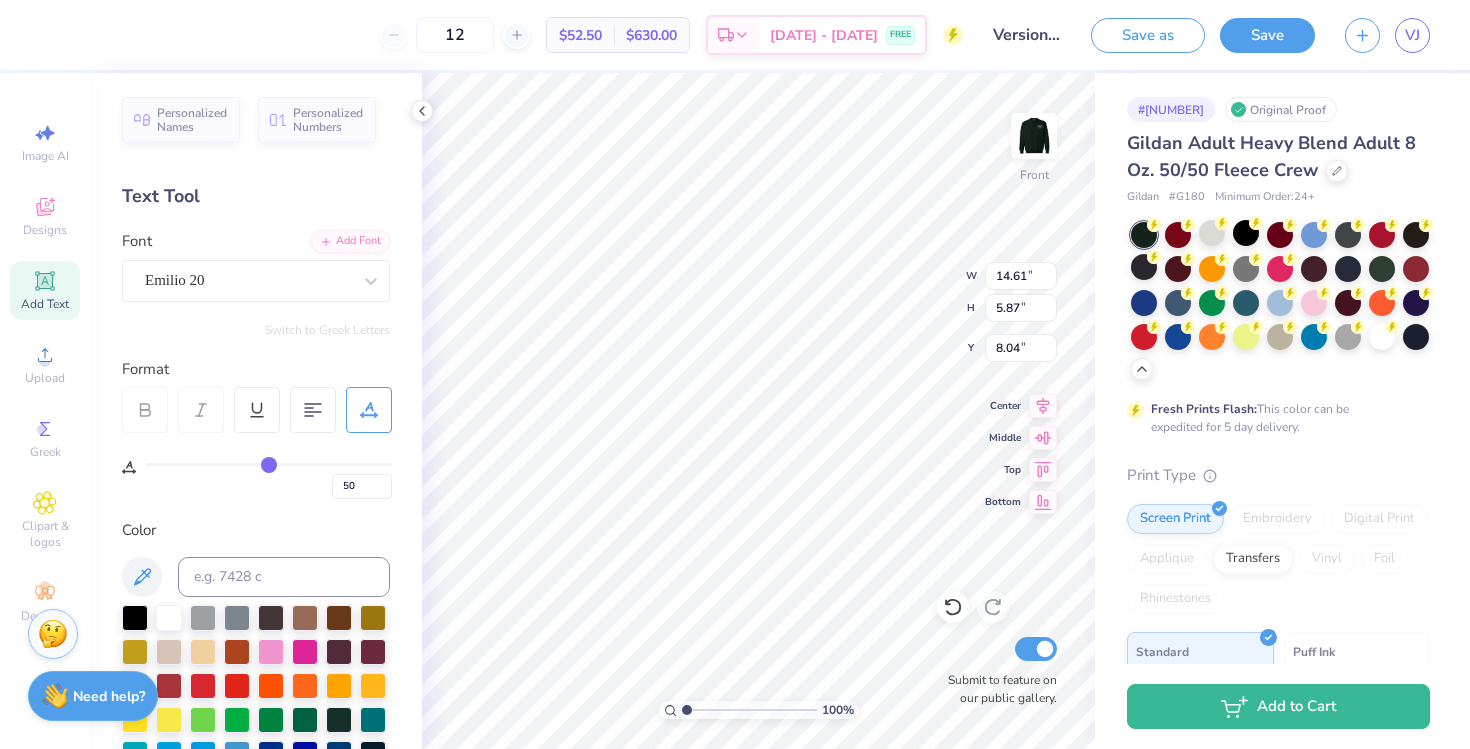 type on "37" 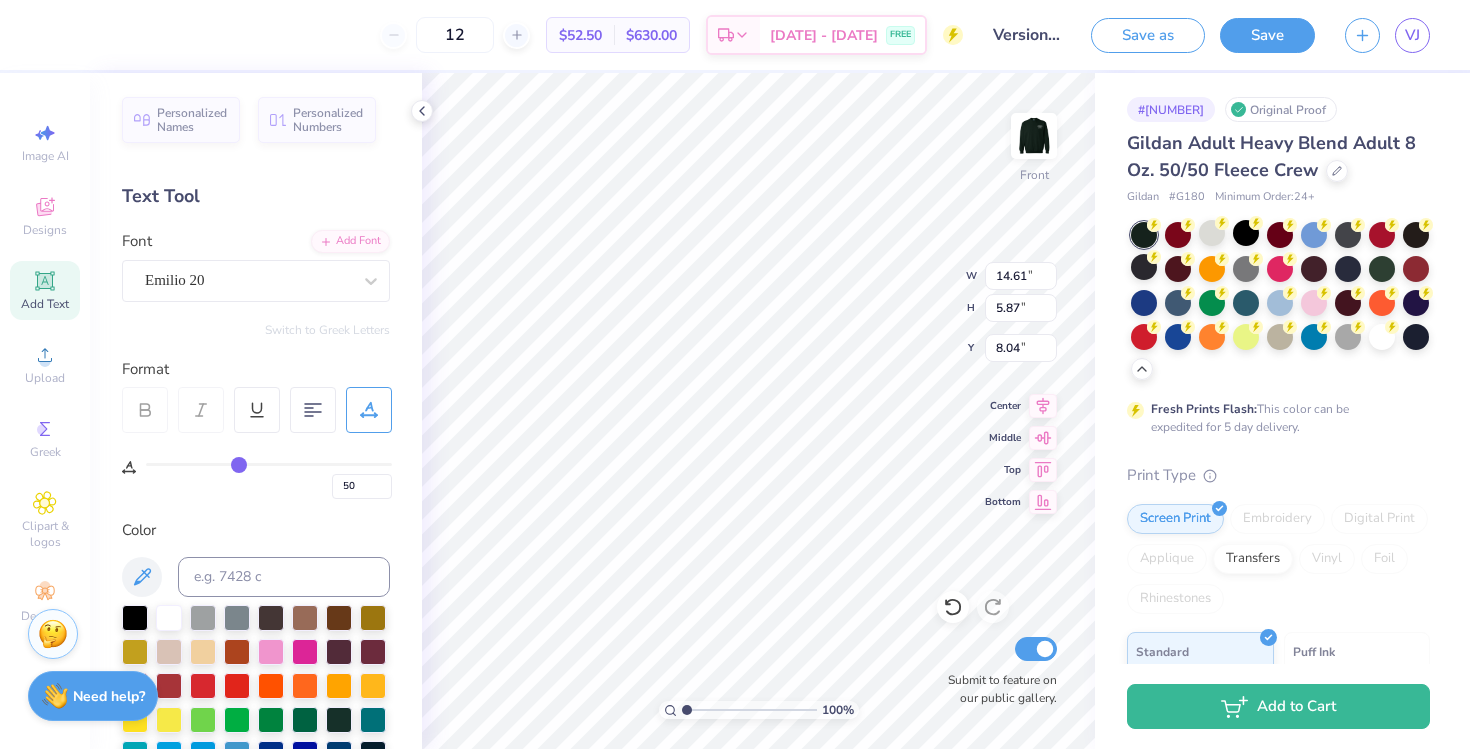 type on "37" 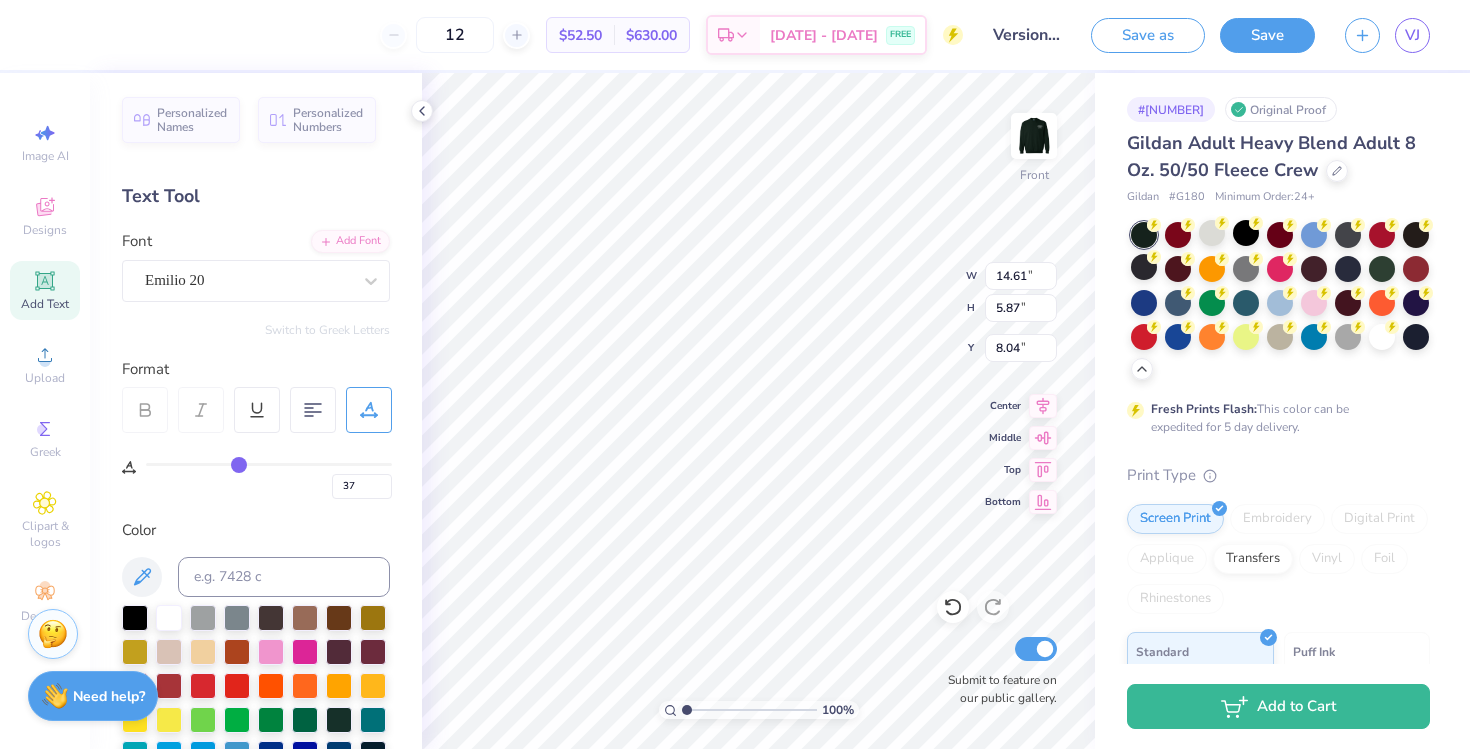 type on "25" 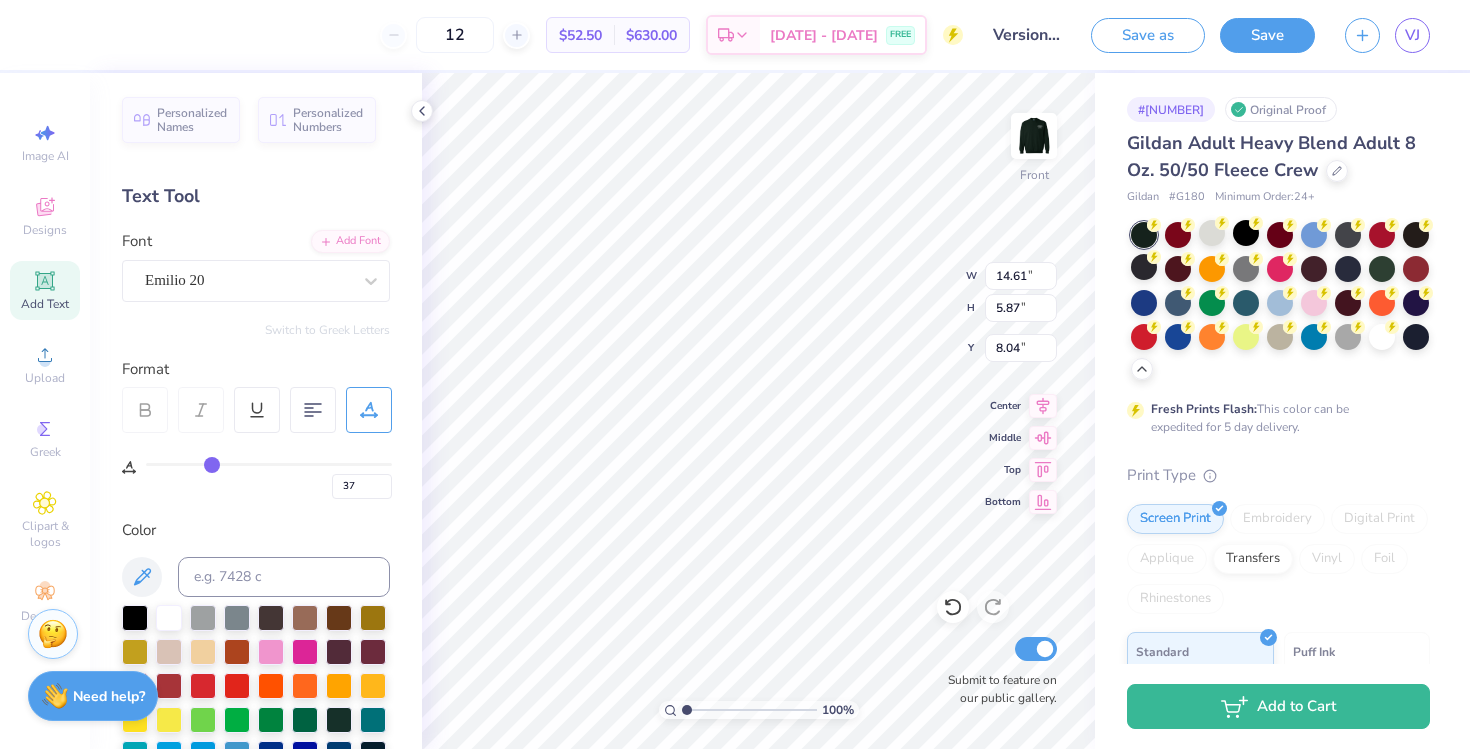 type on "25" 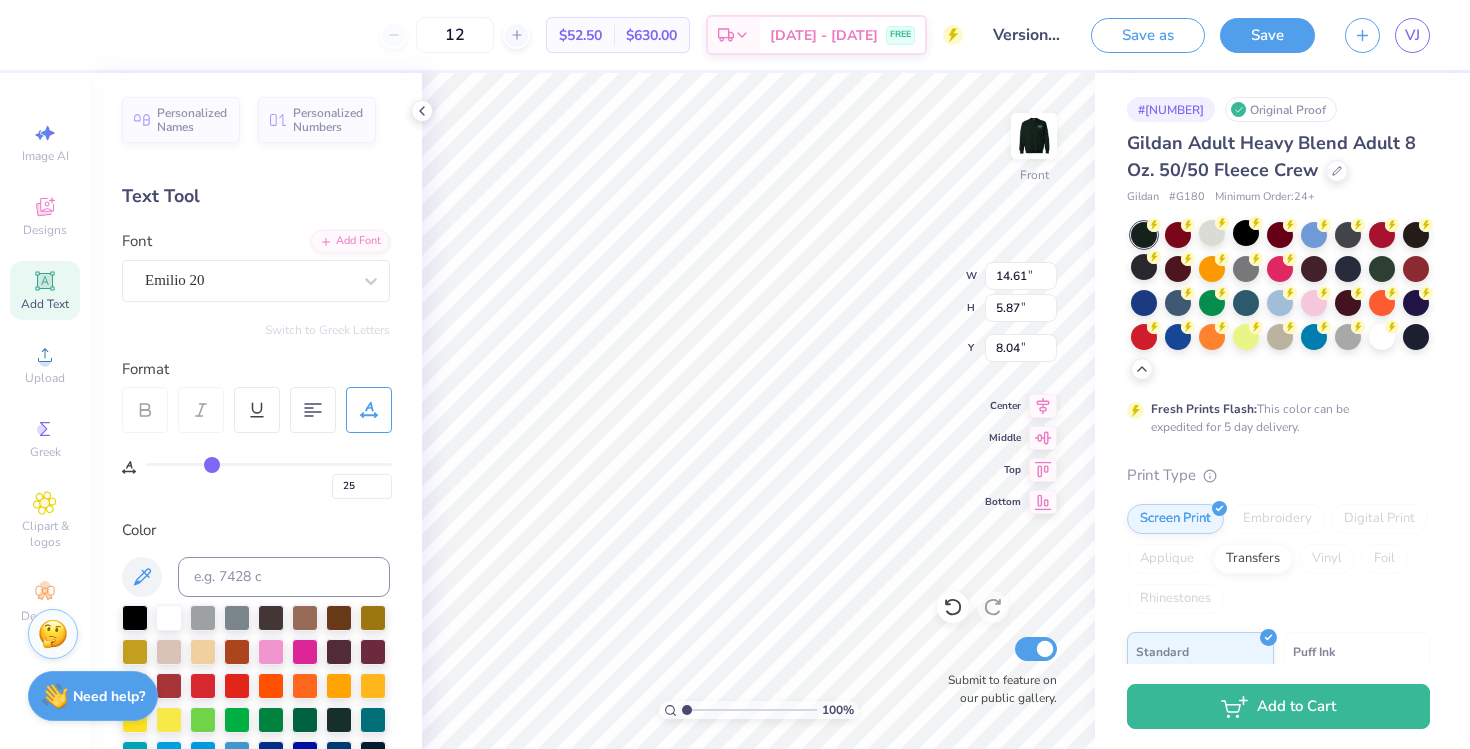 type on "13" 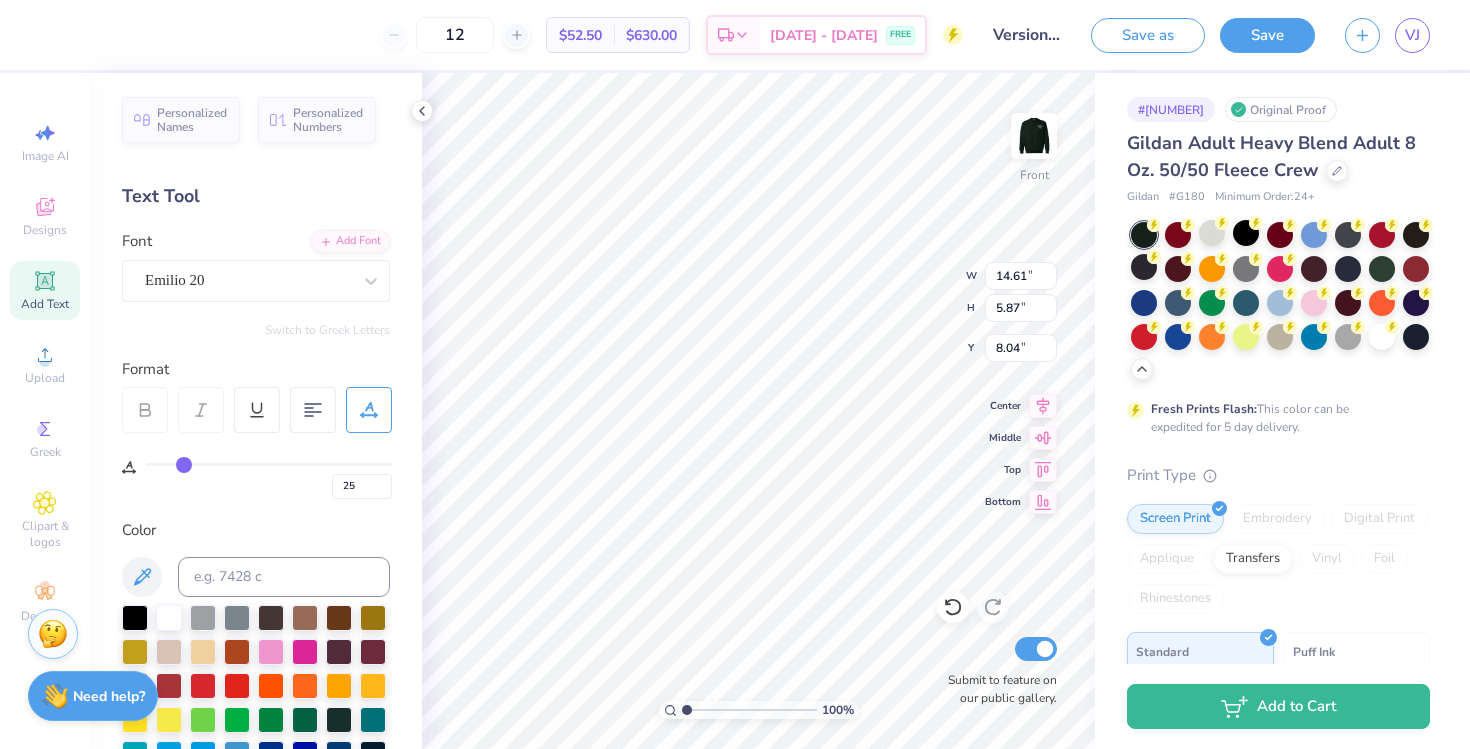 type on "13" 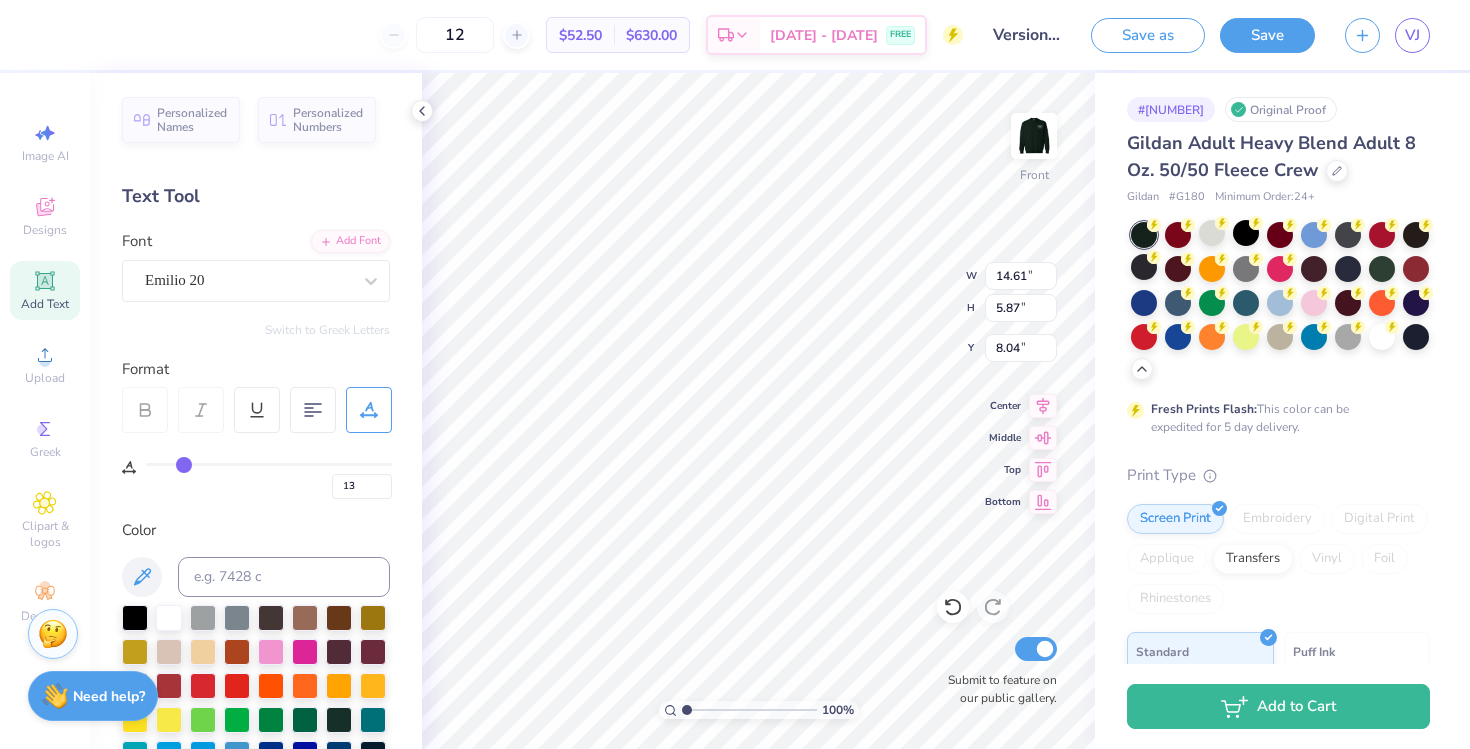 type on "3" 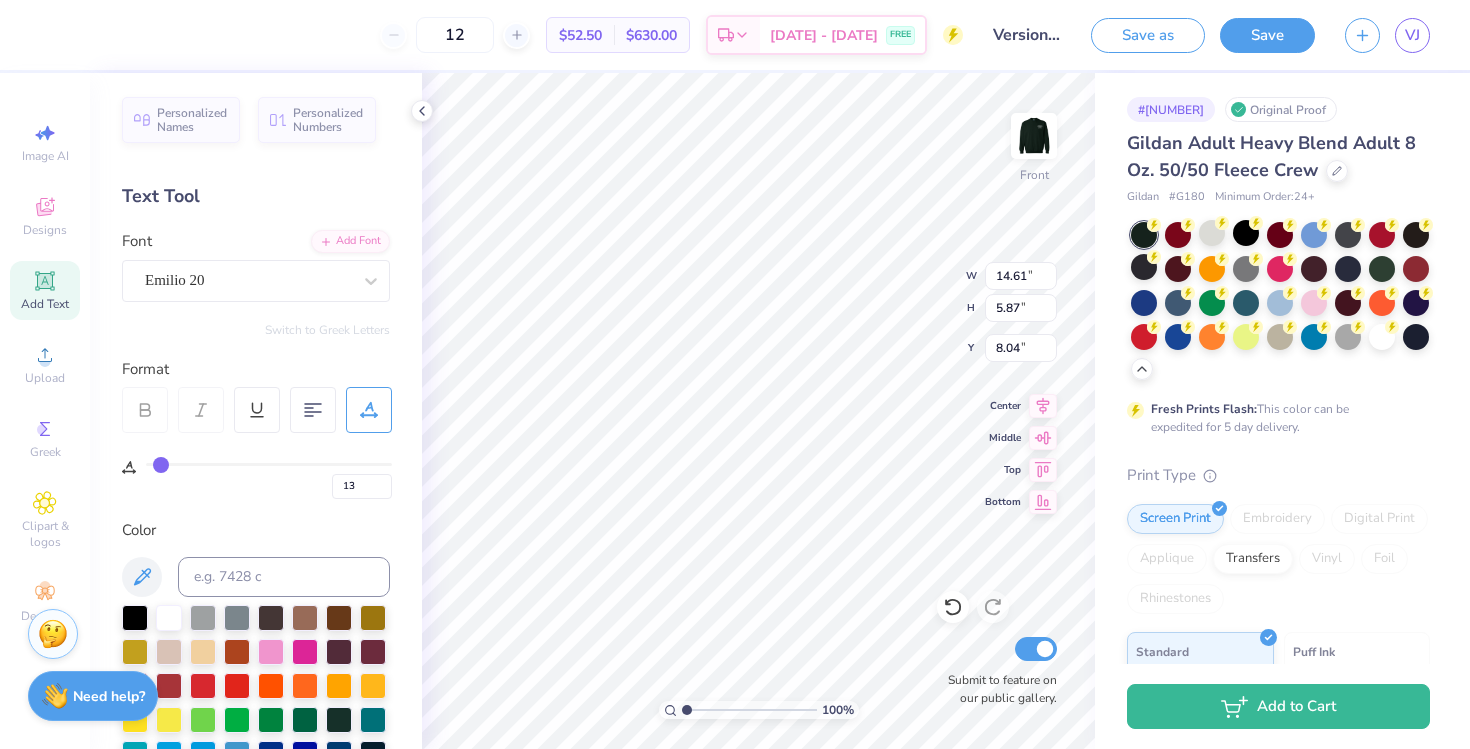 type on "3" 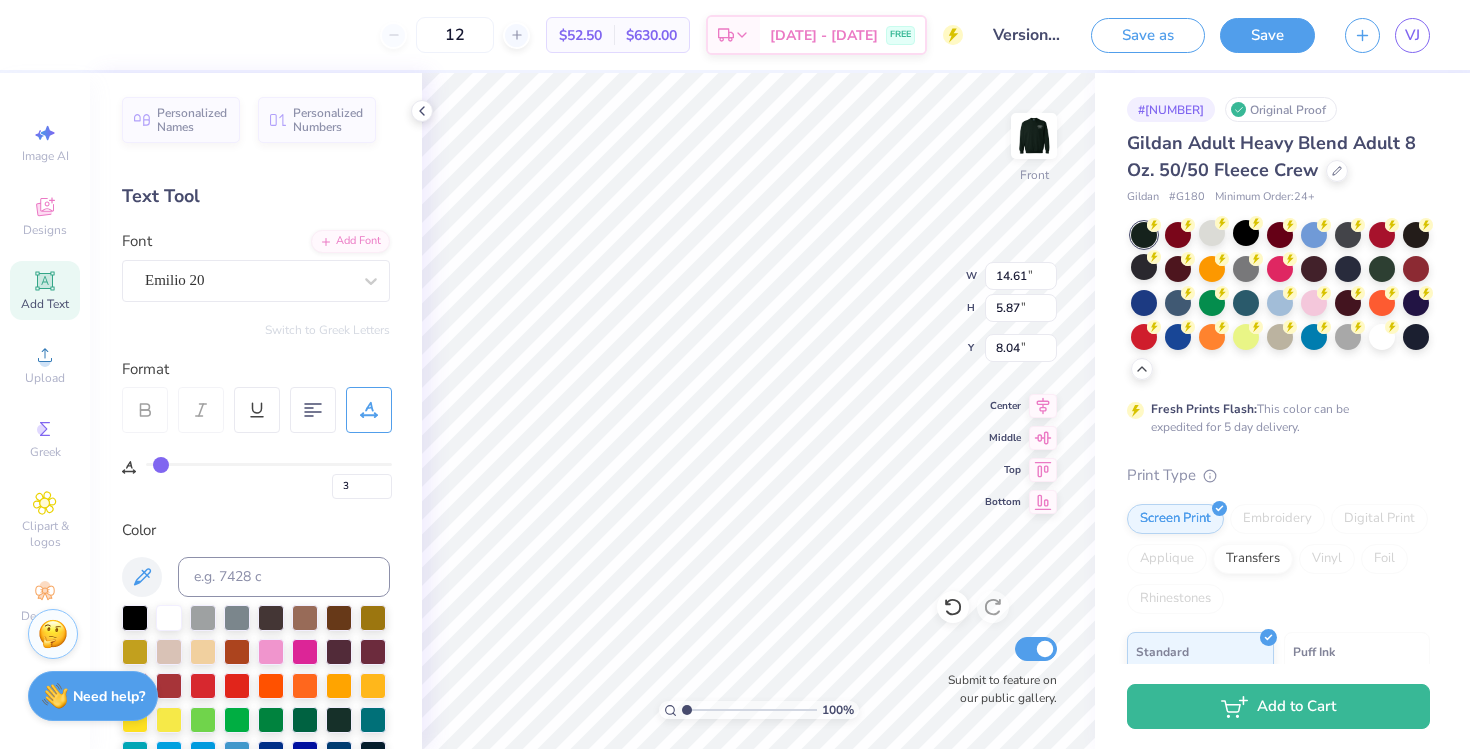 type on "0" 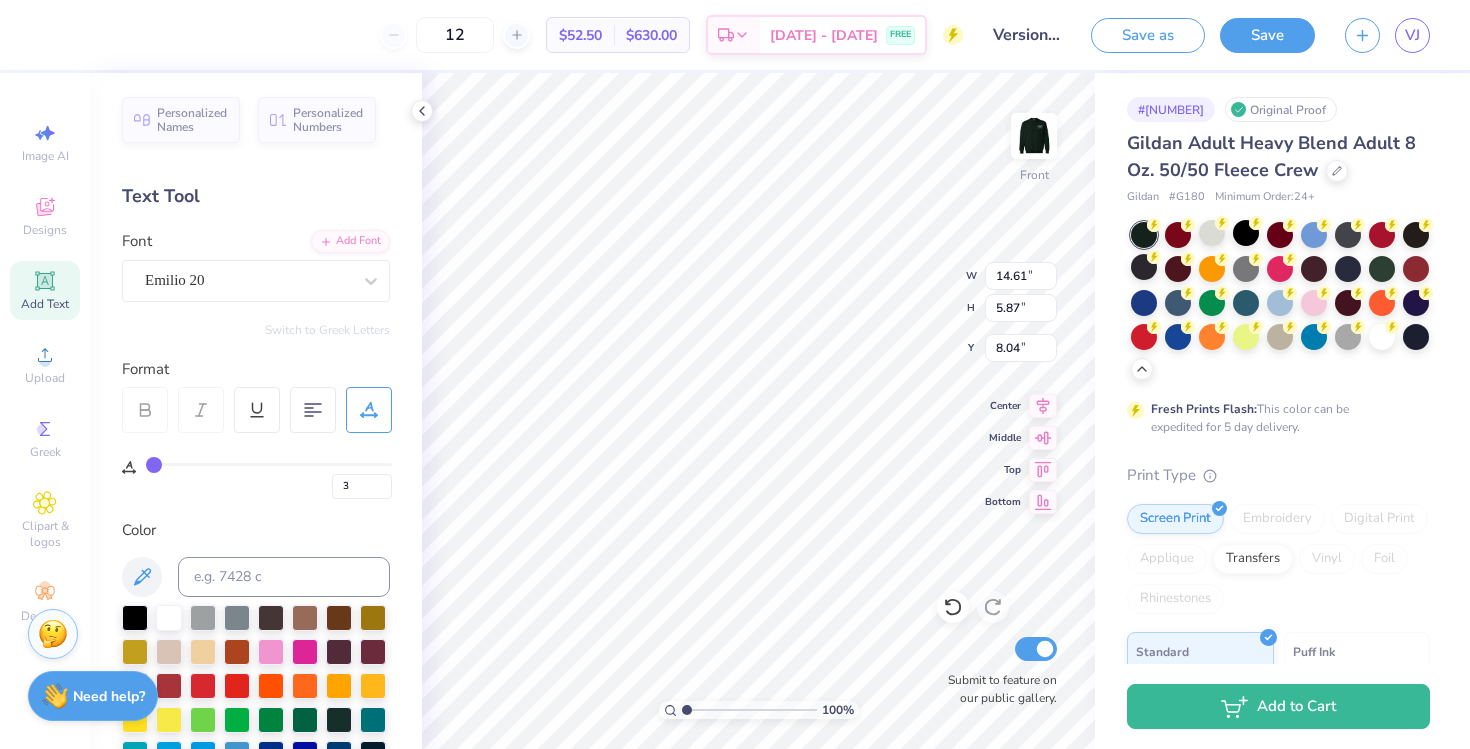 type on "0" 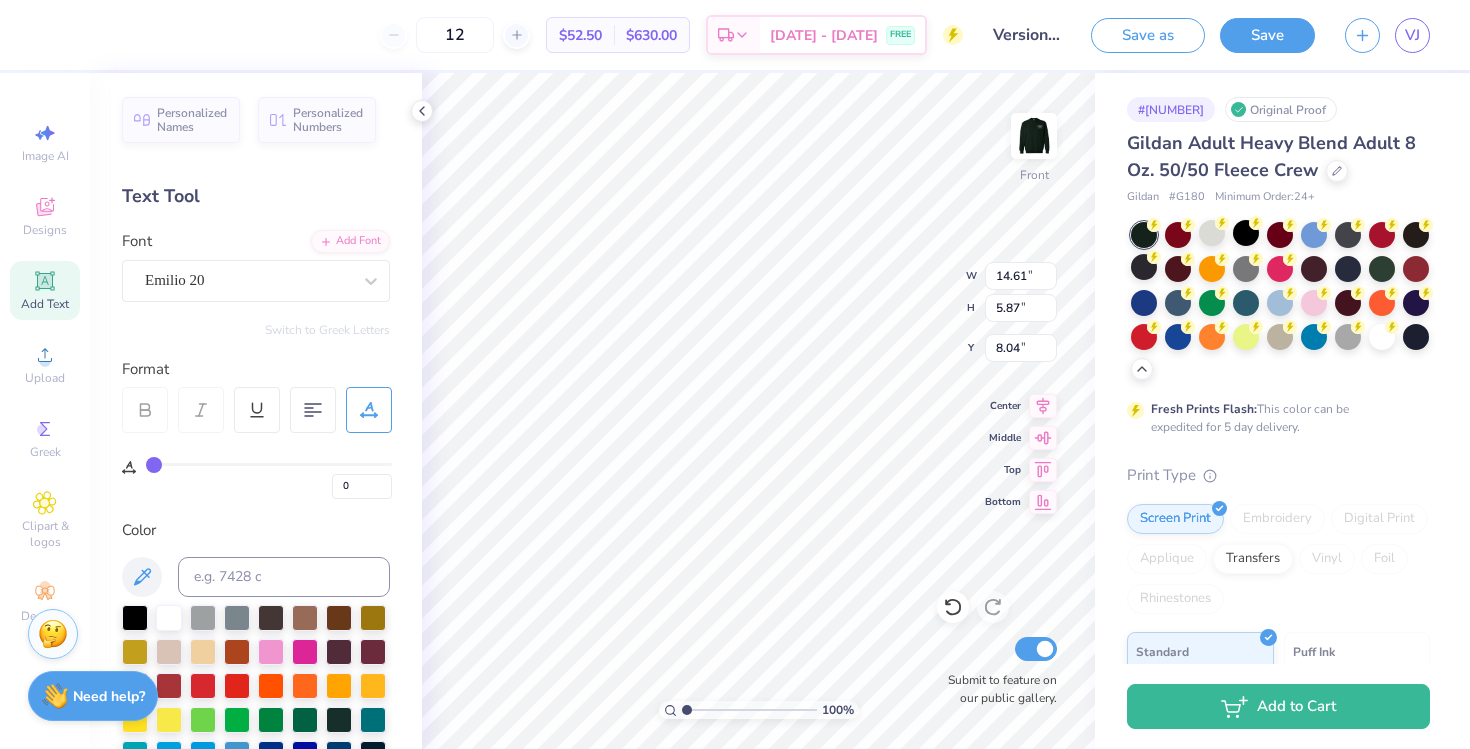 drag, startPoint x: 356, startPoint y: 461, endPoint x: 50, endPoint y: 458, distance: 306.0147 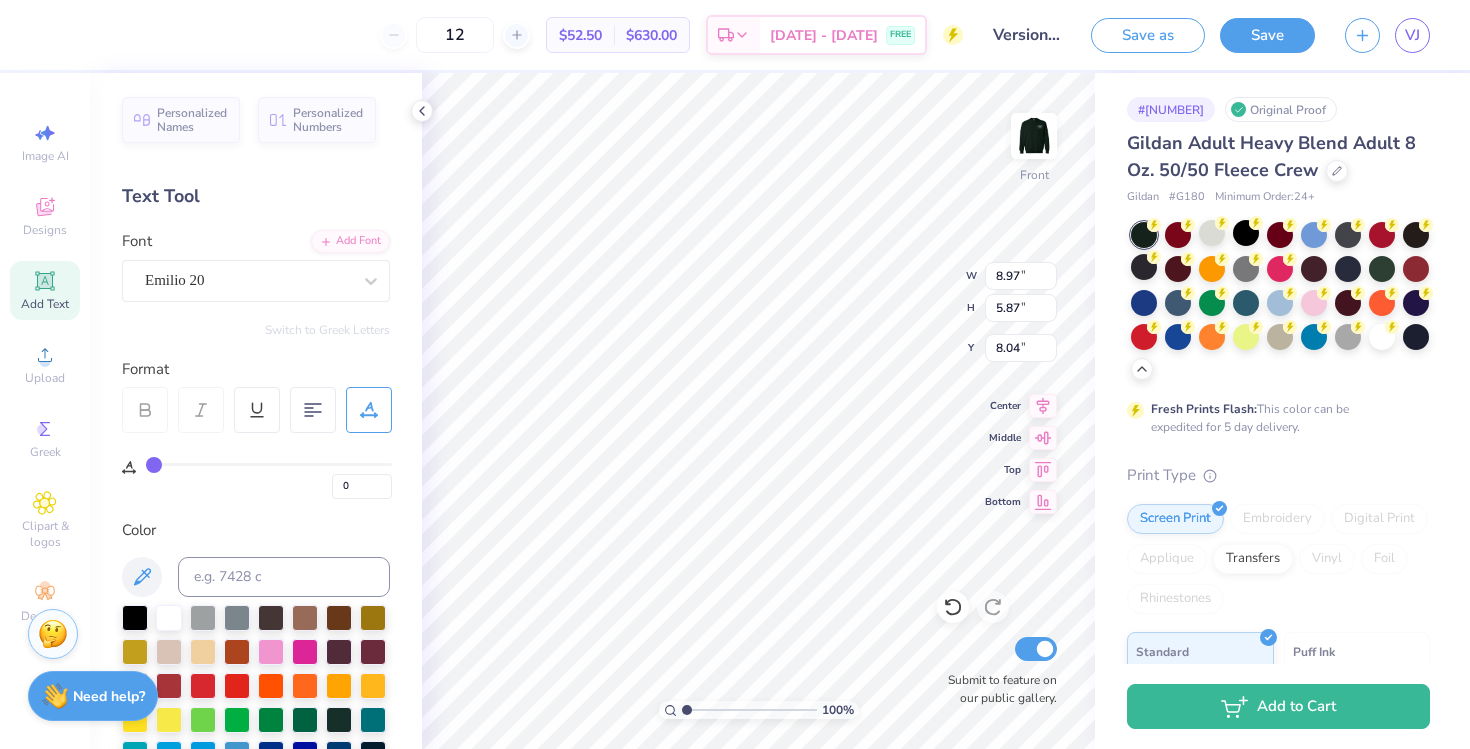 type on "2" 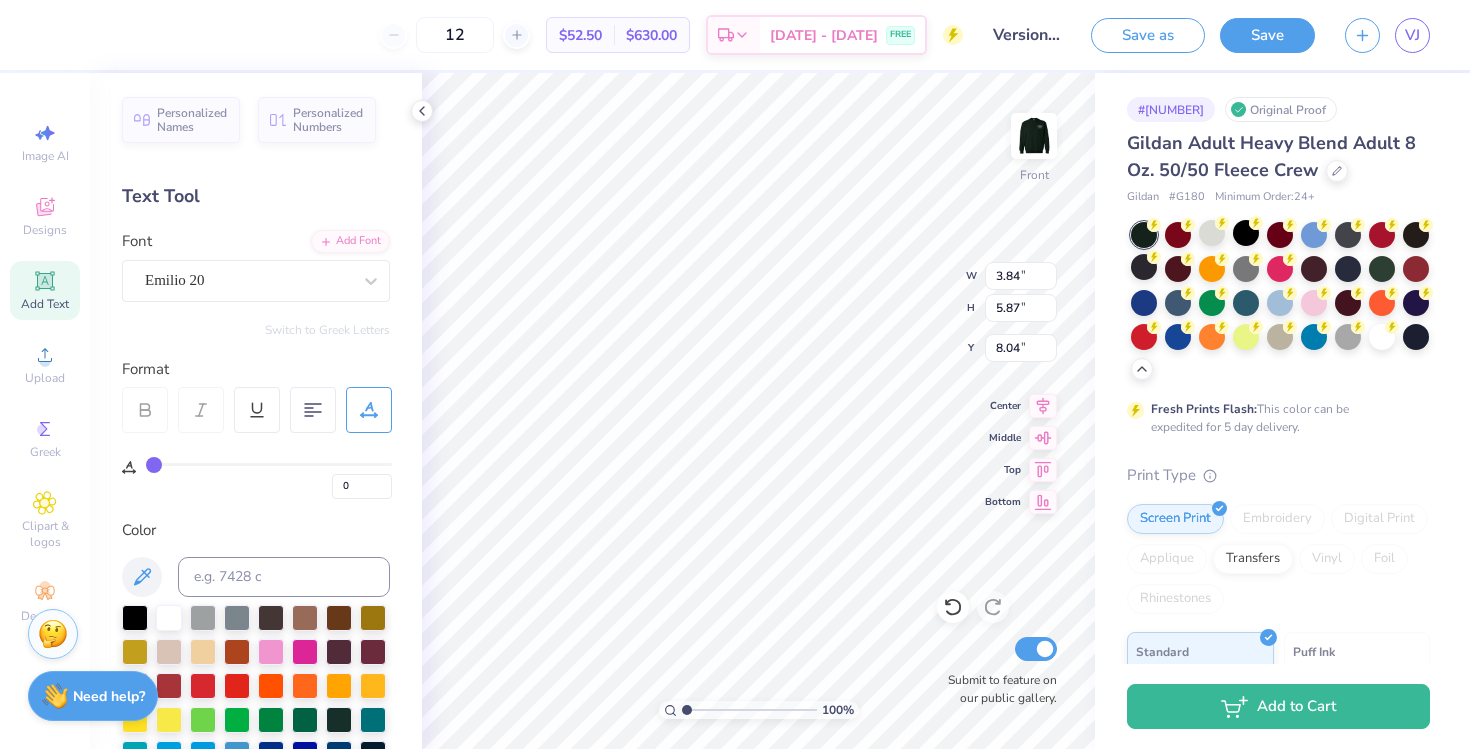 type on "7.99" 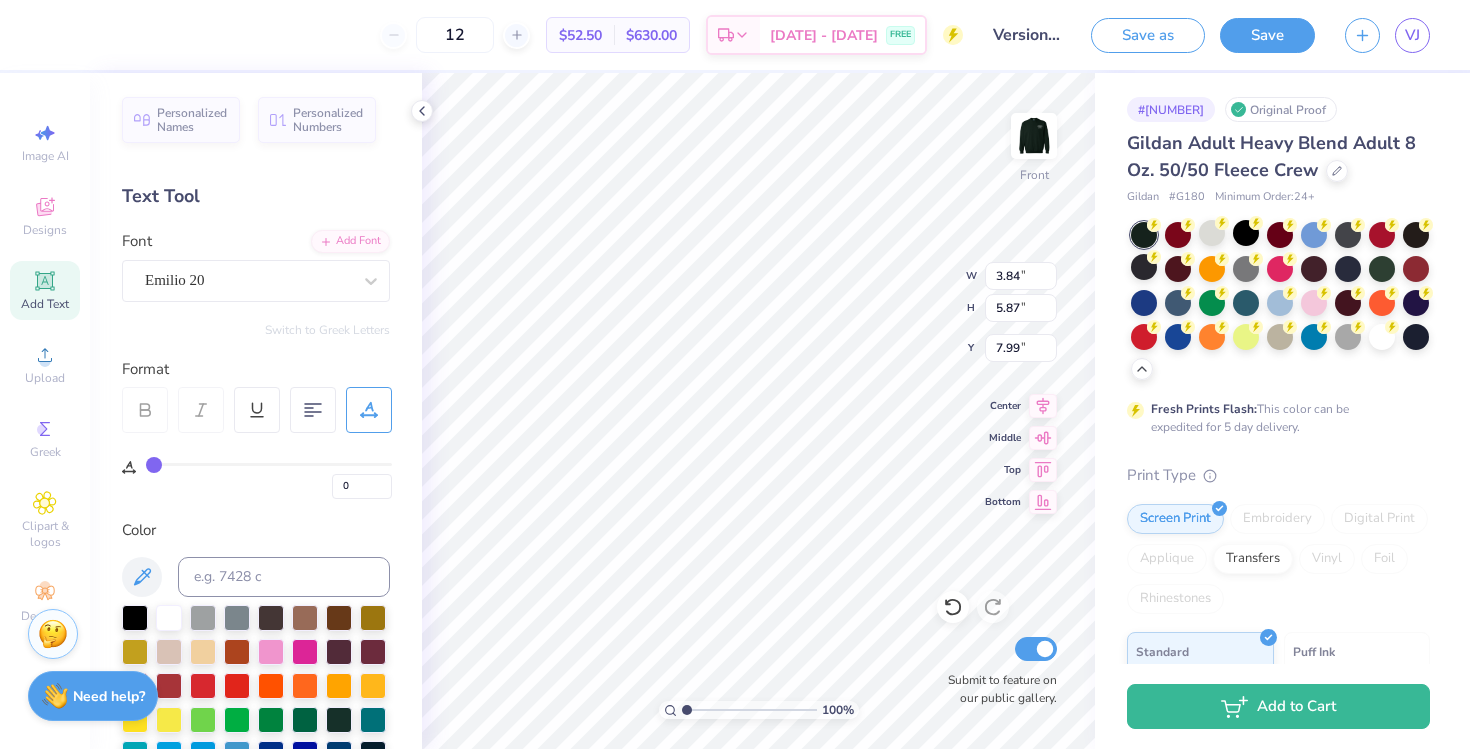 type on "4.68" 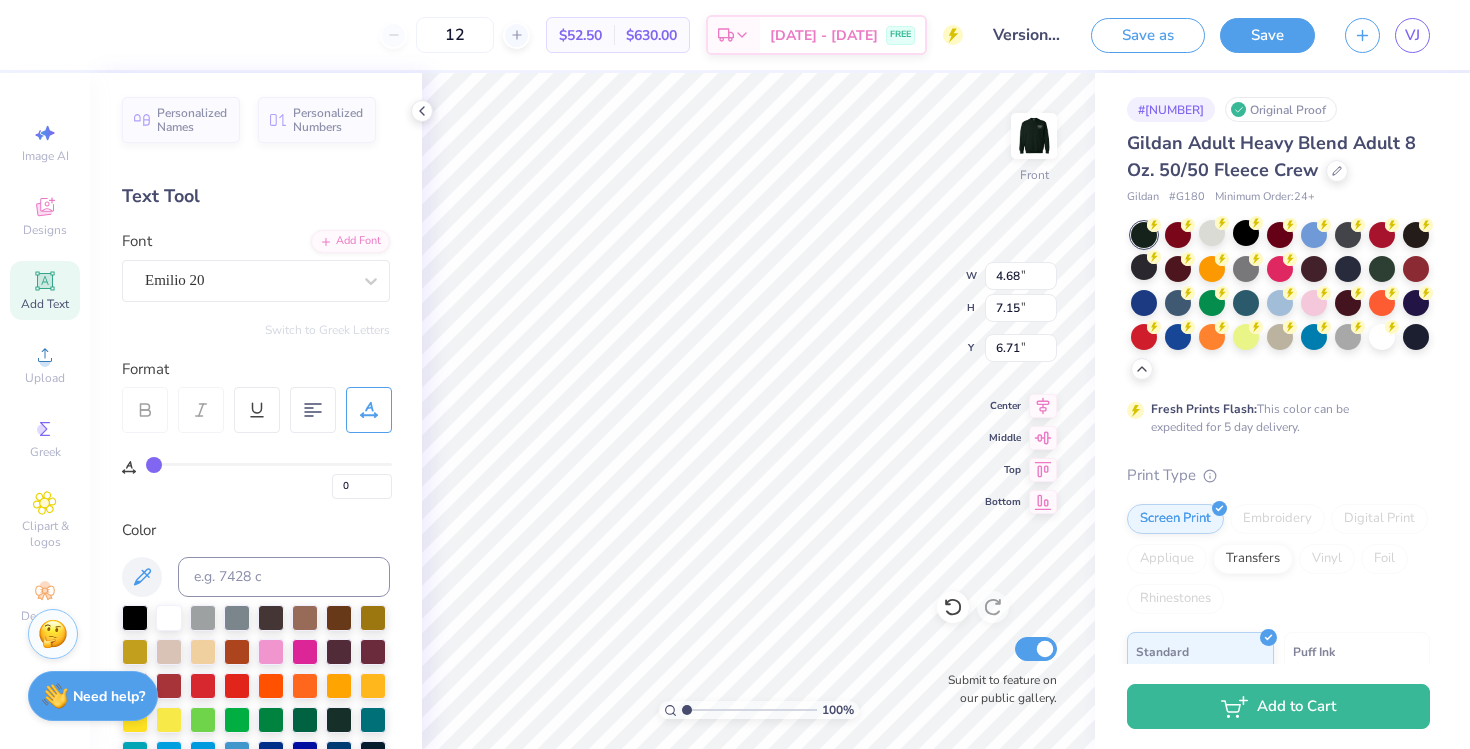 type on "5.03" 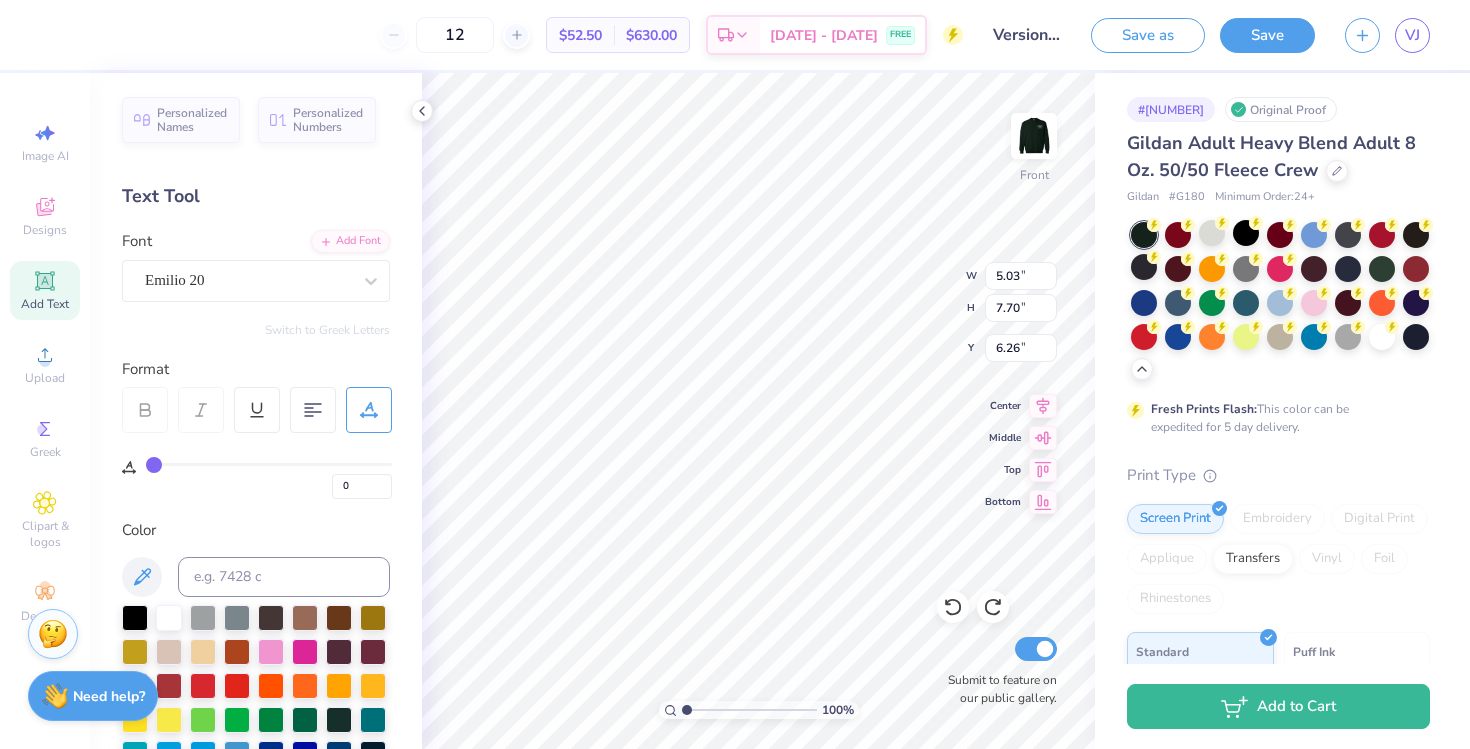 type on "6.50" 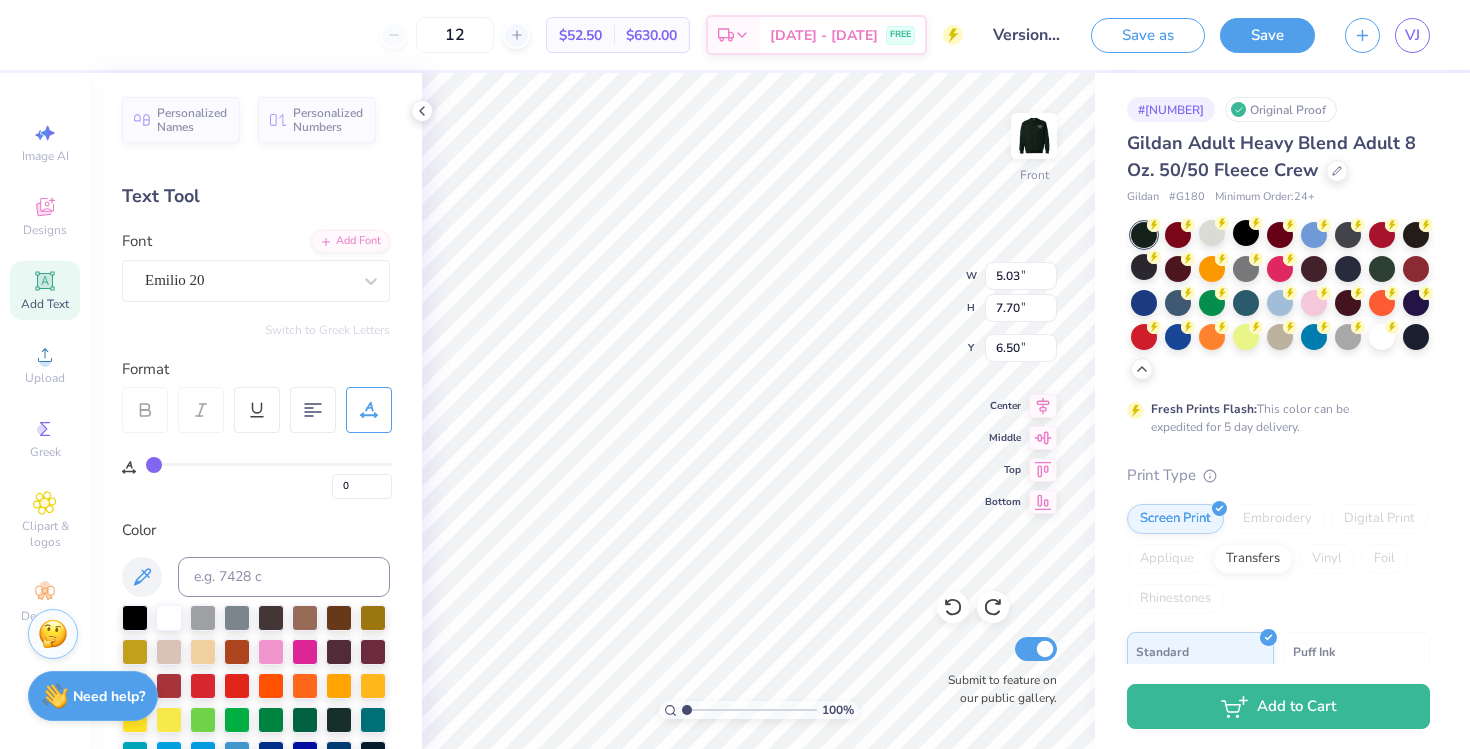 type on "6" 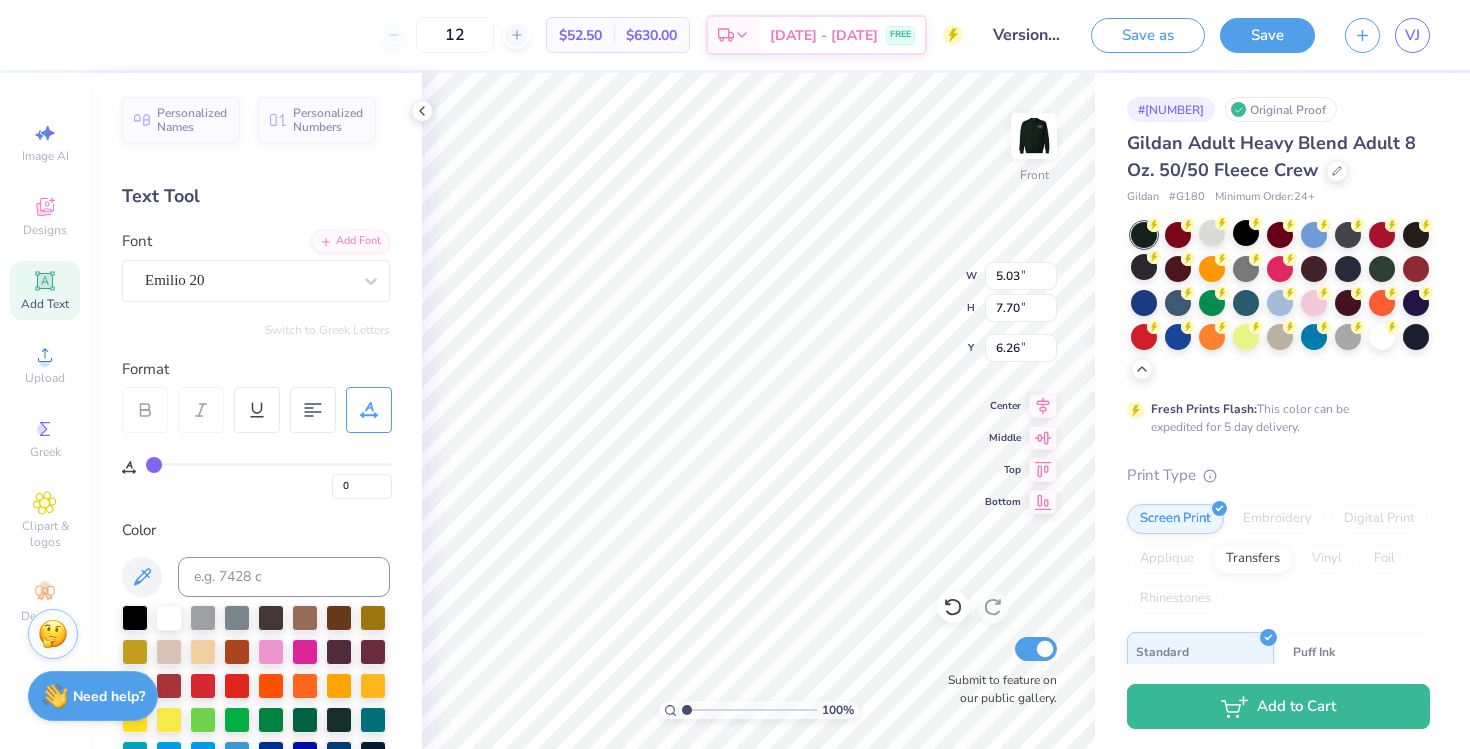 type on "6.26" 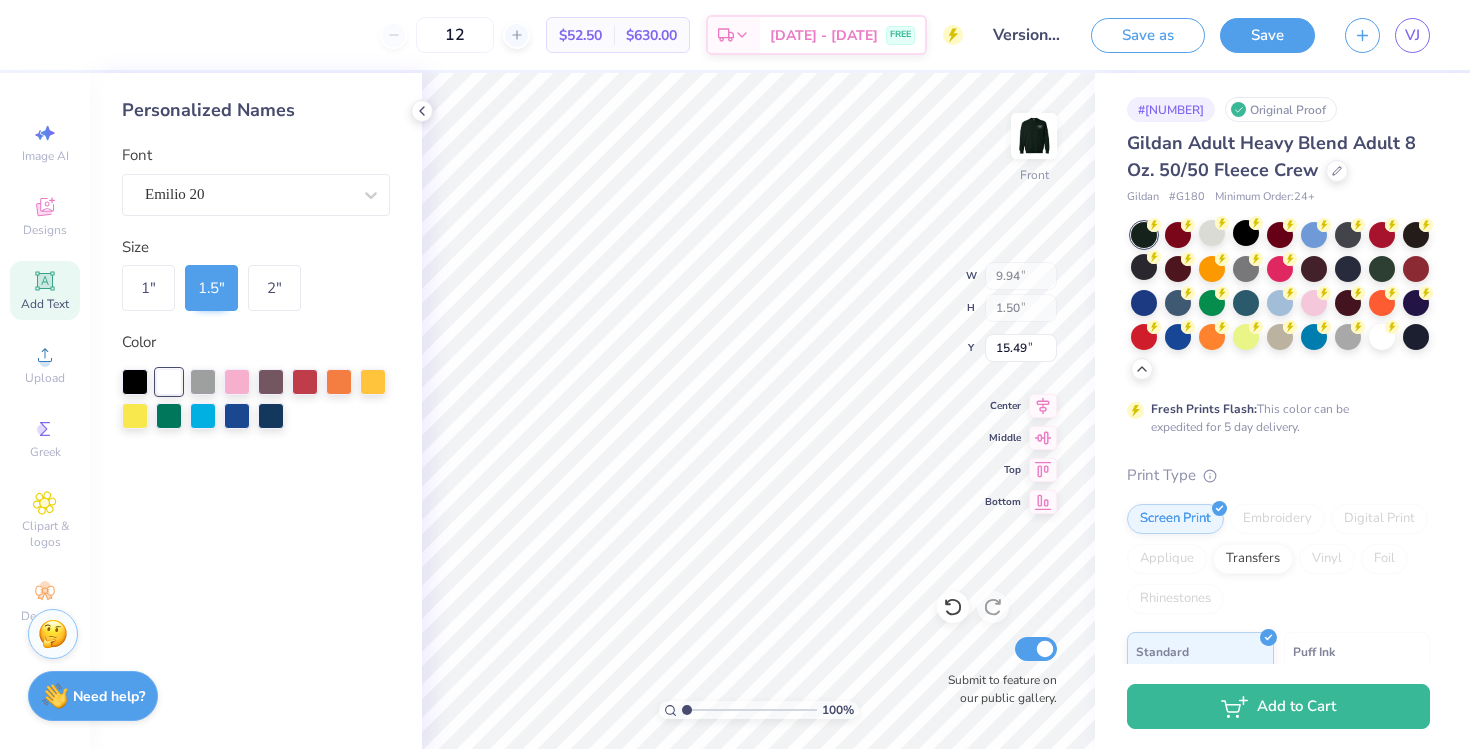 type on "15.21" 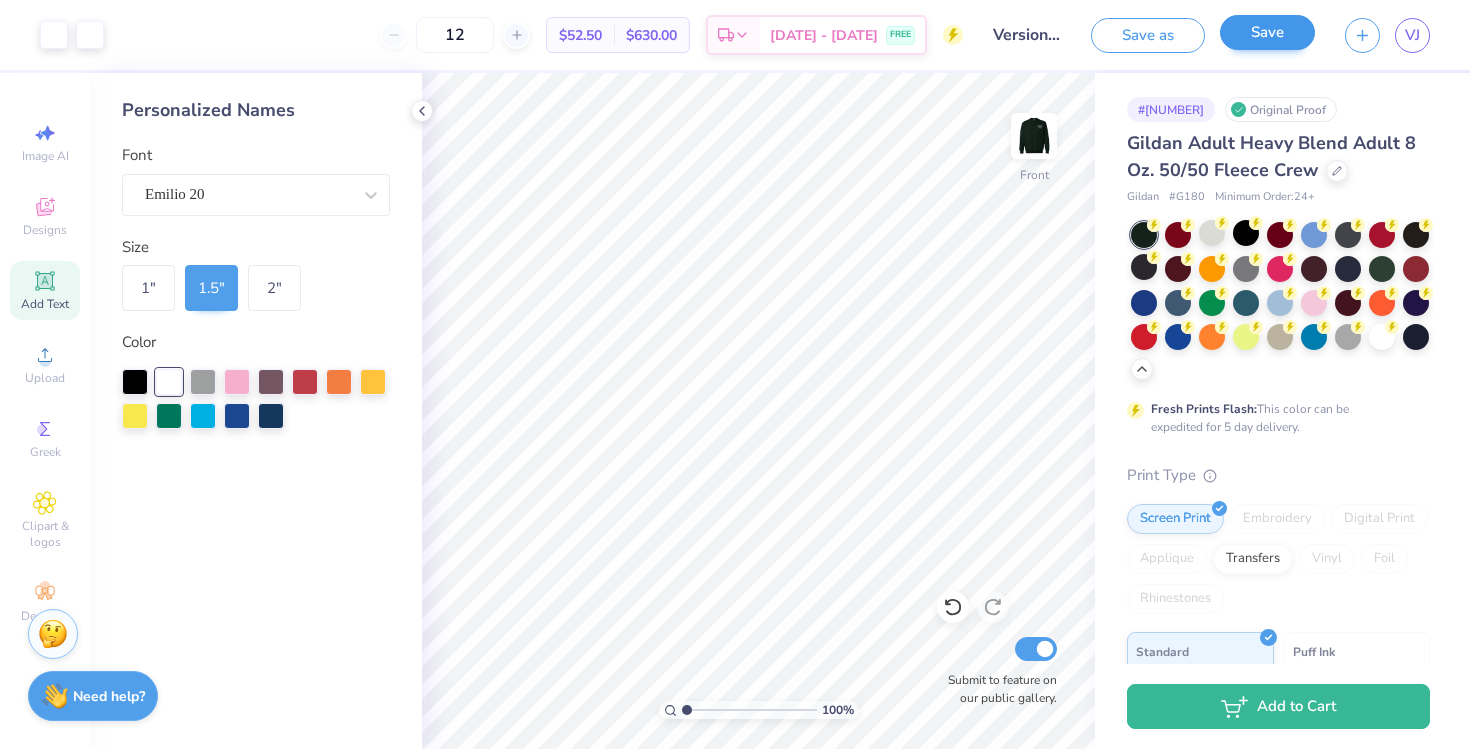 click on "Save" at bounding box center (1267, 32) 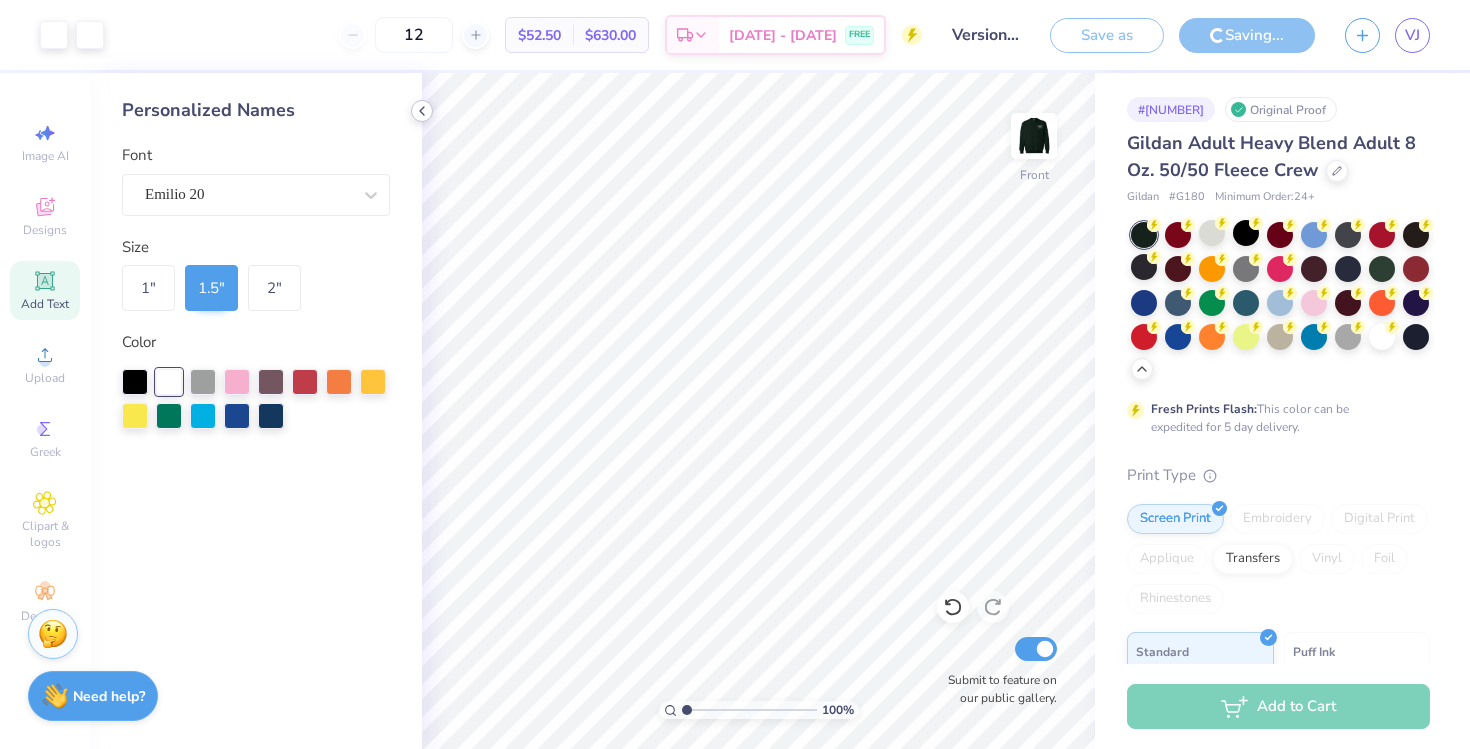 click 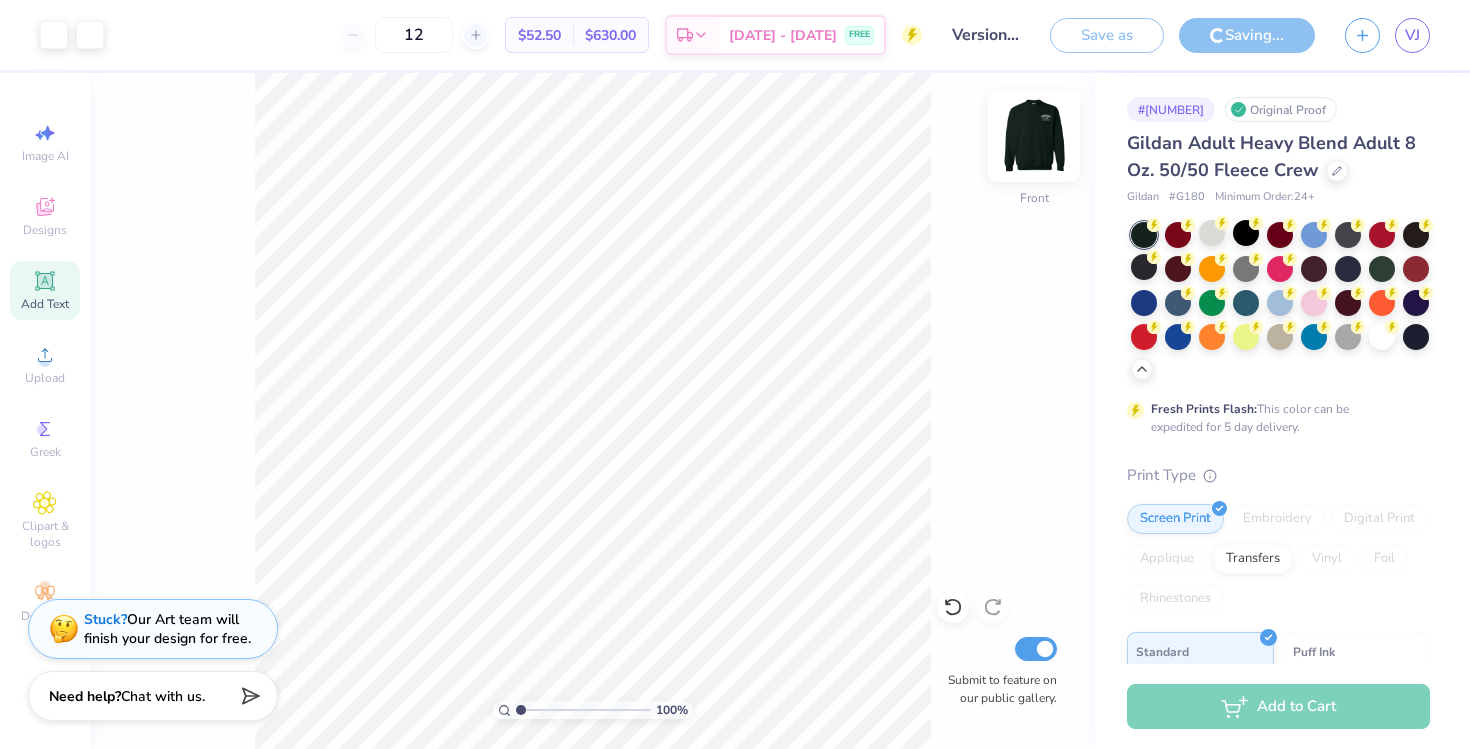 click at bounding box center (1034, 136) 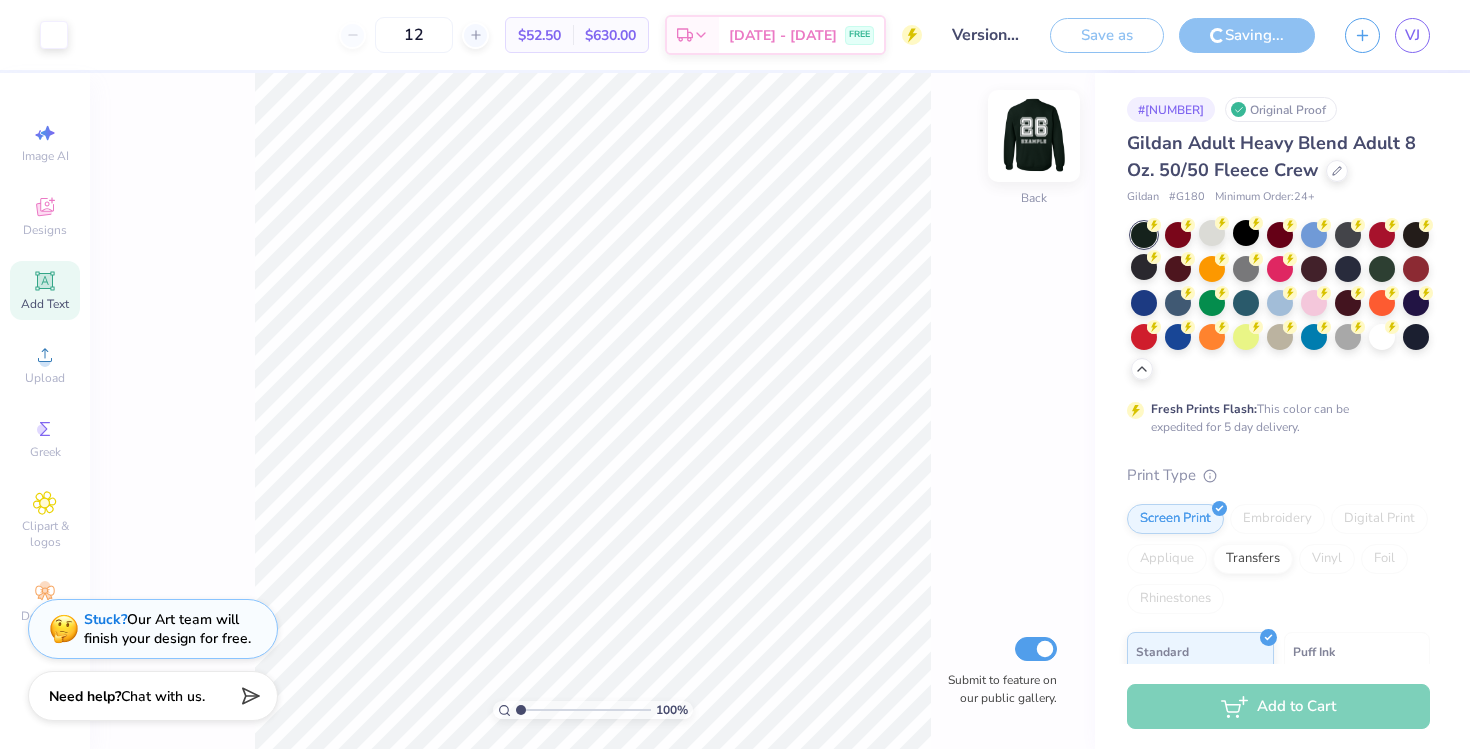 click at bounding box center (1034, 136) 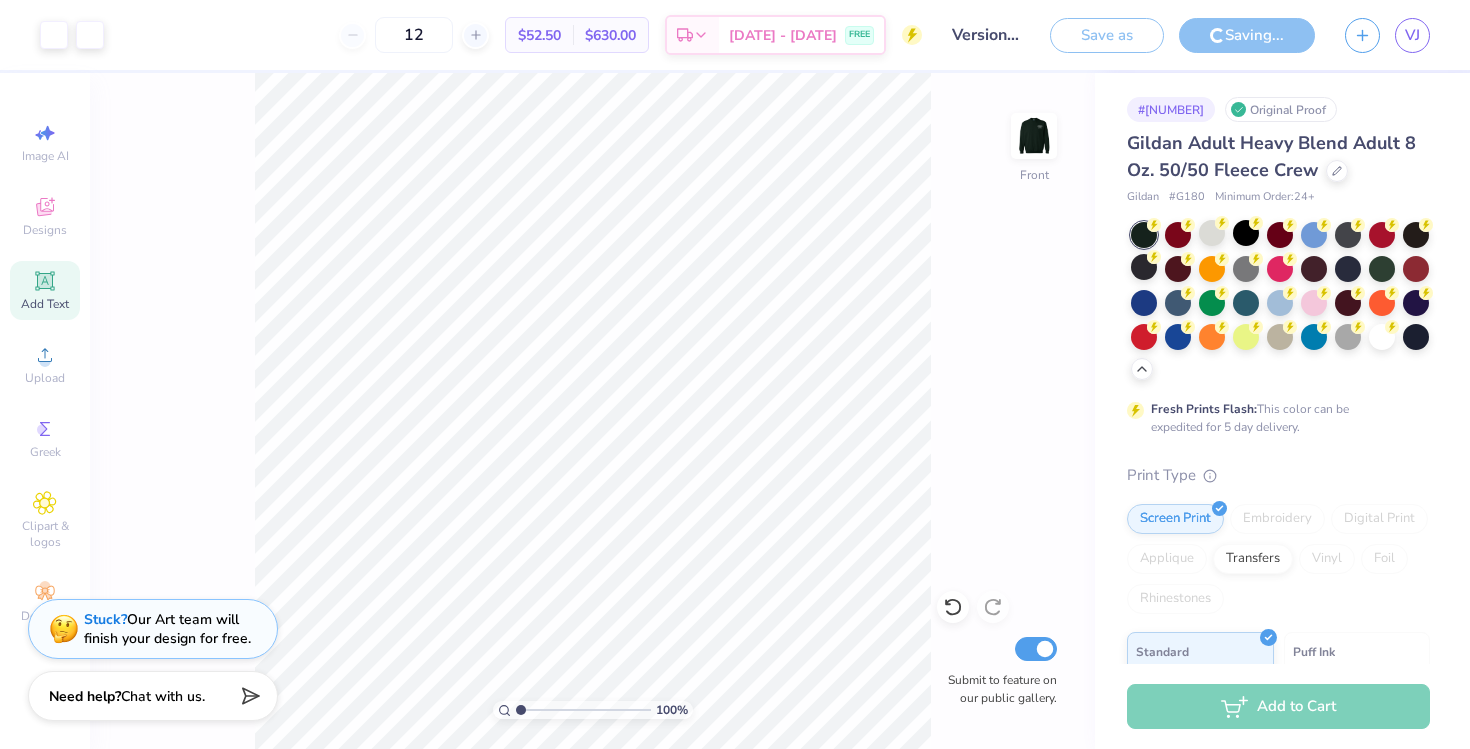 click on "Add Text" at bounding box center [45, 304] 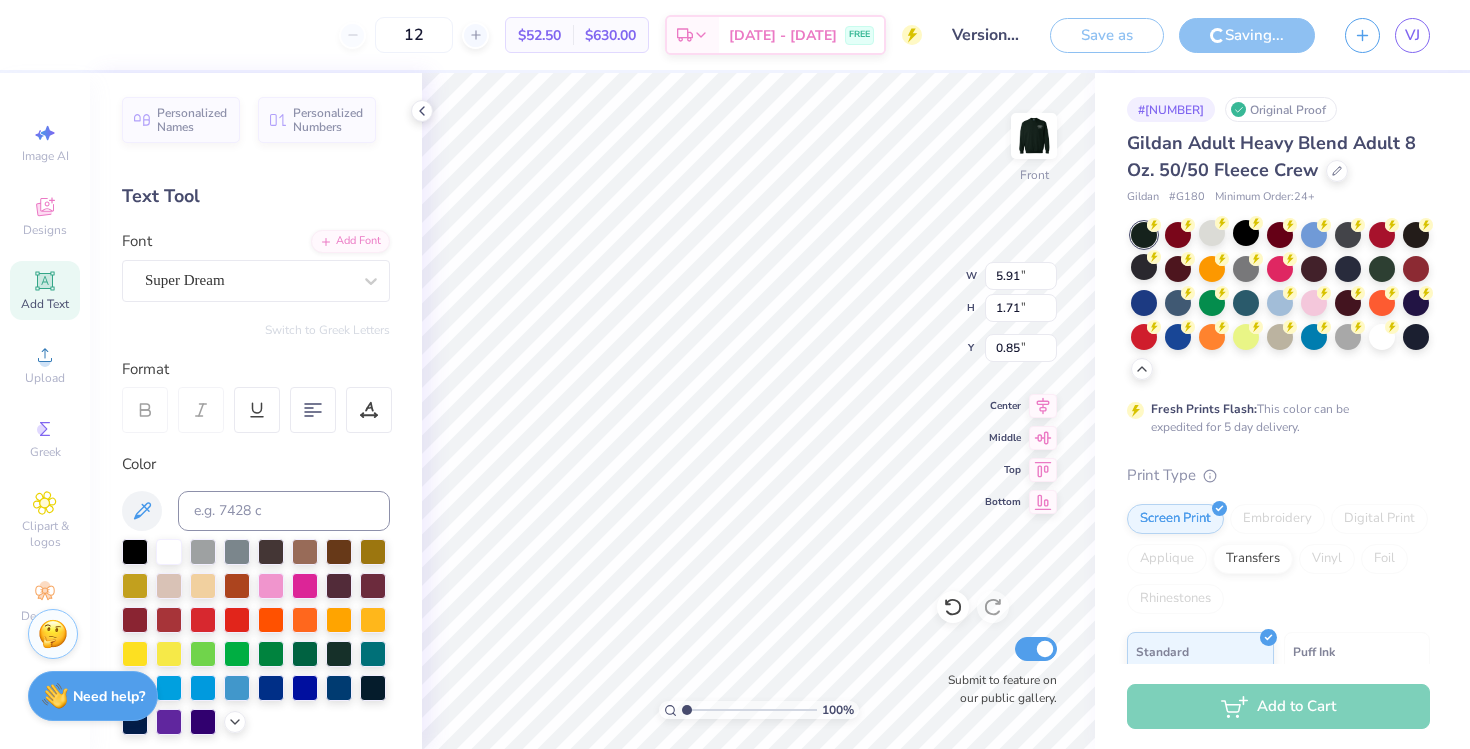 type on "4.55" 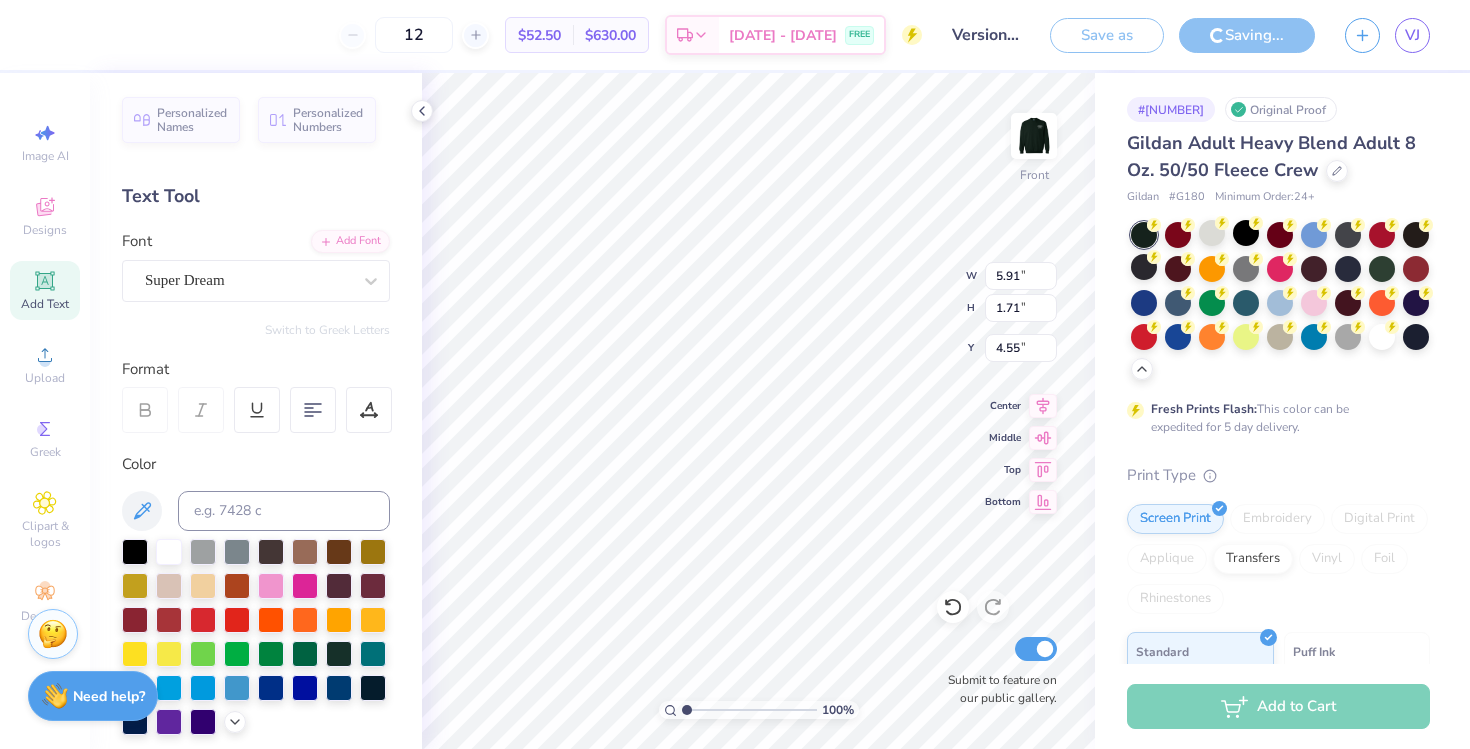 scroll, scrollTop: 0, scrollLeft: 1, axis: horizontal 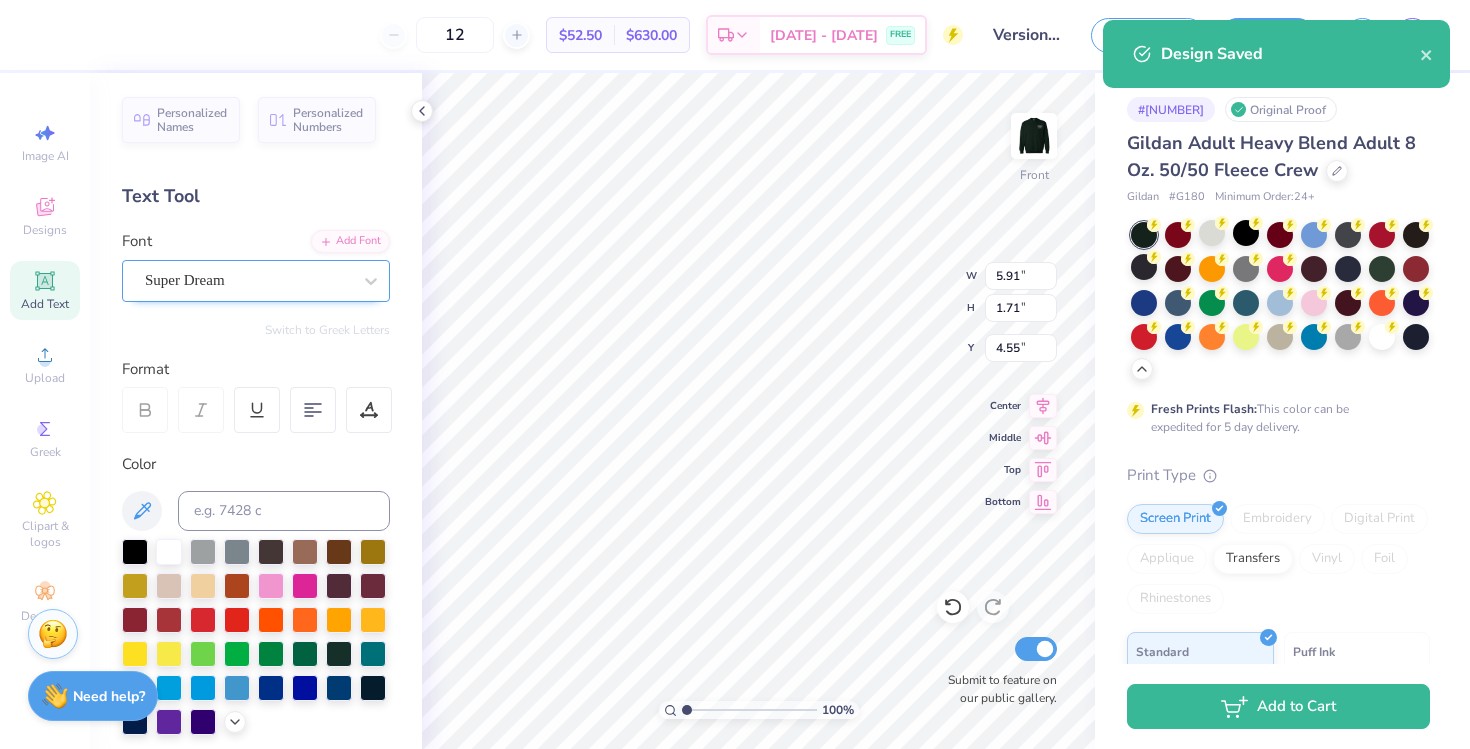 type on "class of" 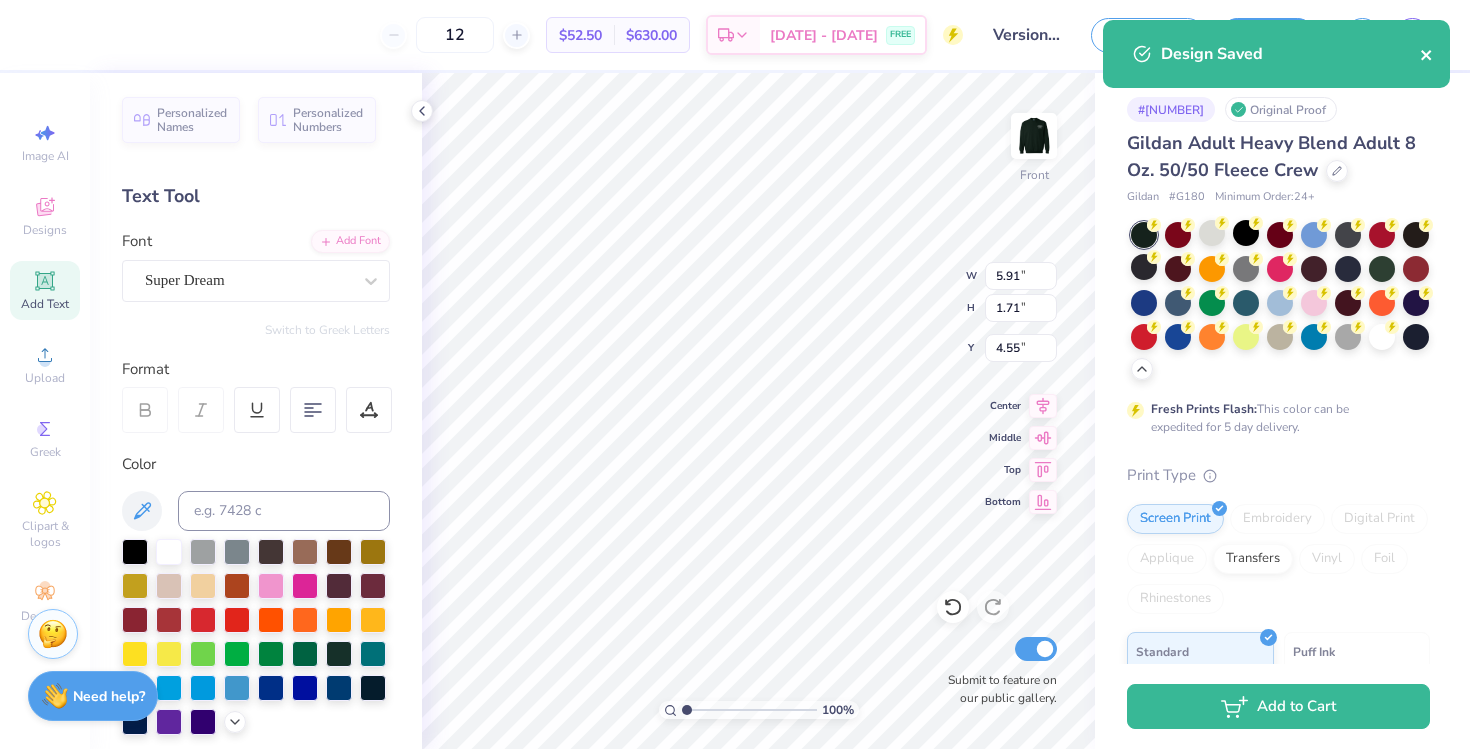 click 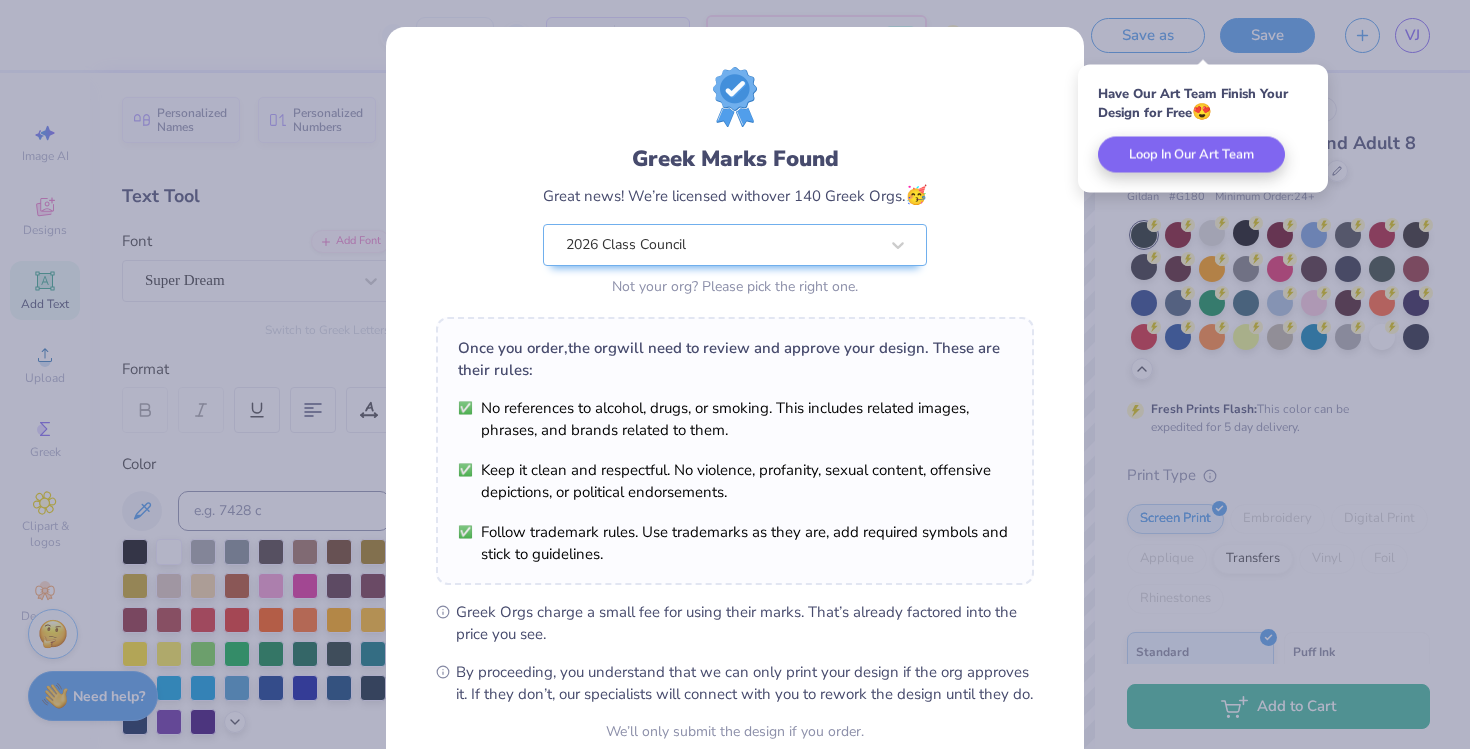 type on "8.89" 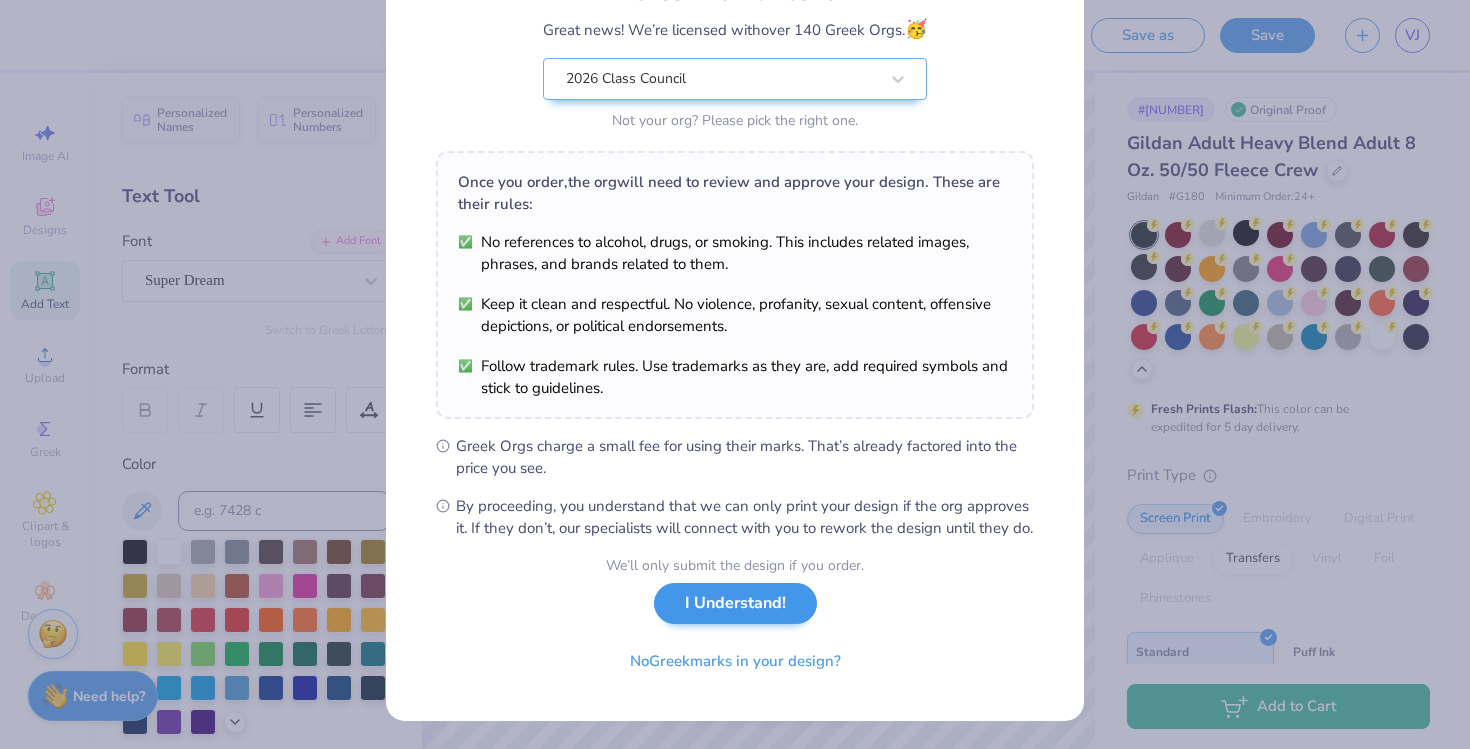 scroll, scrollTop: 187, scrollLeft: 0, axis: vertical 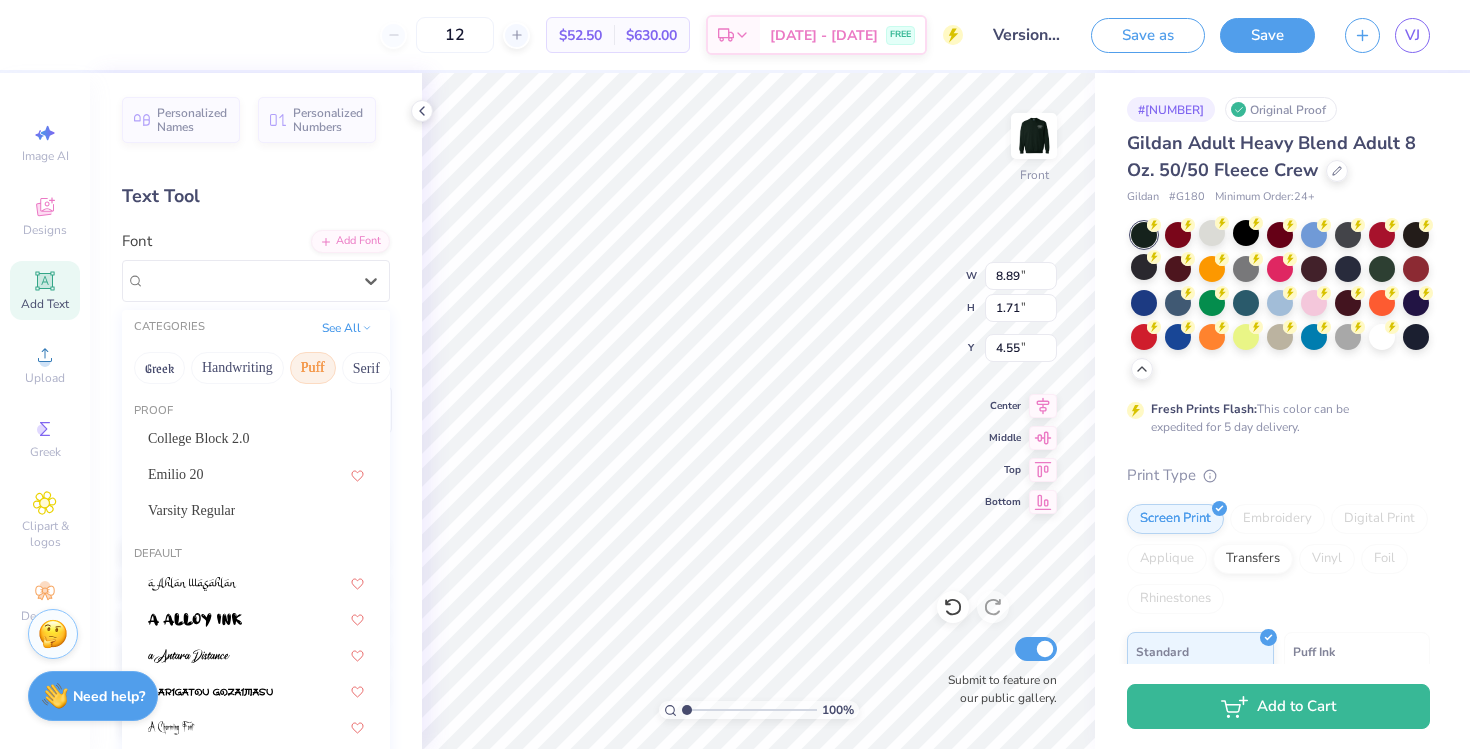 drag, startPoint x: 343, startPoint y: 284, endPoint x: 332, endPoint y: 359, distance: 75.802376 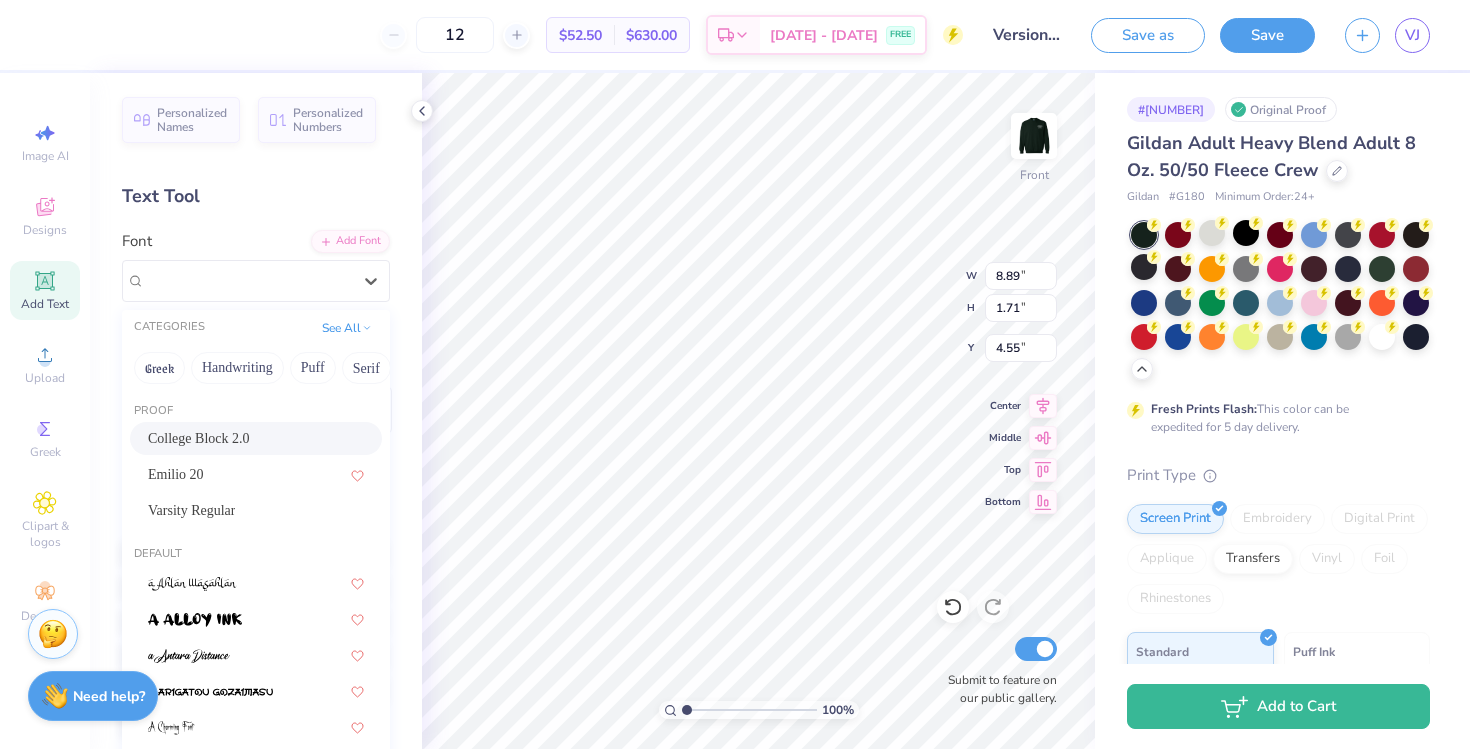 click on "College Block 2.0" at bounding box center [256, 438] 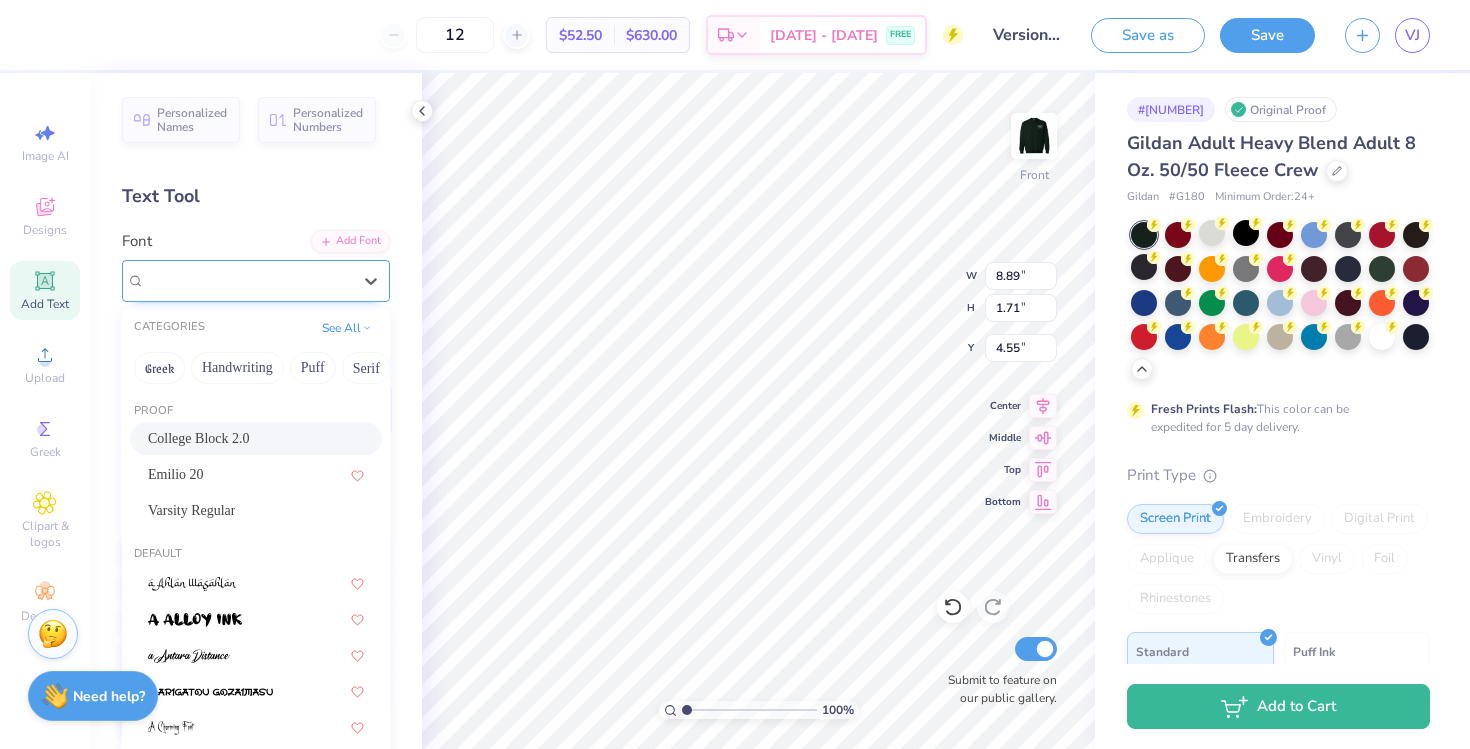 click on "College Block 2.0" at bounding box center (248, 280) 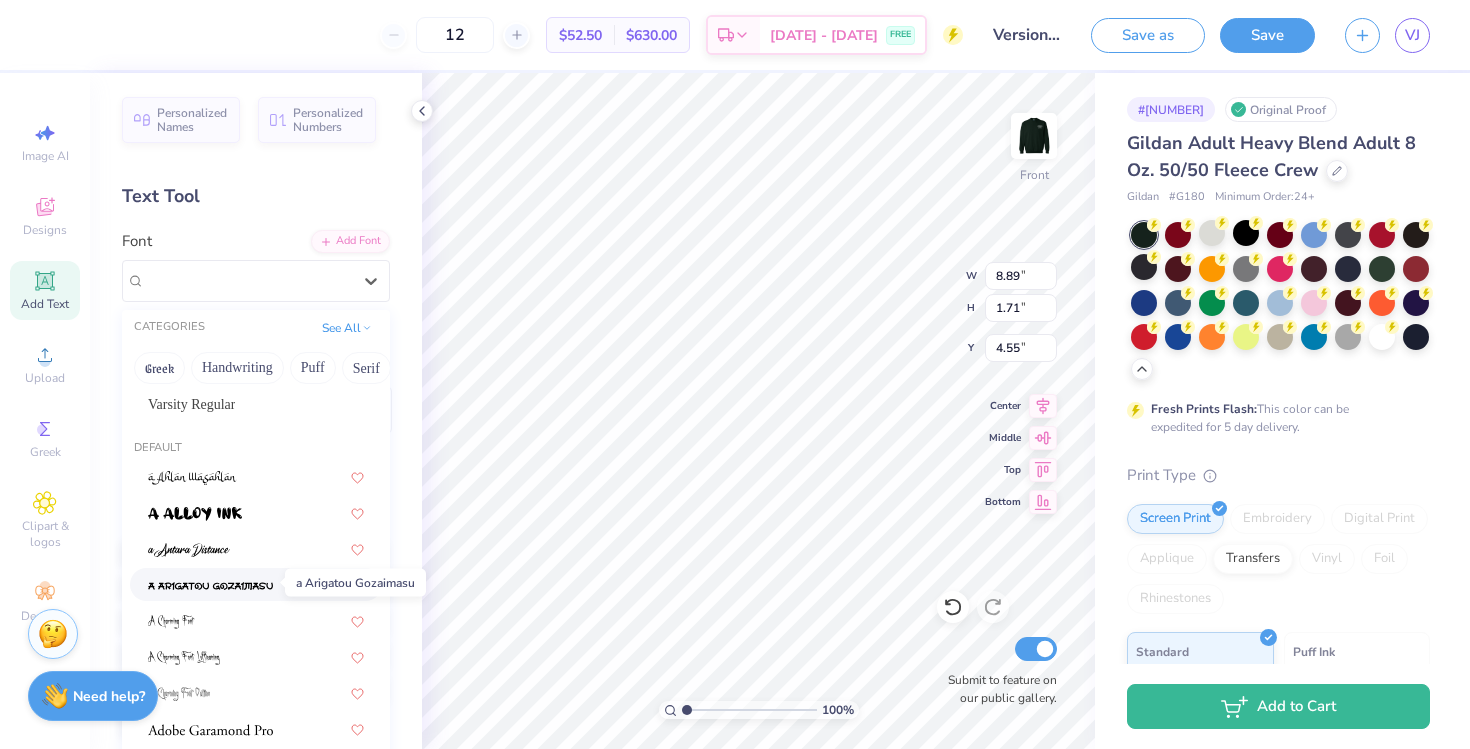 scroll, scrollTop: 113, scrollLeft: 0, axis: vertical 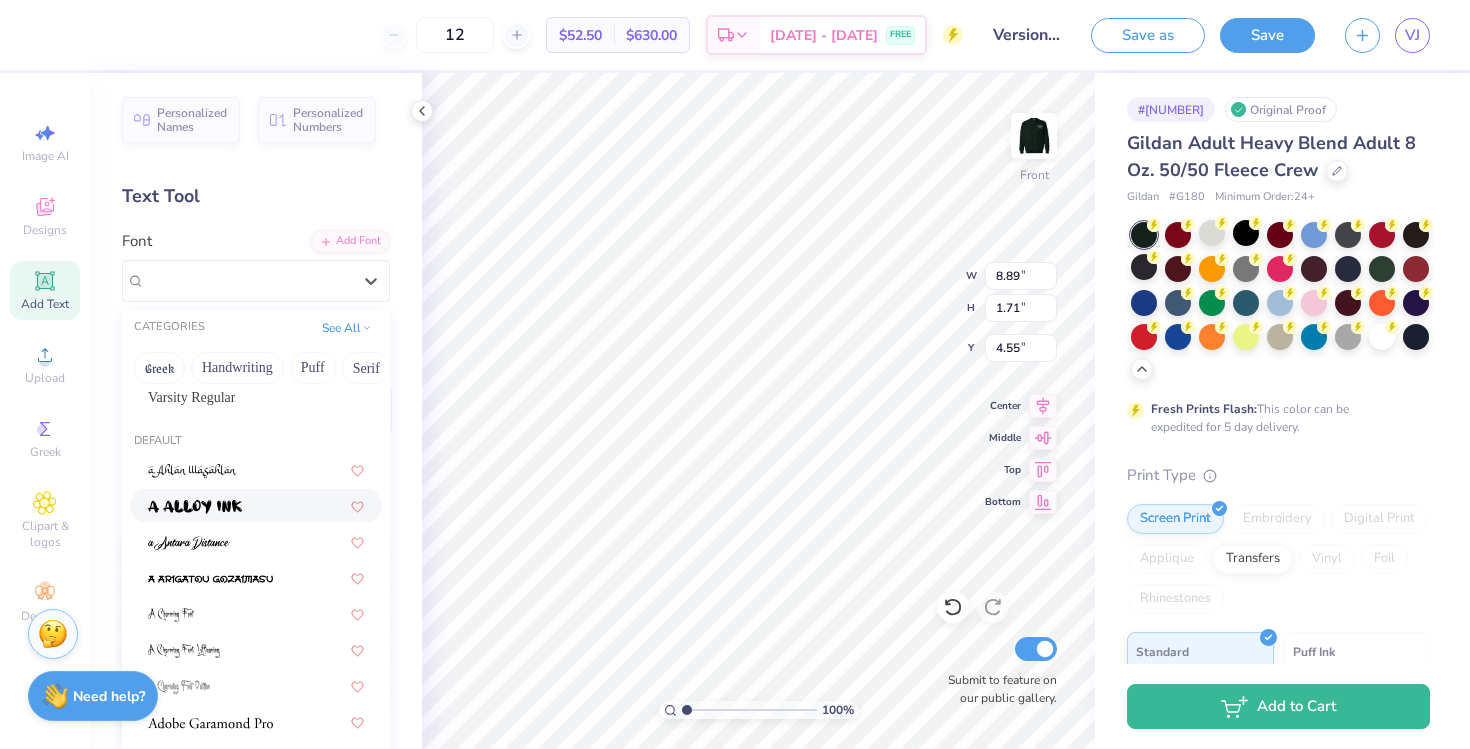 click at bounding box center (256, 505) 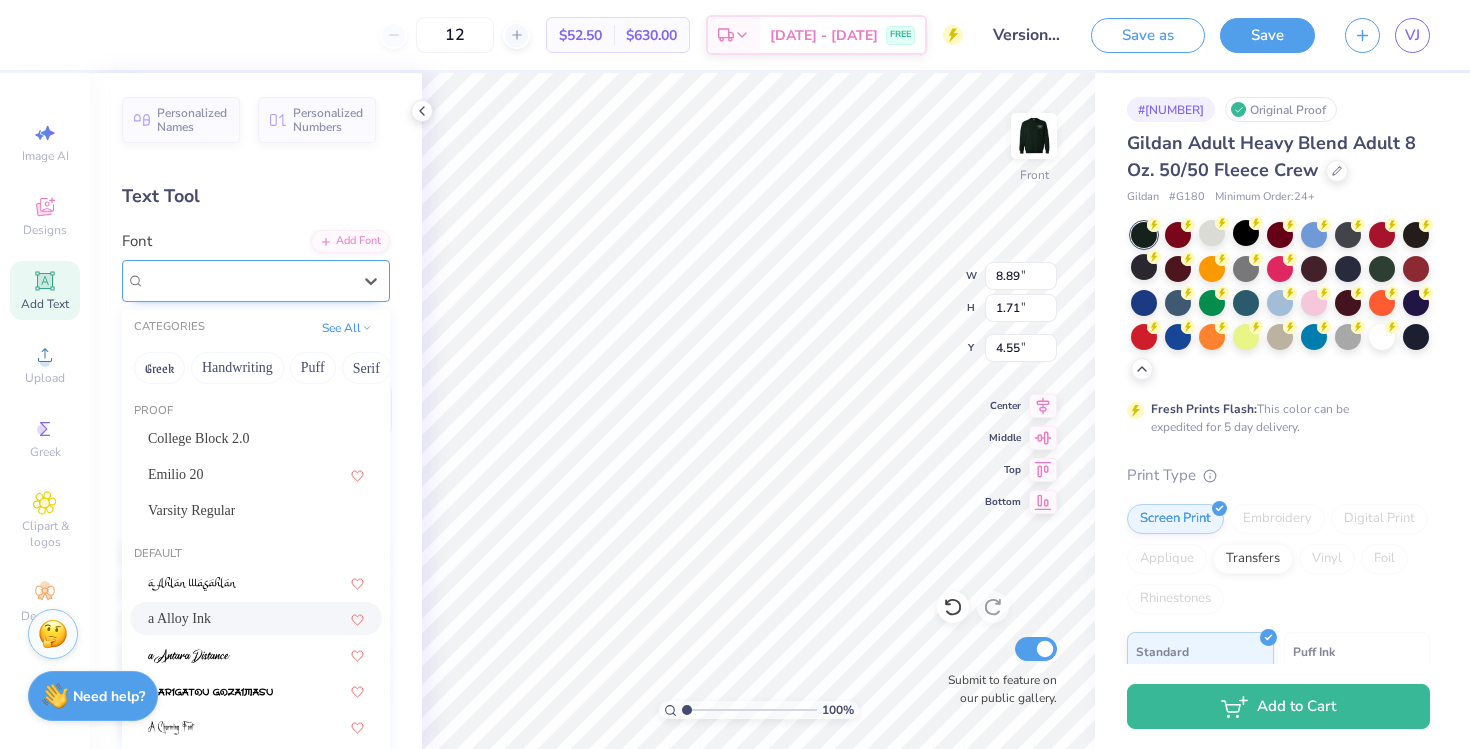 click on "a Alloy Ink" at bounding box center [248, 280] 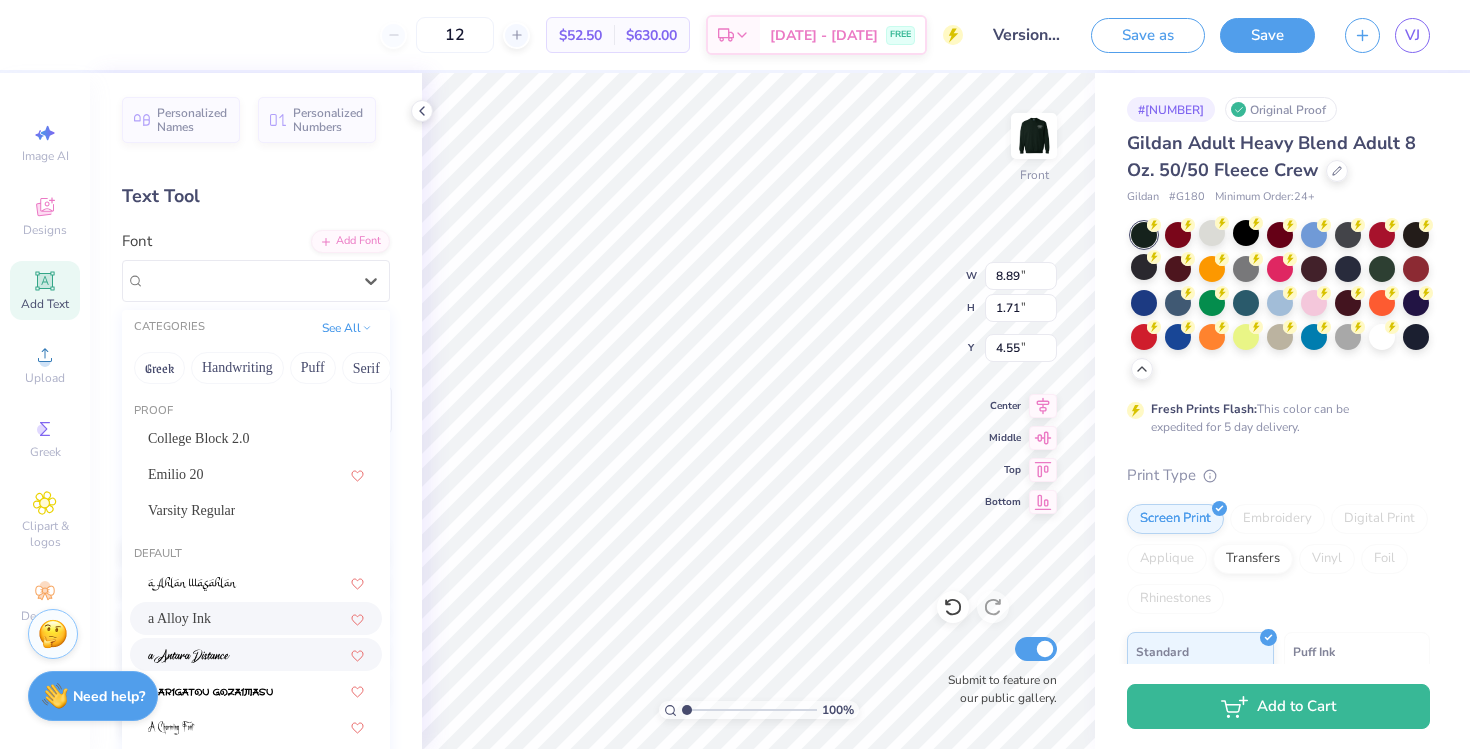 click at bounding box center [256, 654] 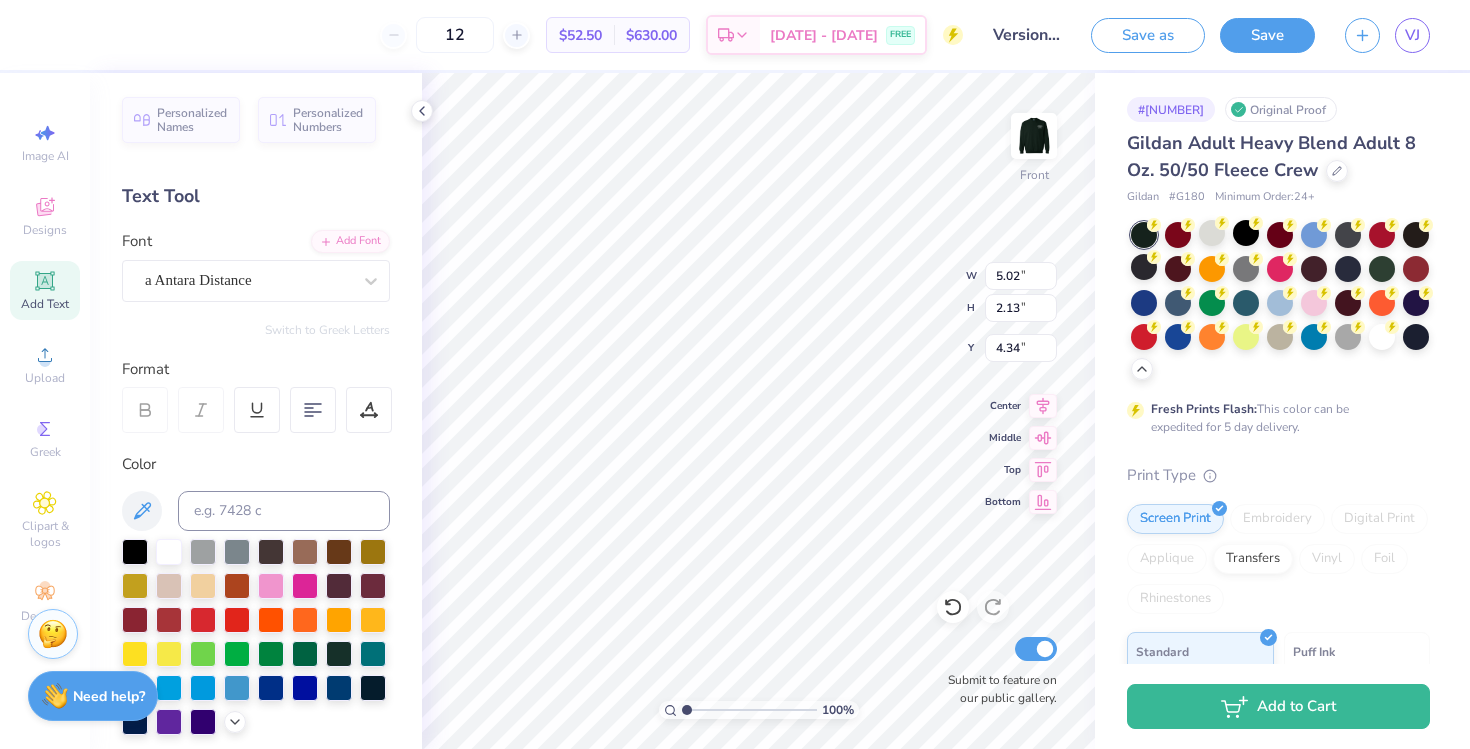 type on "3.70" 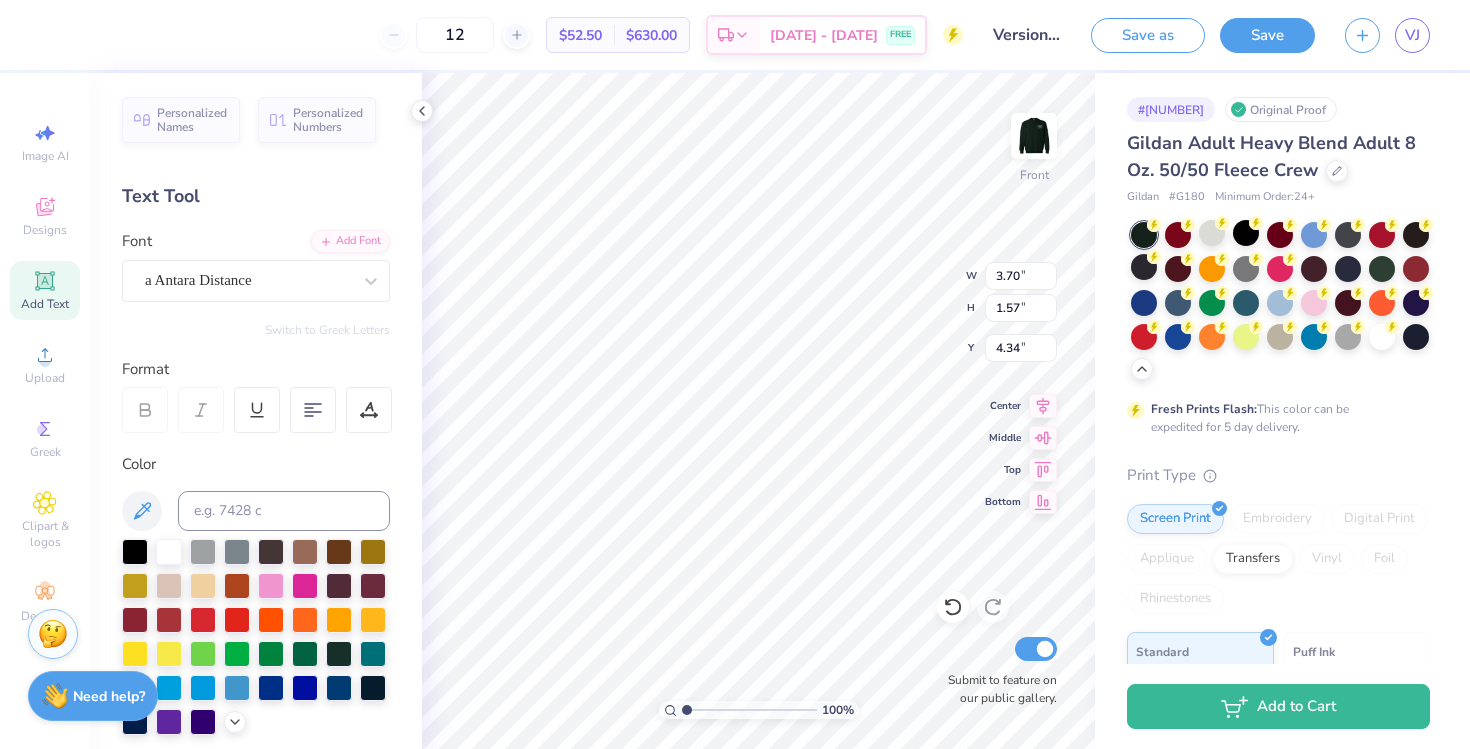 type on "4.39" 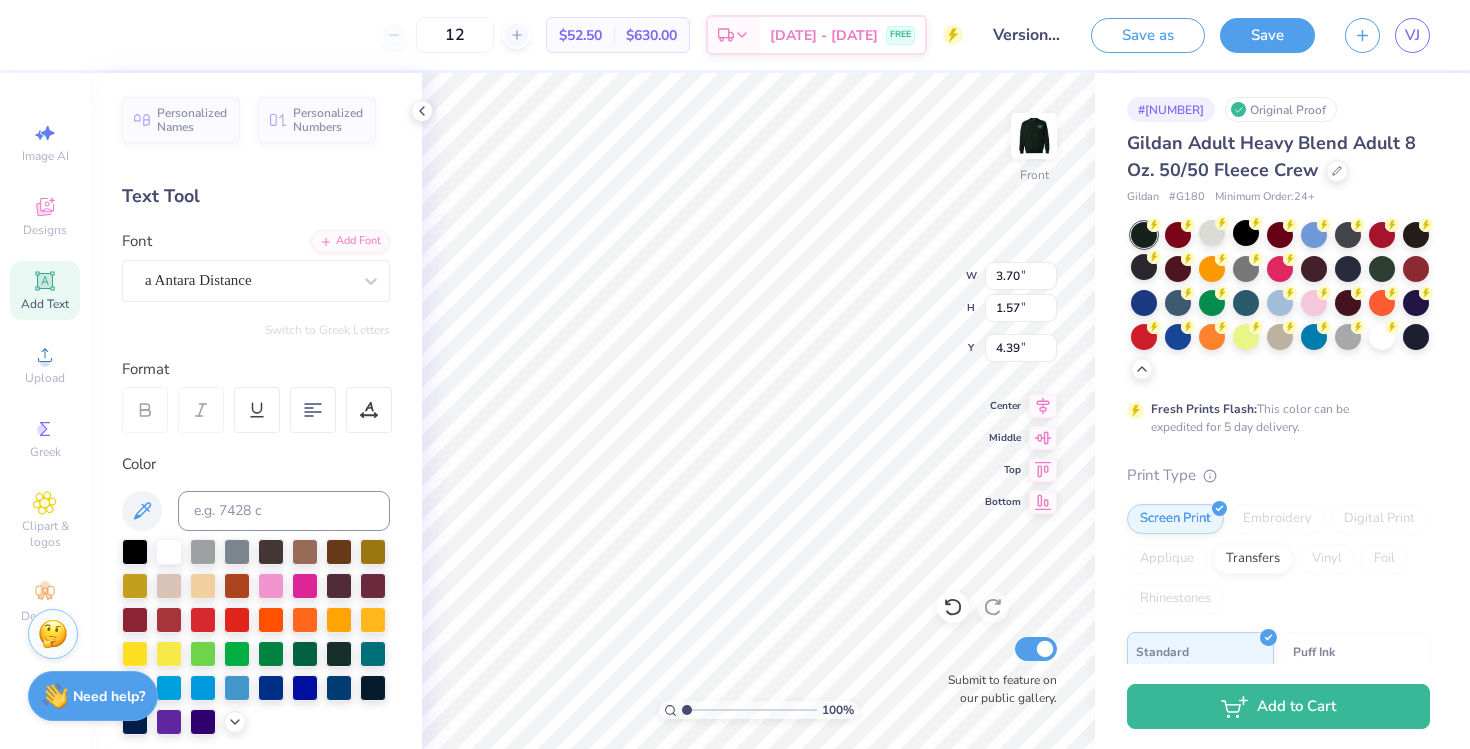 type on "4.34" 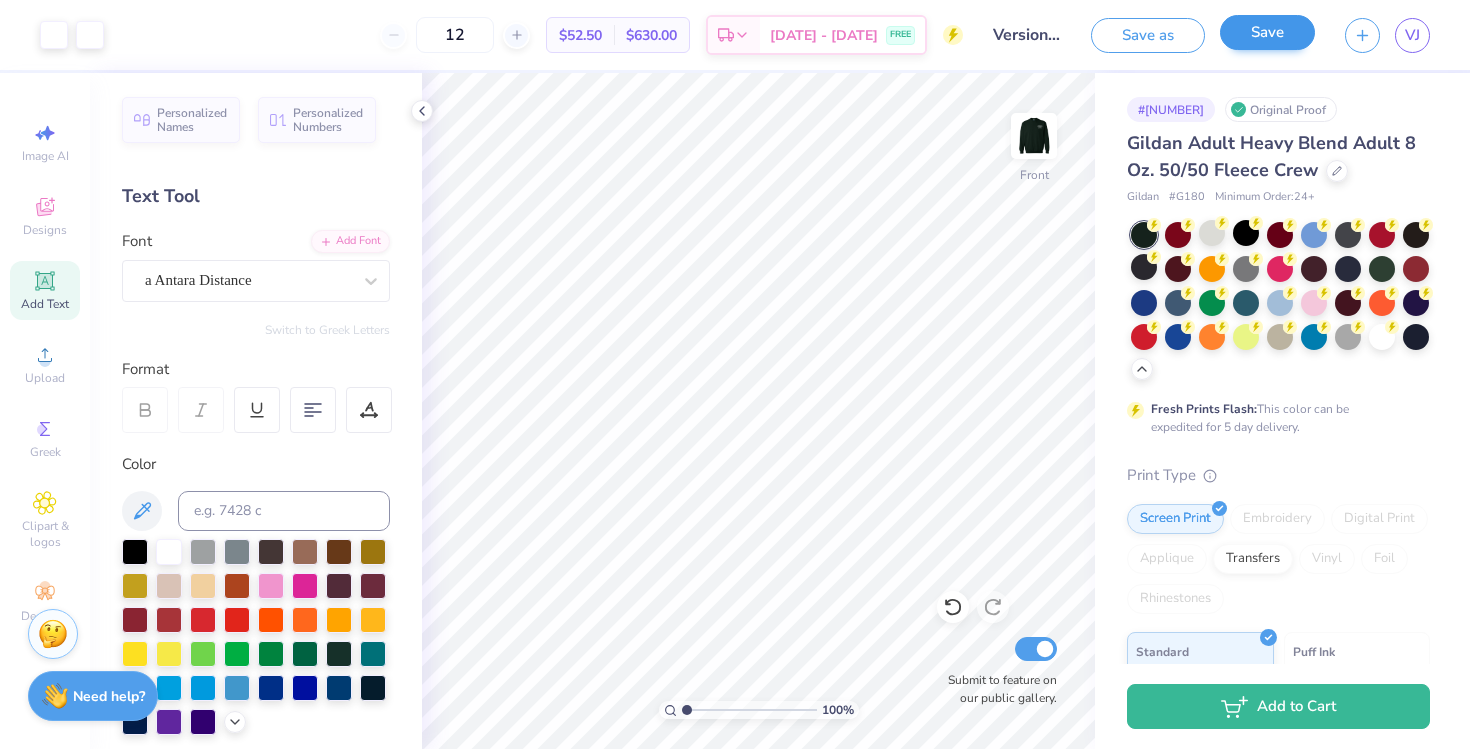 click on "Save" at bounding box center [1267, 32] 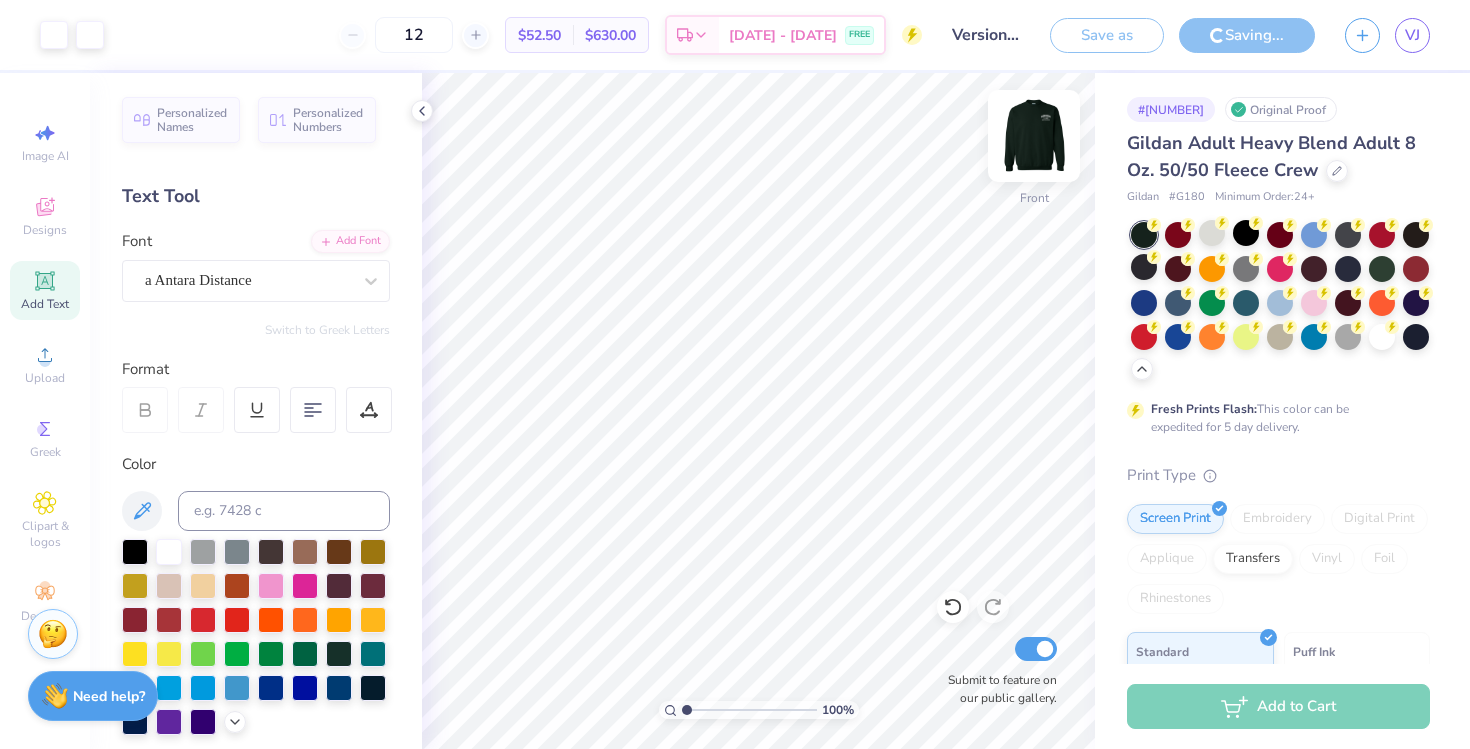click at bounding box center [1034, 136] 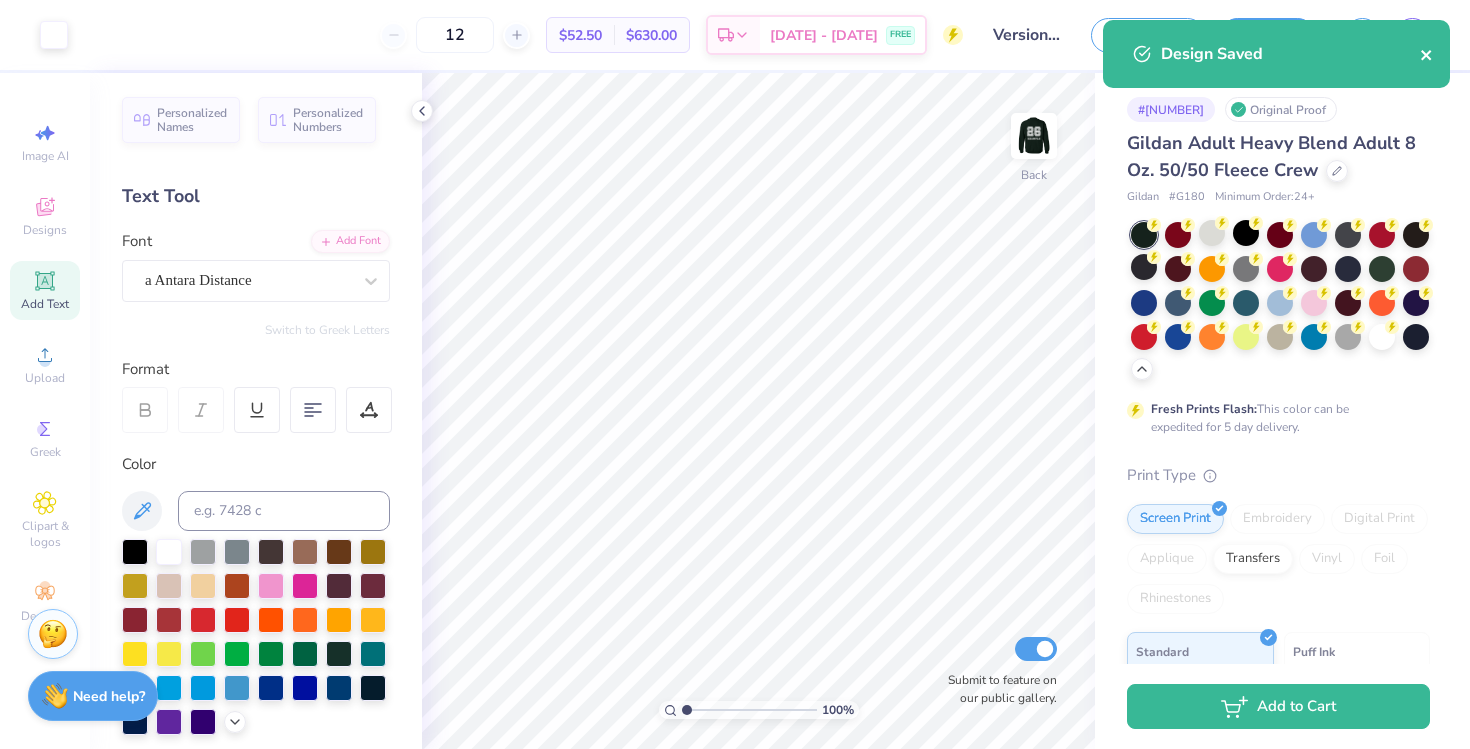 click 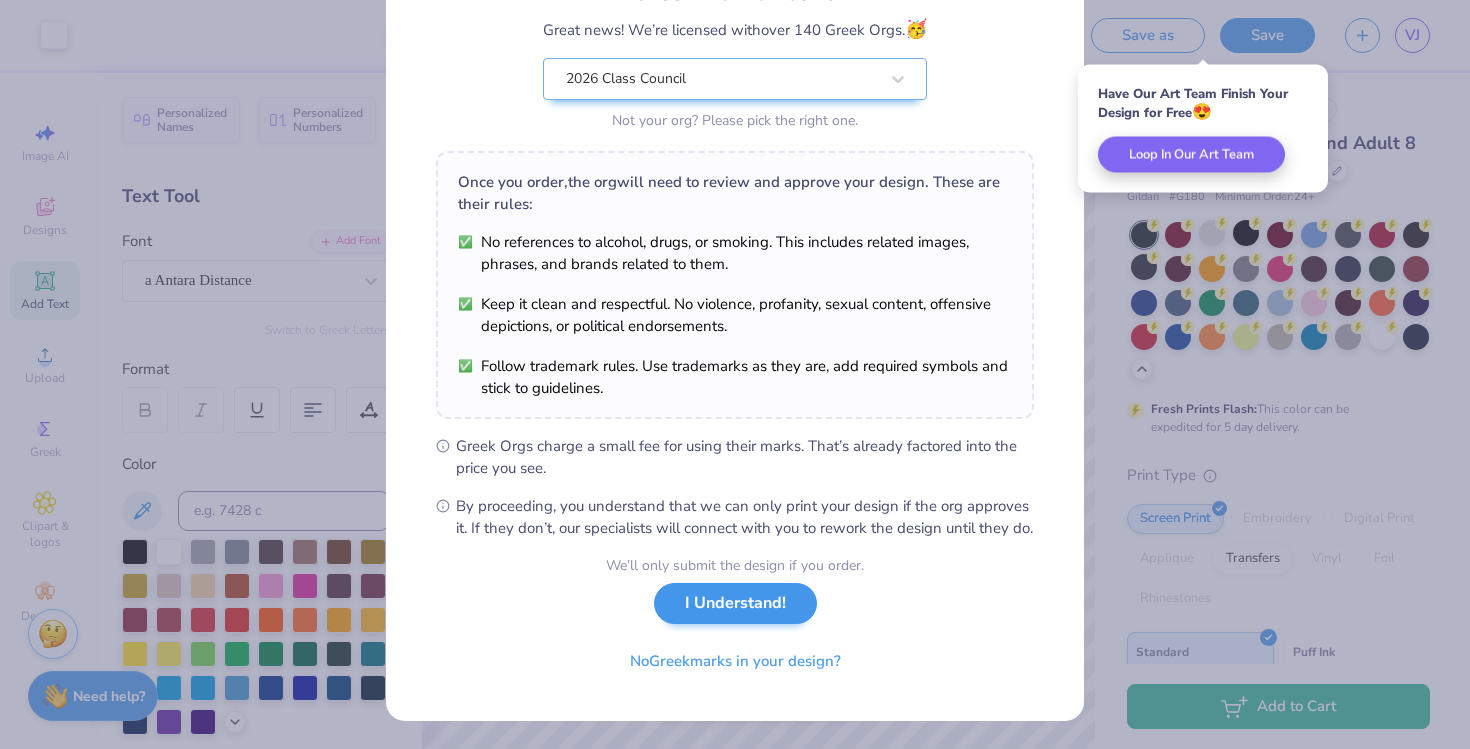 scroll, scrollTop: 187, scrollLeft: 0, axis: vertical 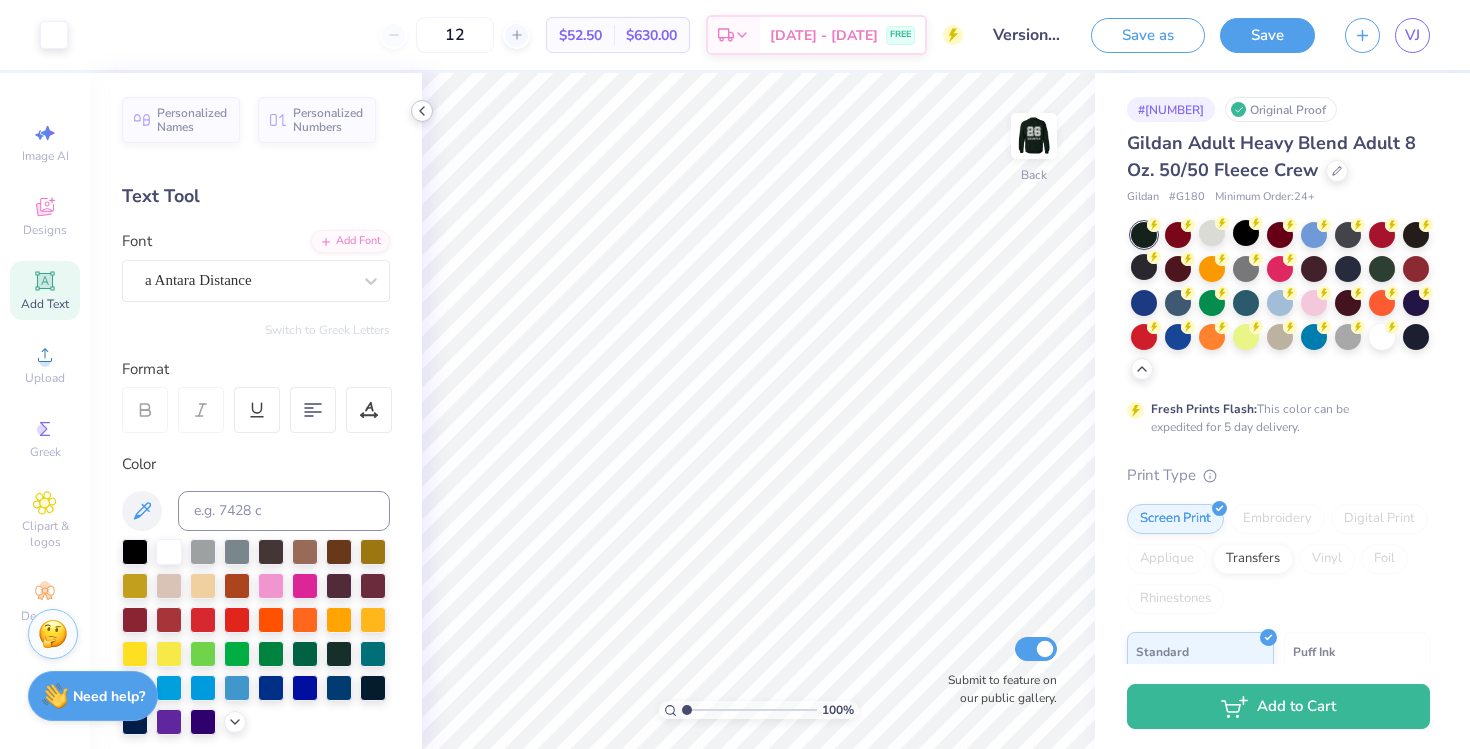 click 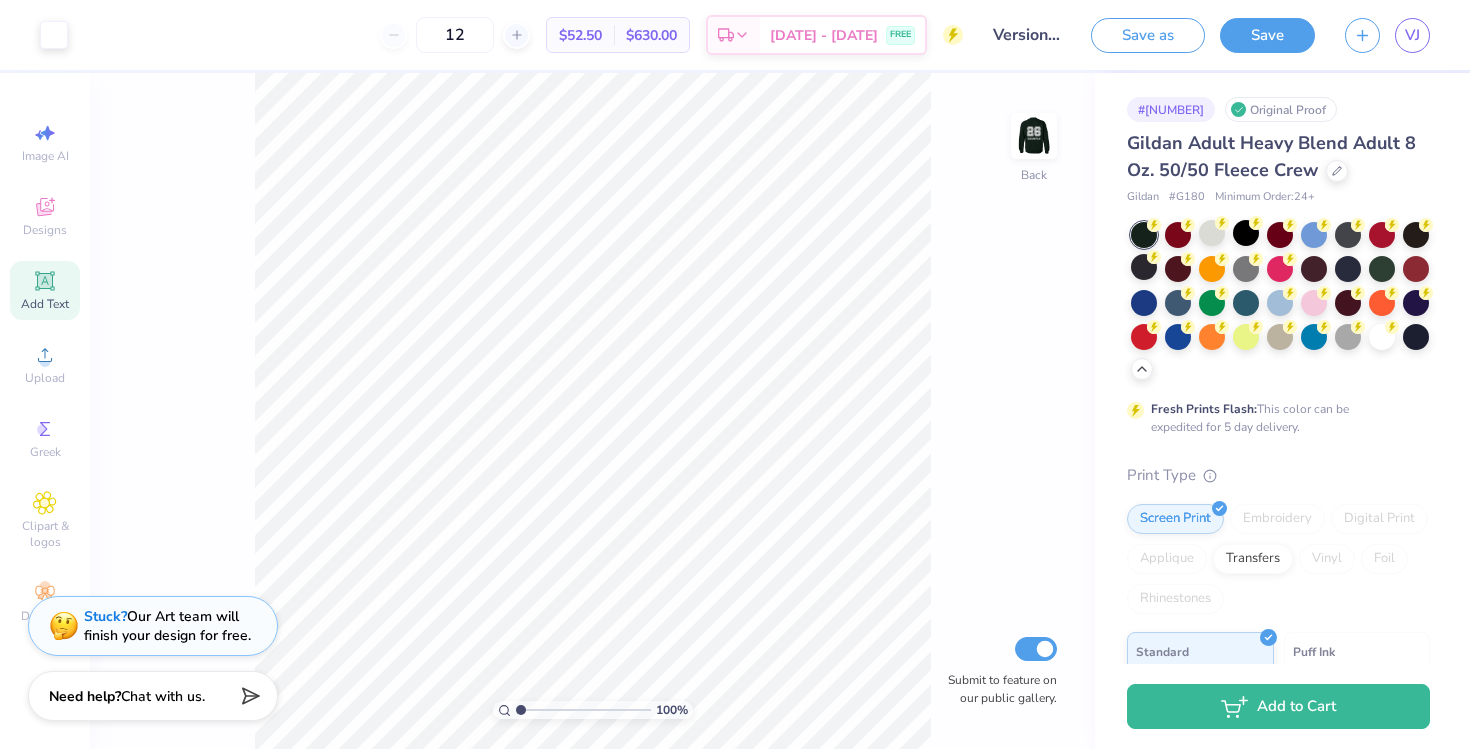 click on "Stuck?  Our Art team will finish your design for free." at bounding box center (167, 626) 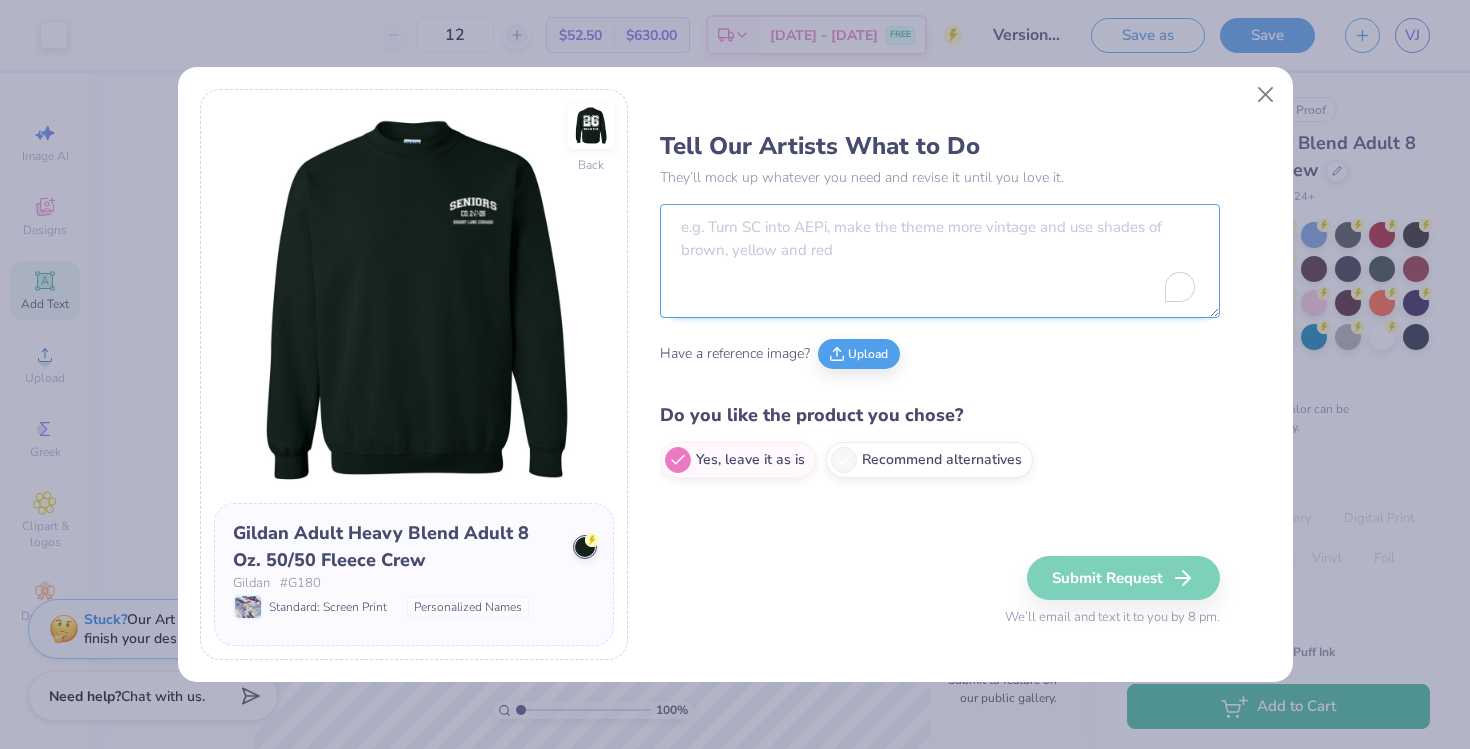 click at bounding box center [940, 261] 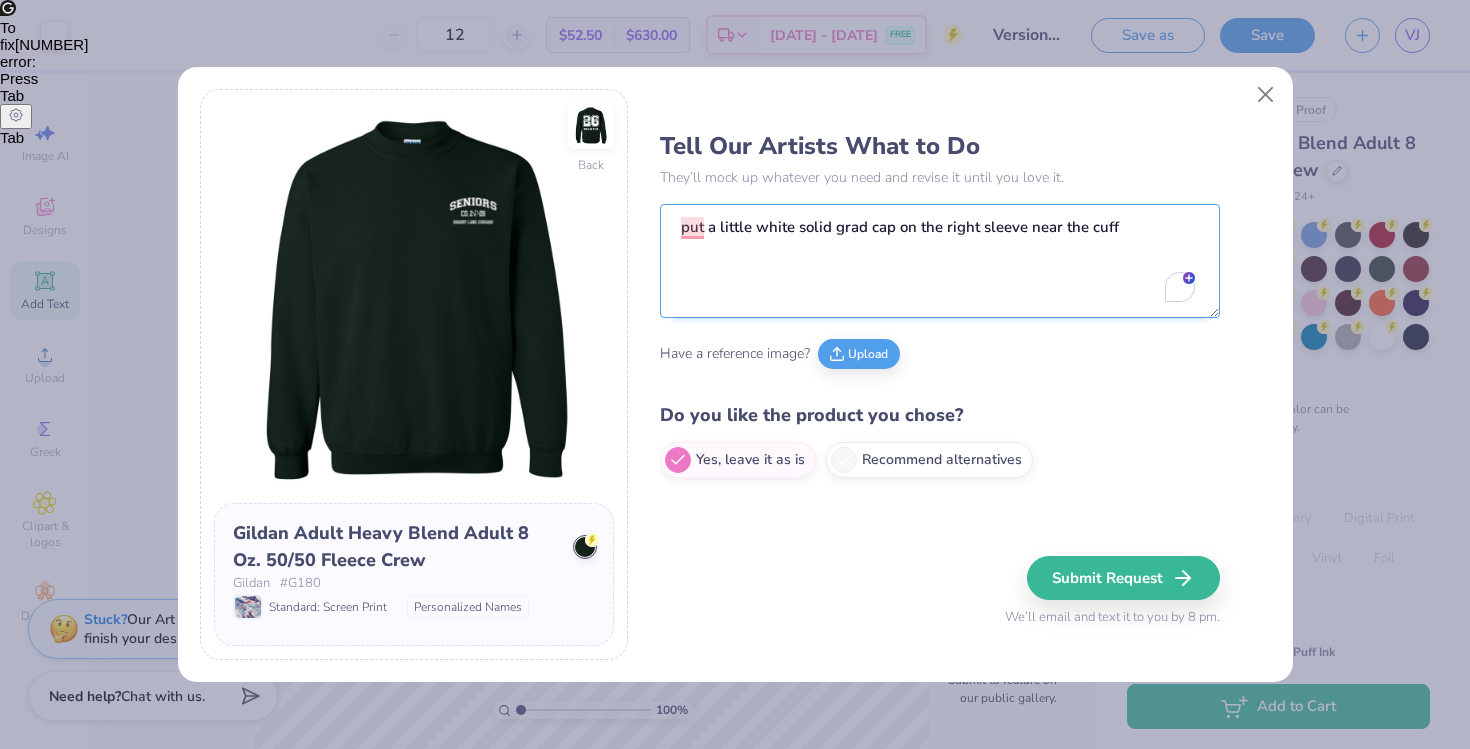 click on "put a little white solid grad cap on the right sleeve near the cuff" at bounding box center [940, 261] 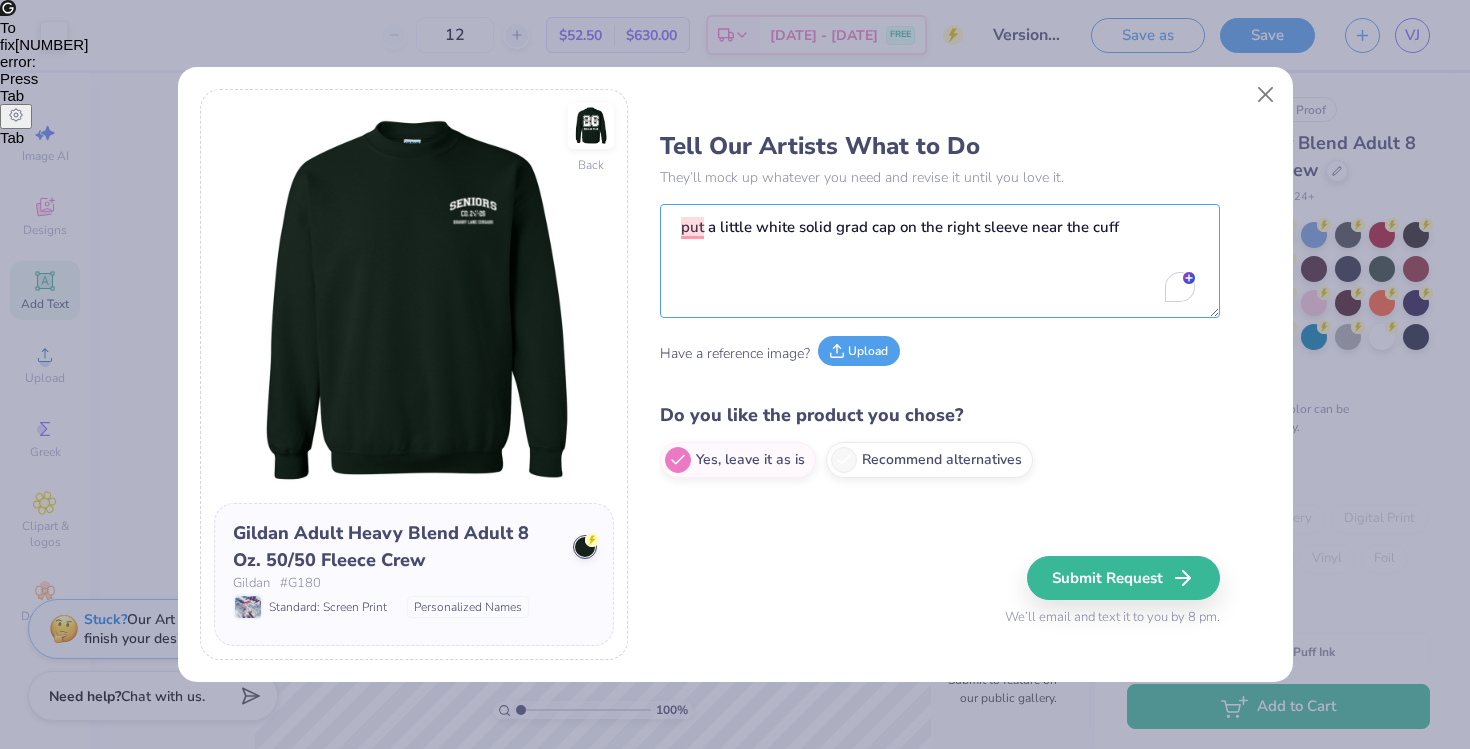 type on "put a little white solid grad cap on the right sleeve near the cuff" 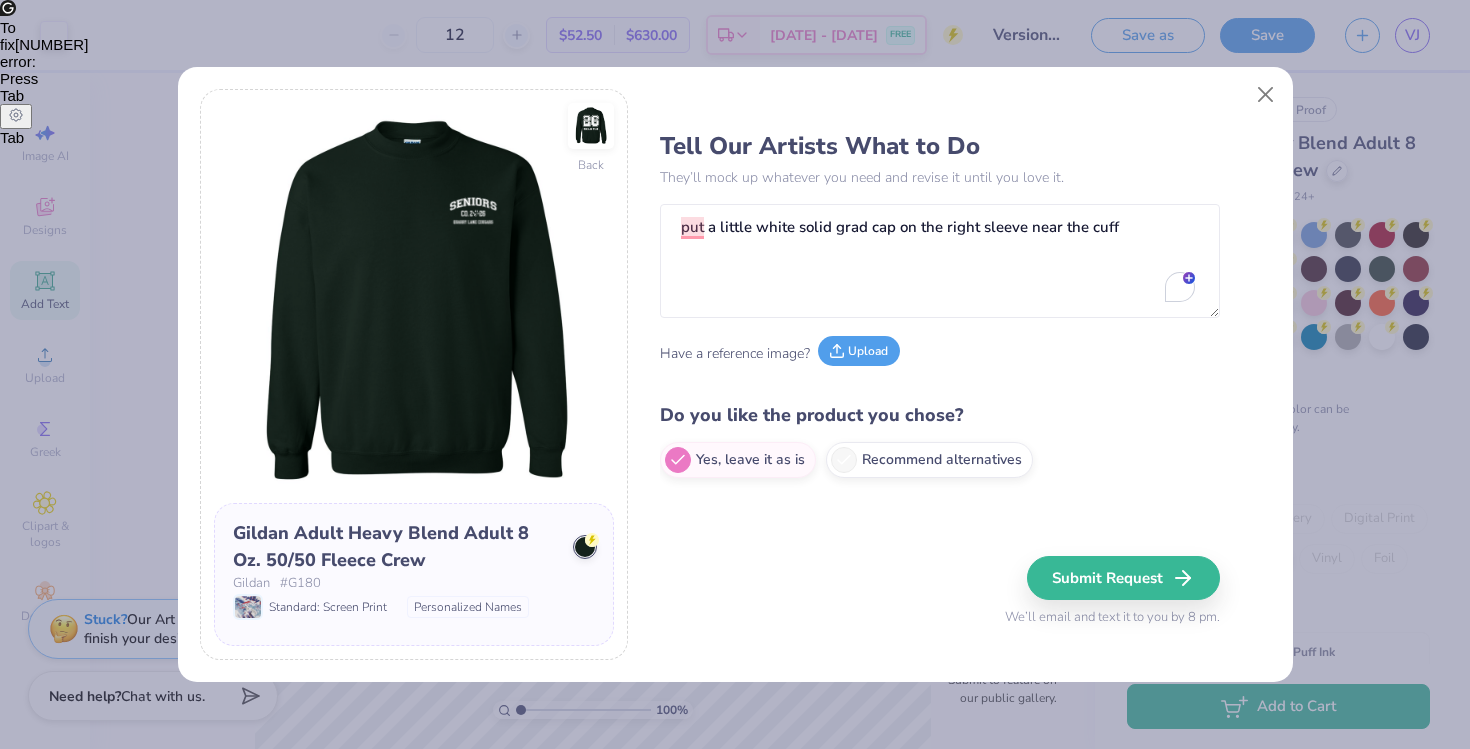 click on "Upload" at bounding box center (859, 351) 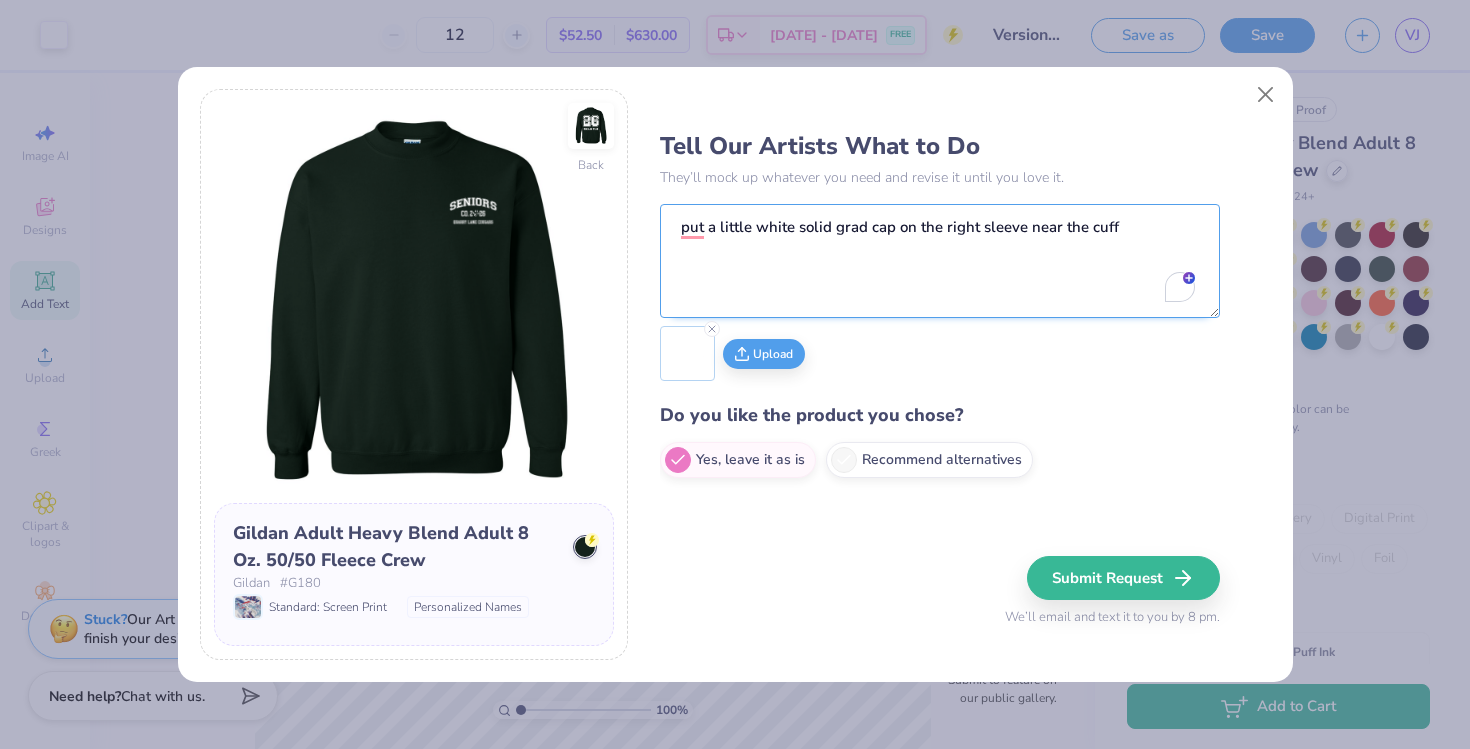 click on "put a little white solid grad cap on the right sleeve near the cuff" at bounding box center [940, 261] 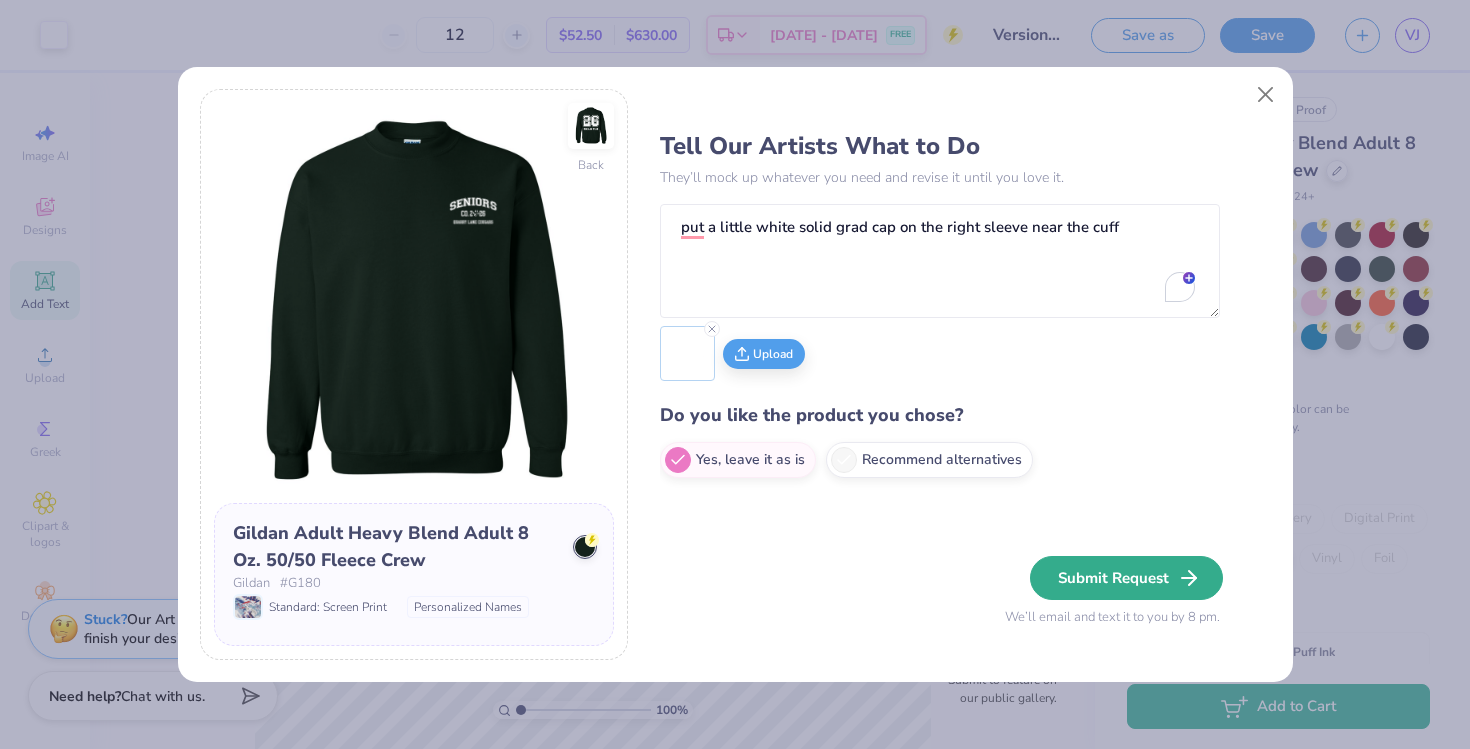 click on "Submit Request" at bounding box center [1126, 578] 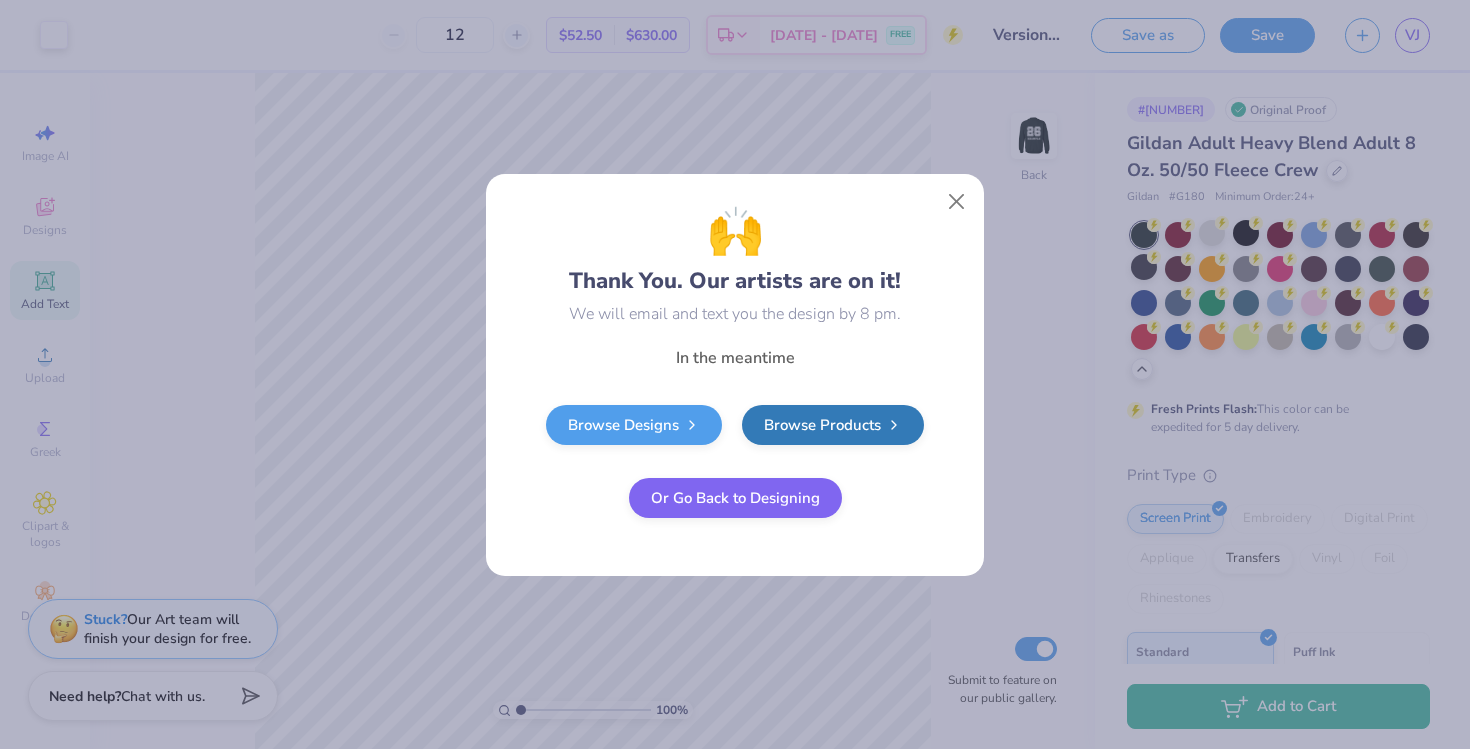 type 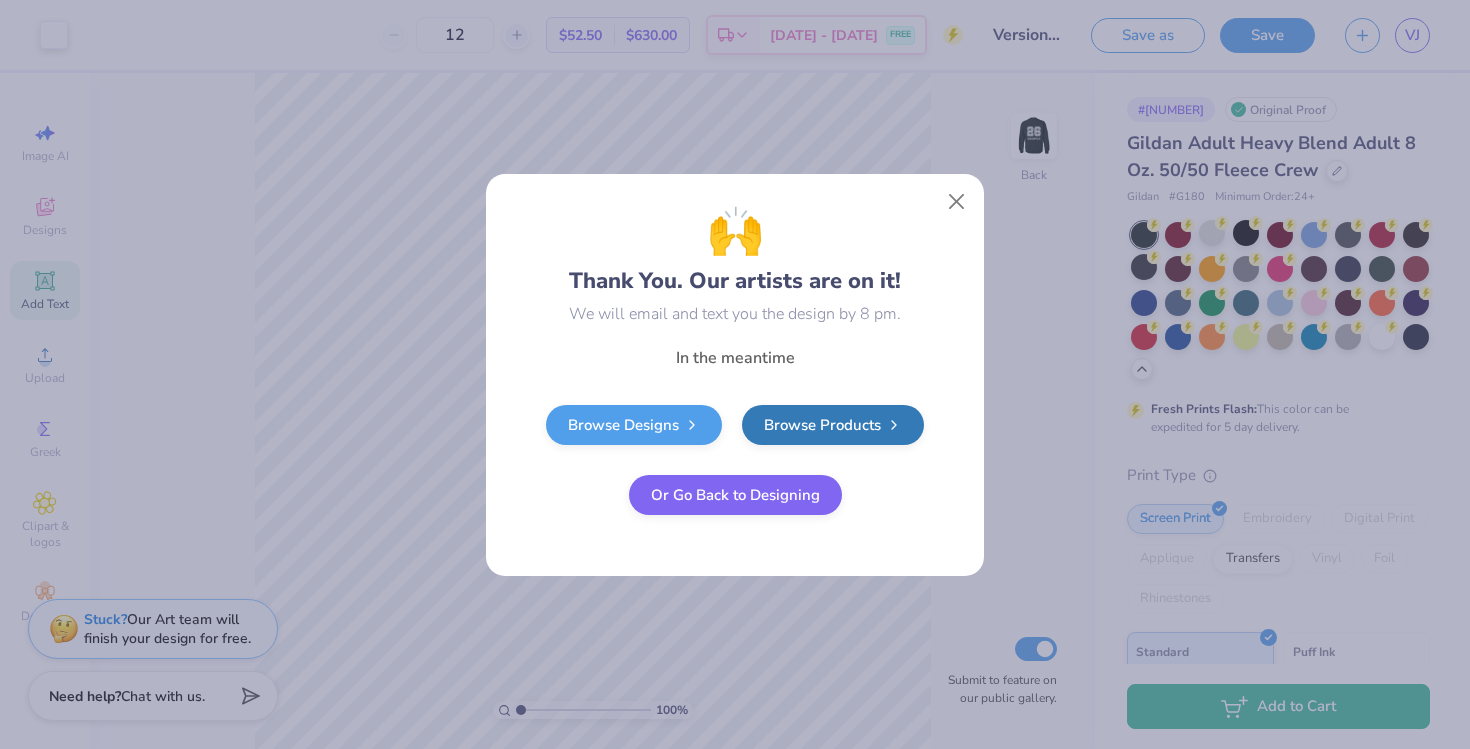 click on "Or Go Back to Designing" at bounding box center [735, 495] 